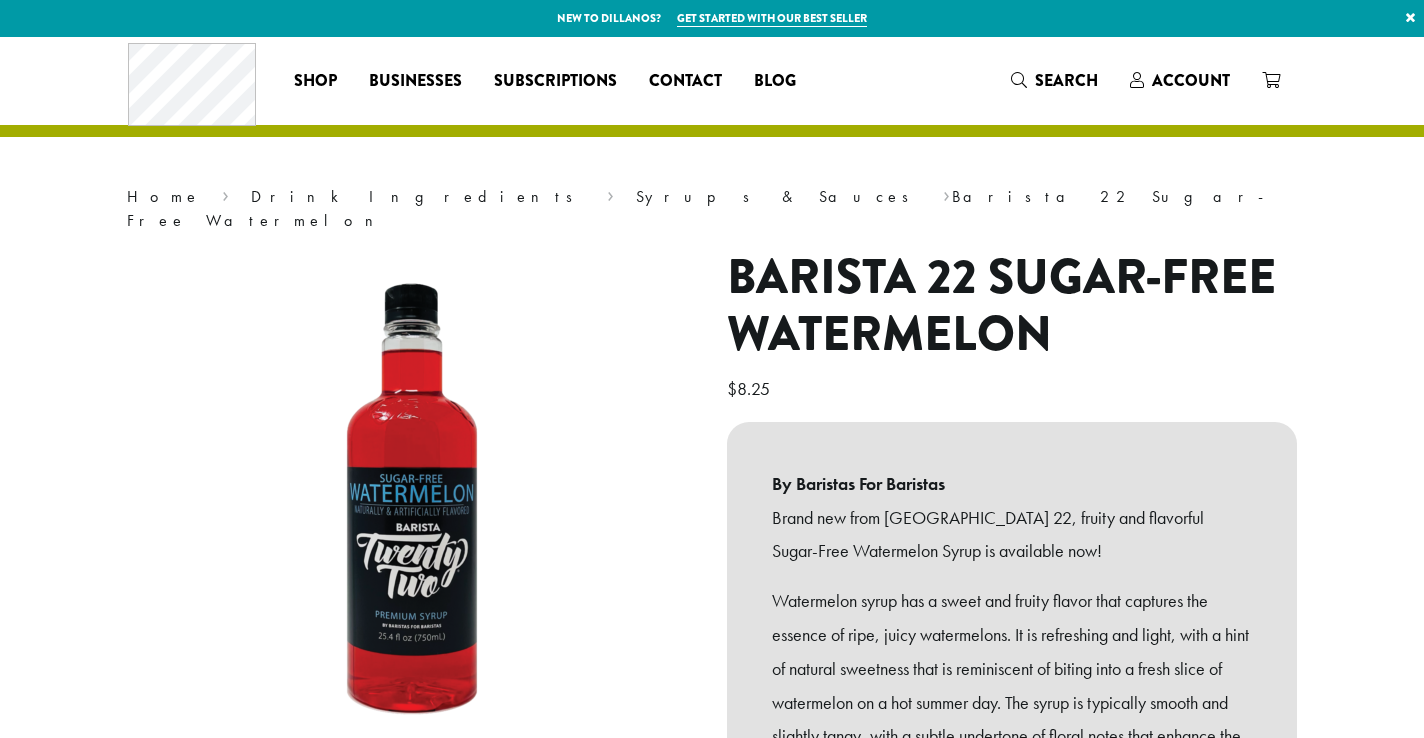 scroll, scrollTop: 0, scrollLeft: 0, axis: both 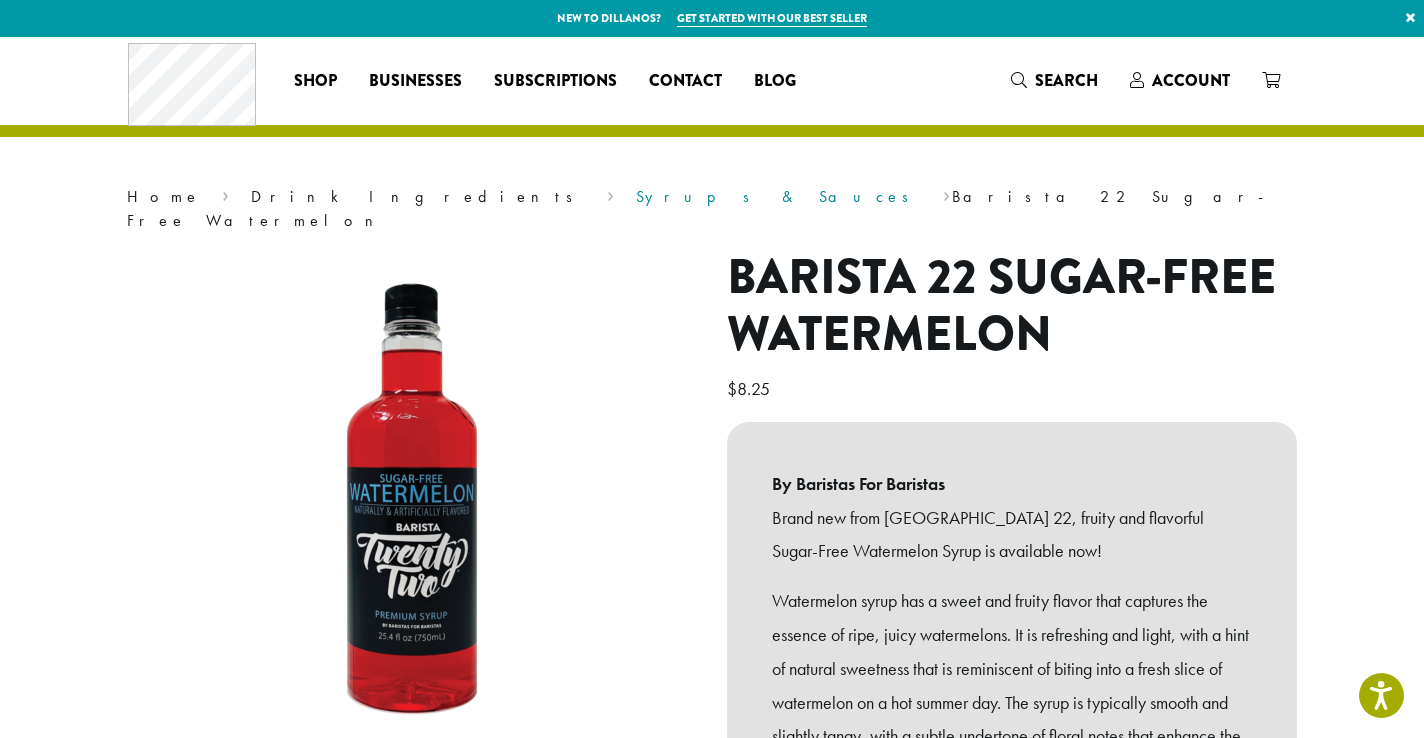 click on "Syrups & Sauces" at bounding box center [779, 196] 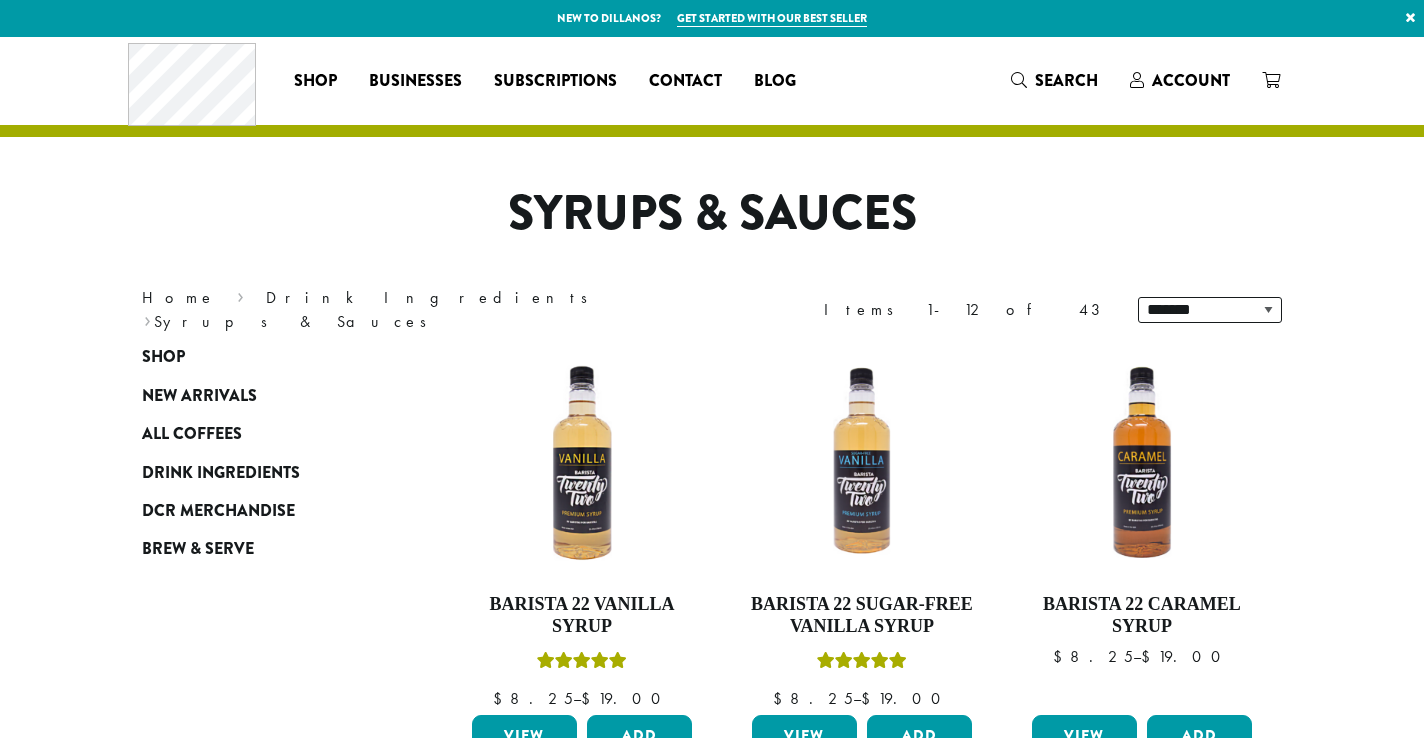 scroll, scrollTop: 0, scrollLeft: 0, axis: both 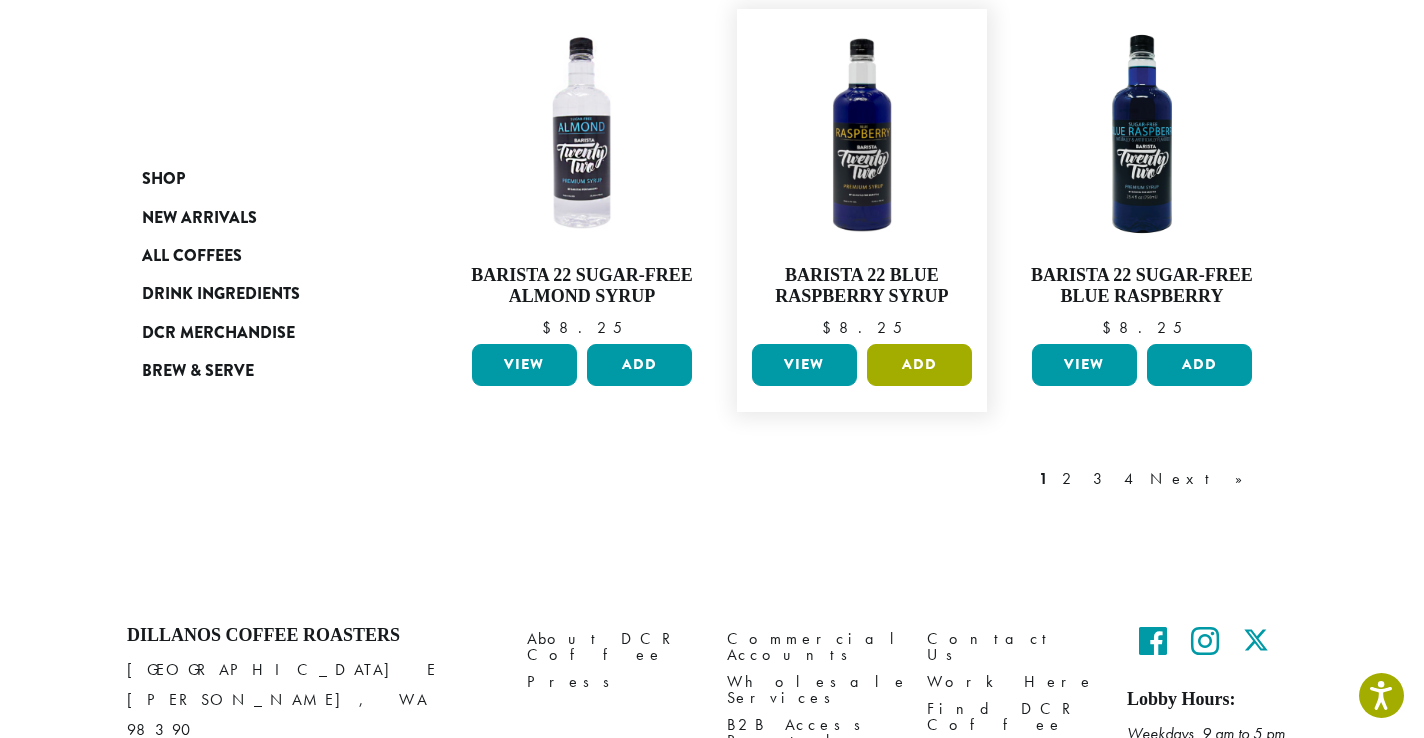 click on "Add" at bounding box center [919, 365] 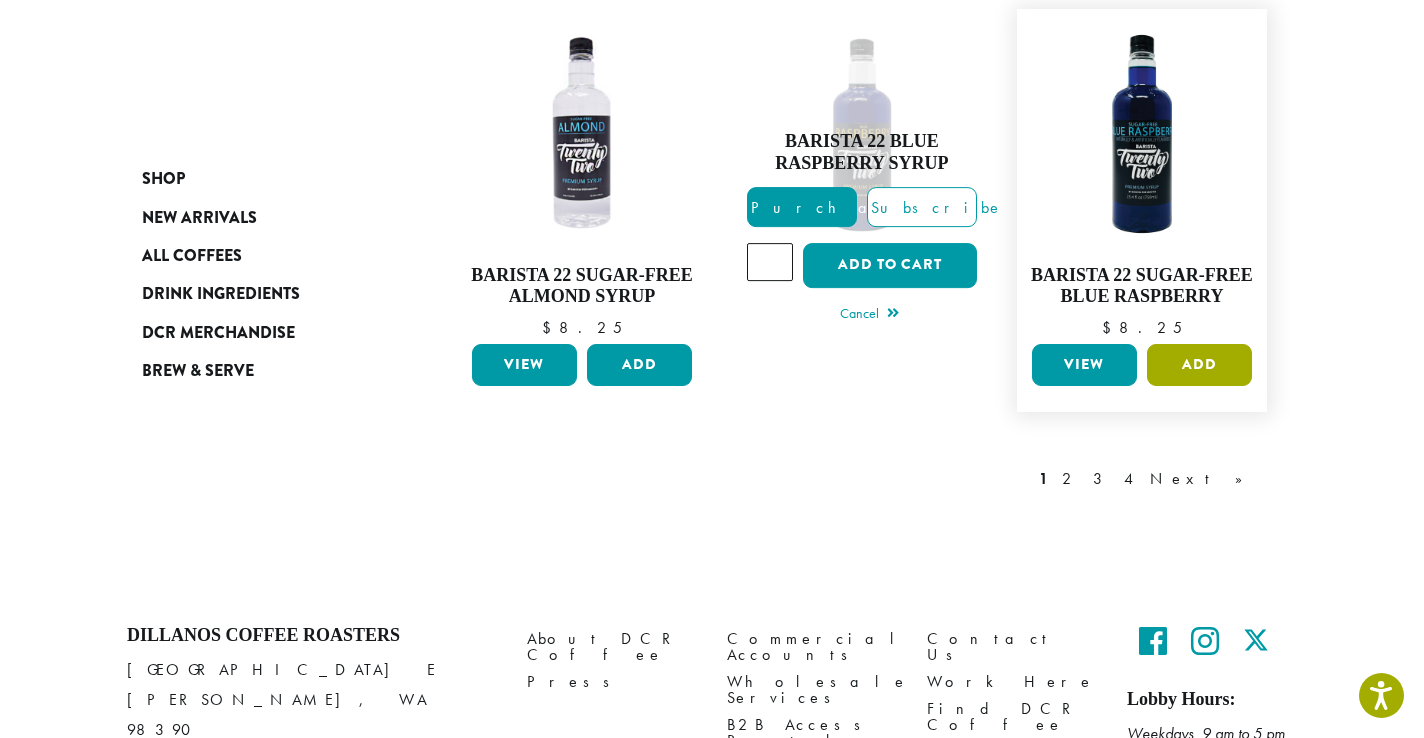 click on "Add" at bounding box center (1199, 365) 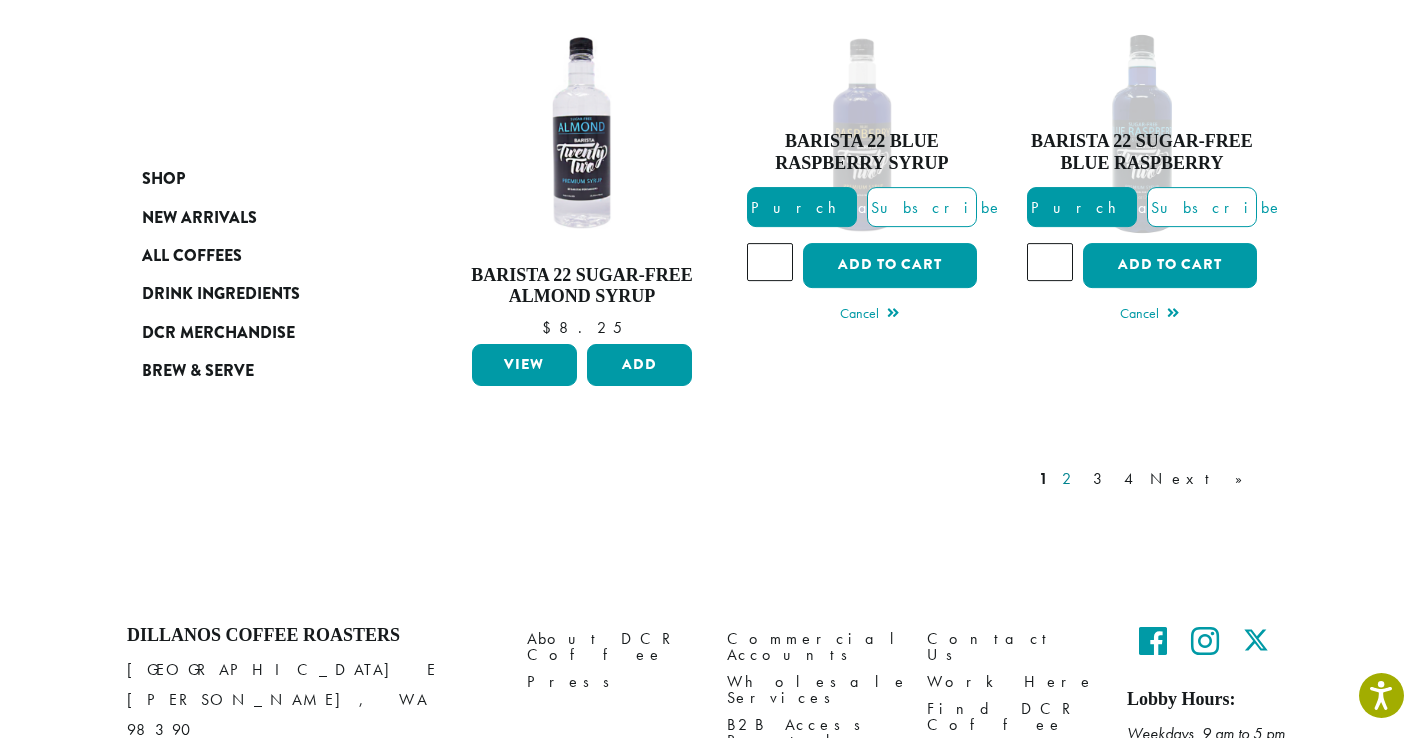 click on "2" at bounding box center (1070, 479) 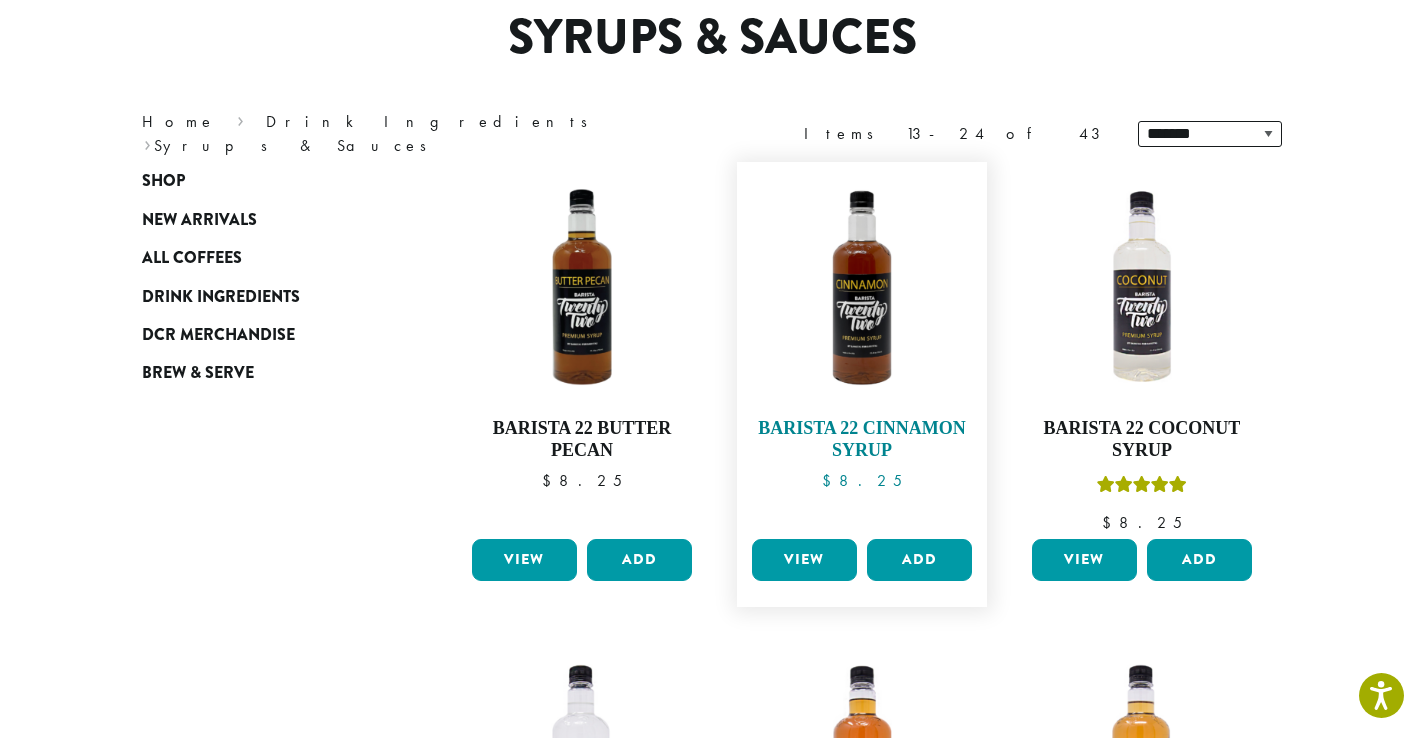 scroll, scrollTop: 221, scrollLeft: 0, axis: vertical 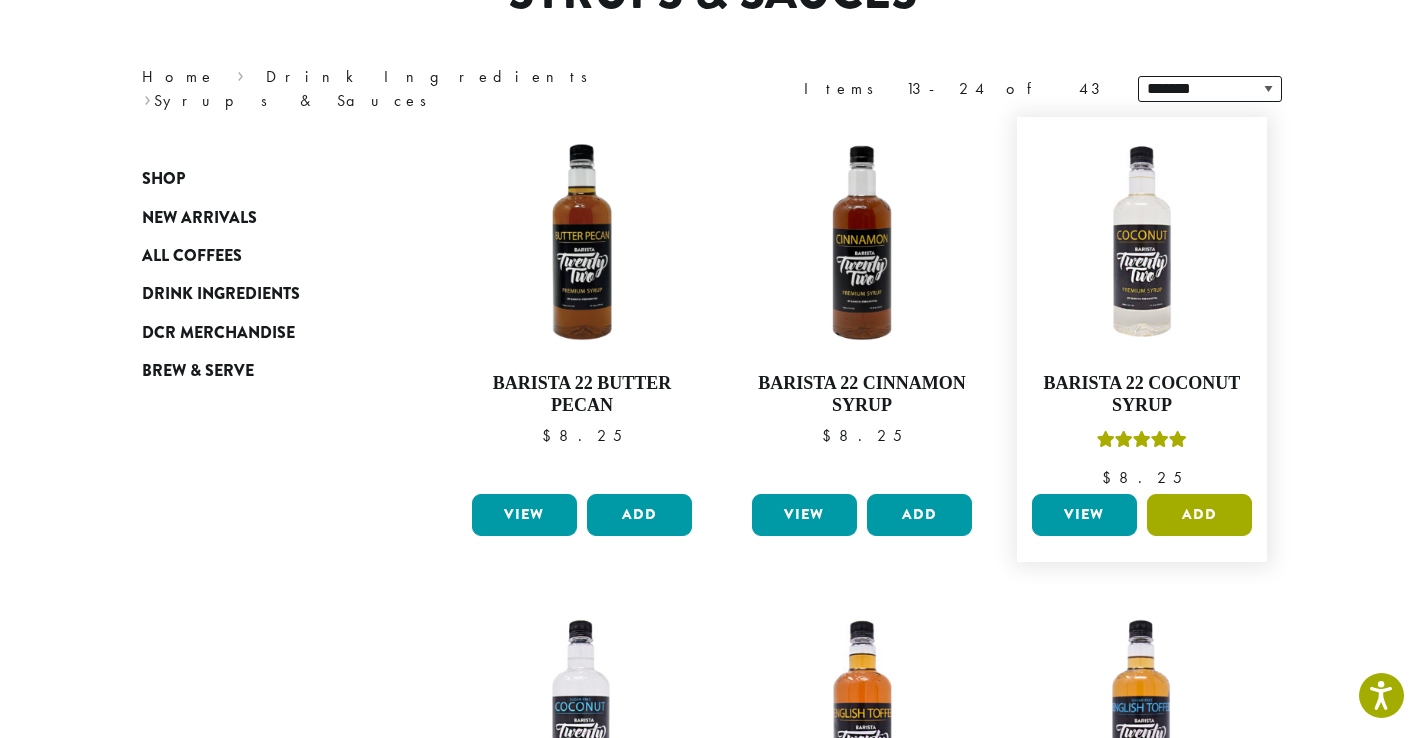 click on "Add" at bounding box center [1199, 515] 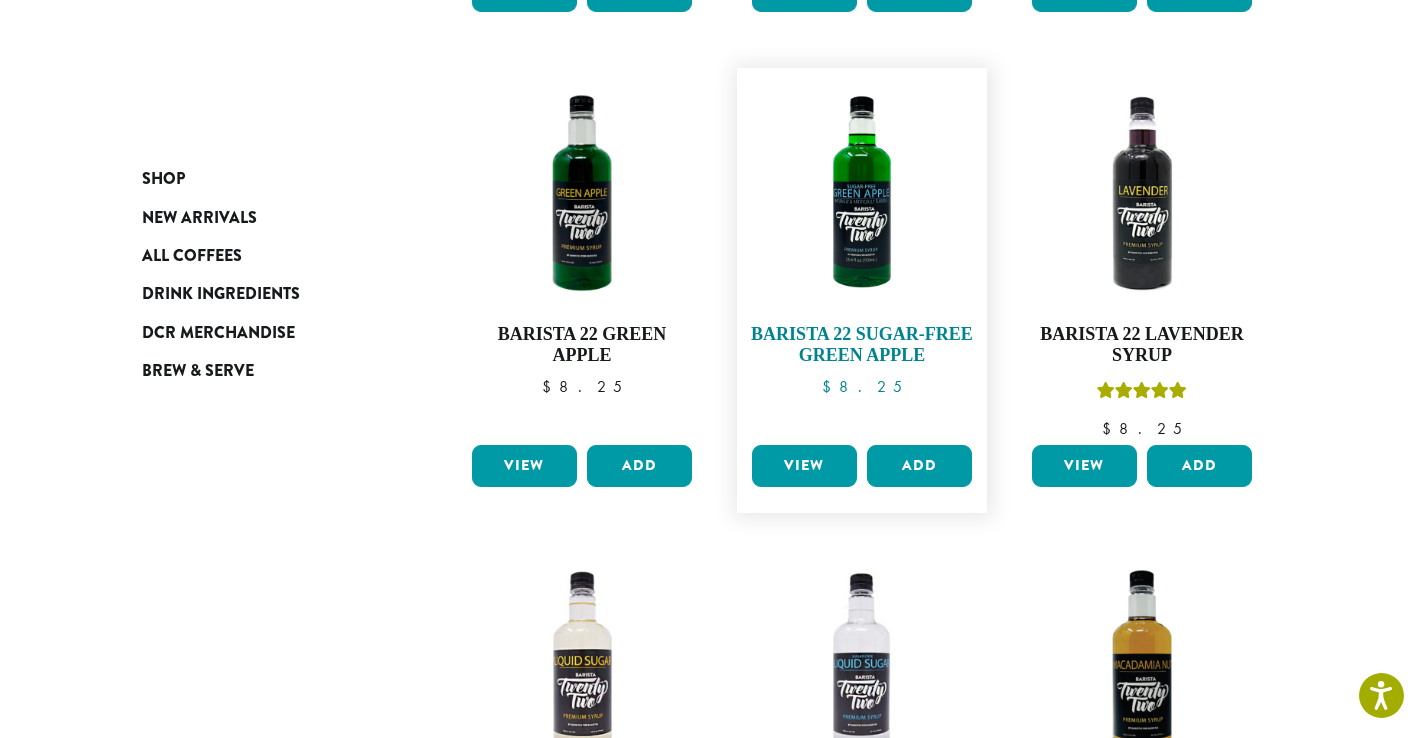 scroll, scrollTop: 1141, scrollLeft: 0, axis: vertical 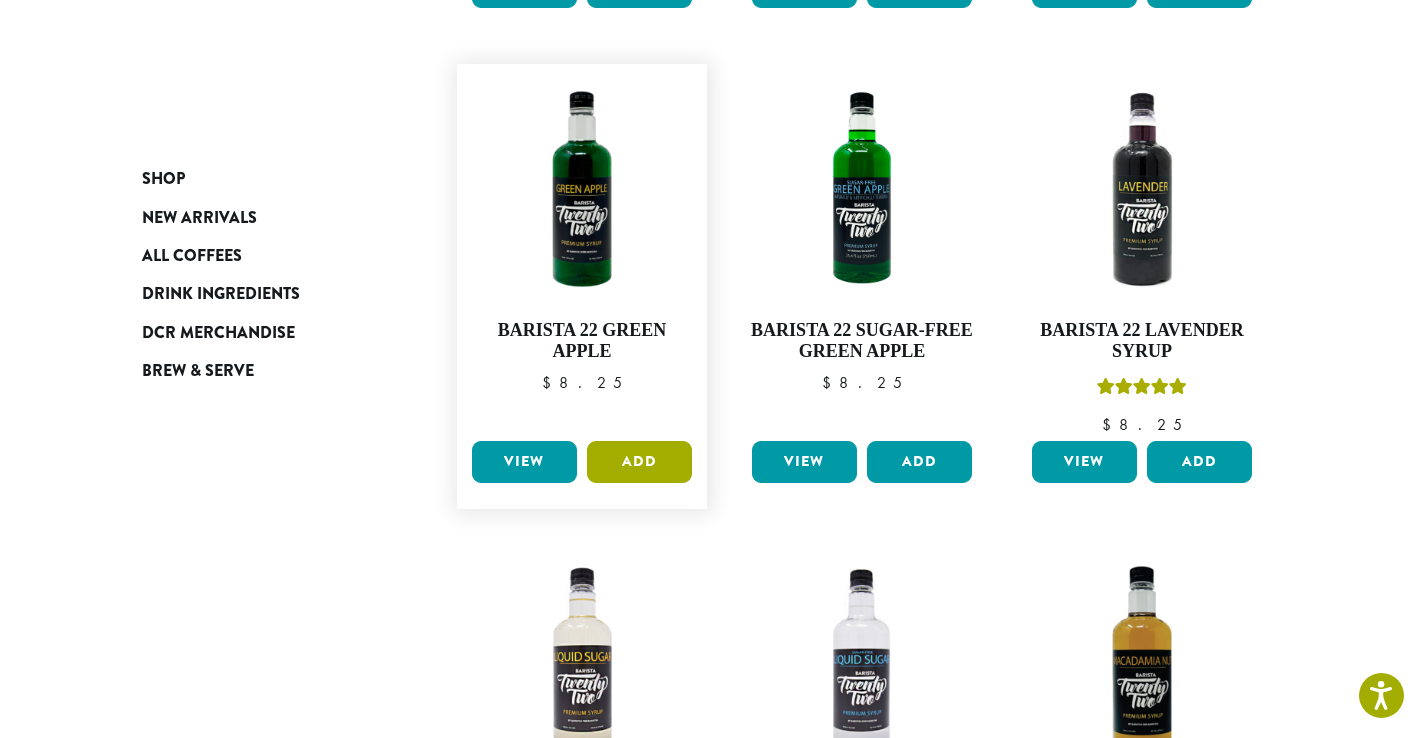 click on "Add" at bounding box center [639, 462] 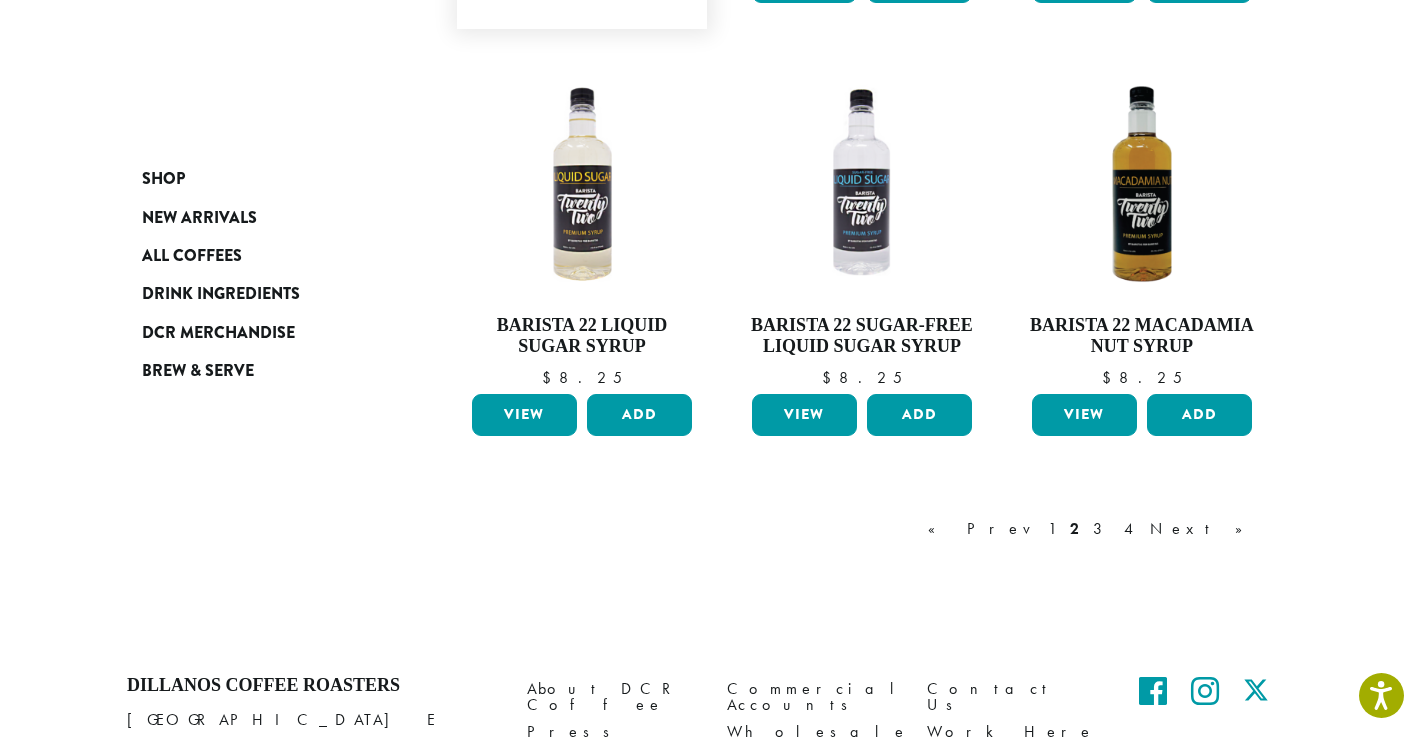 scroll, scrollTop: 1626, scrollLeft: 0, axis: vertical 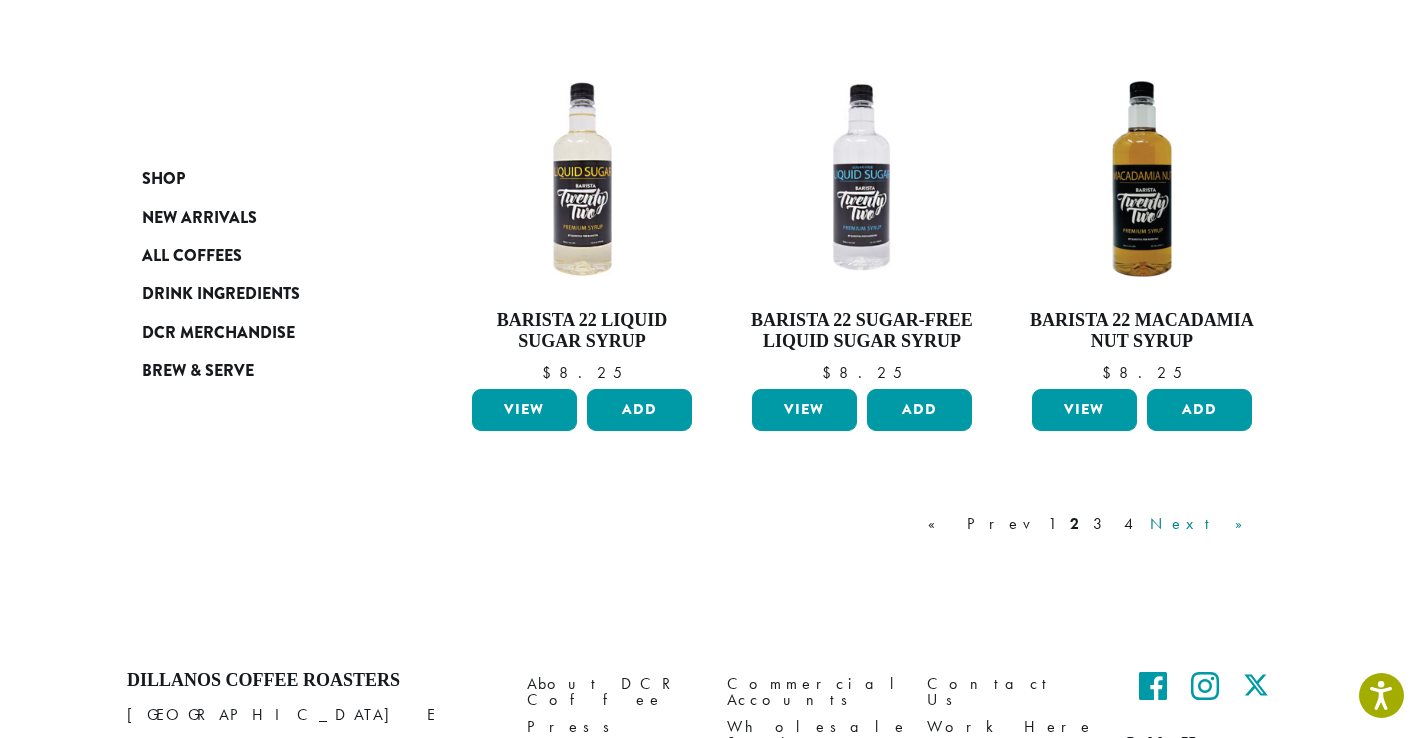 click on "Next »" at bounding box center (1203, 524) 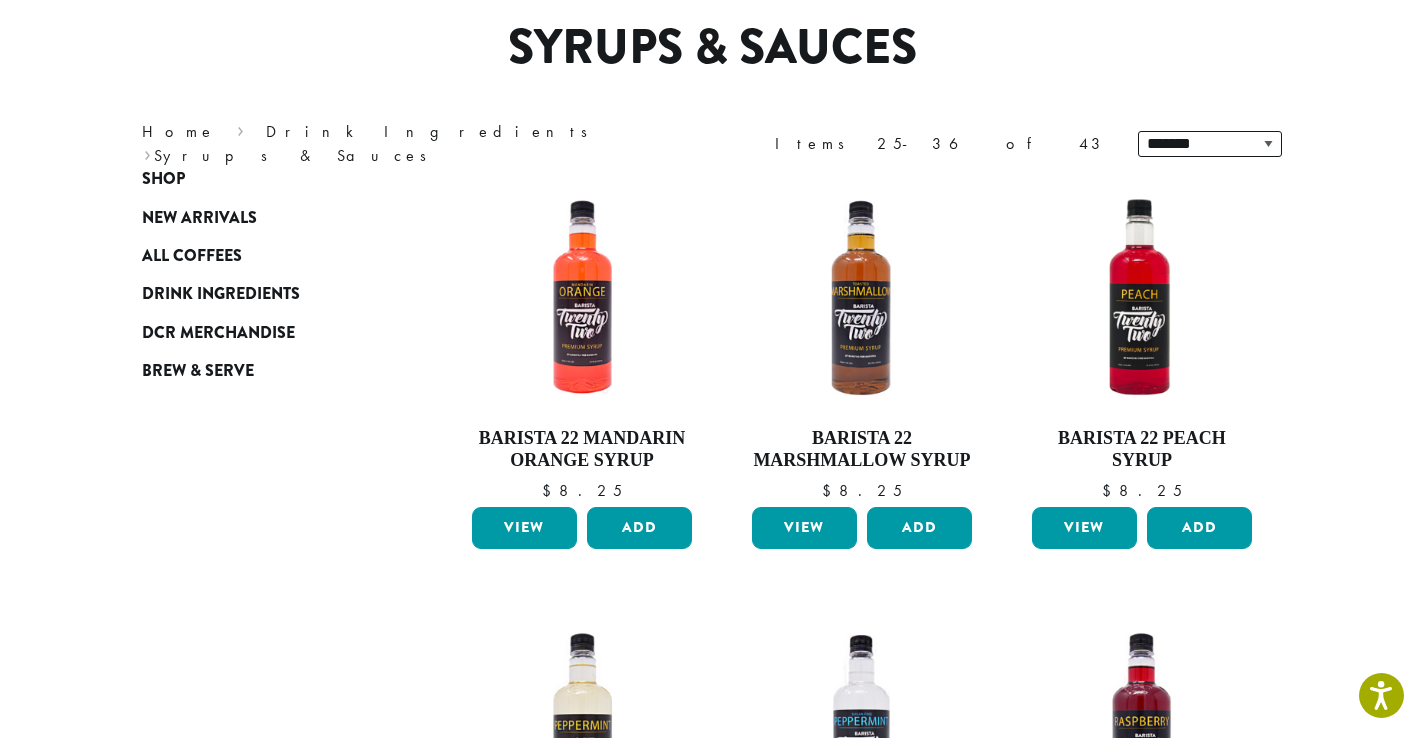 scroll, scrollTop: 123, scrollLeft: 0, axis: vertical 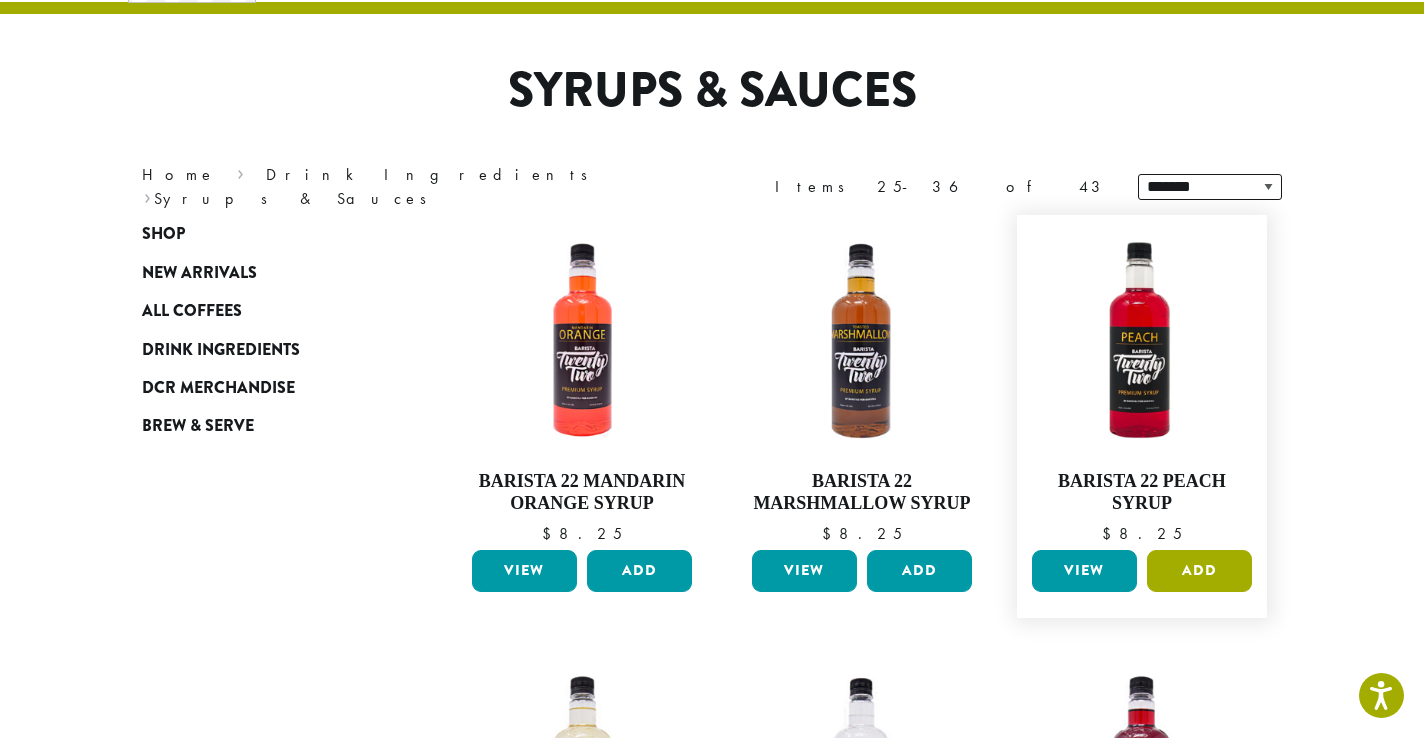 click on "Add" at bounding box center (1199, 571) 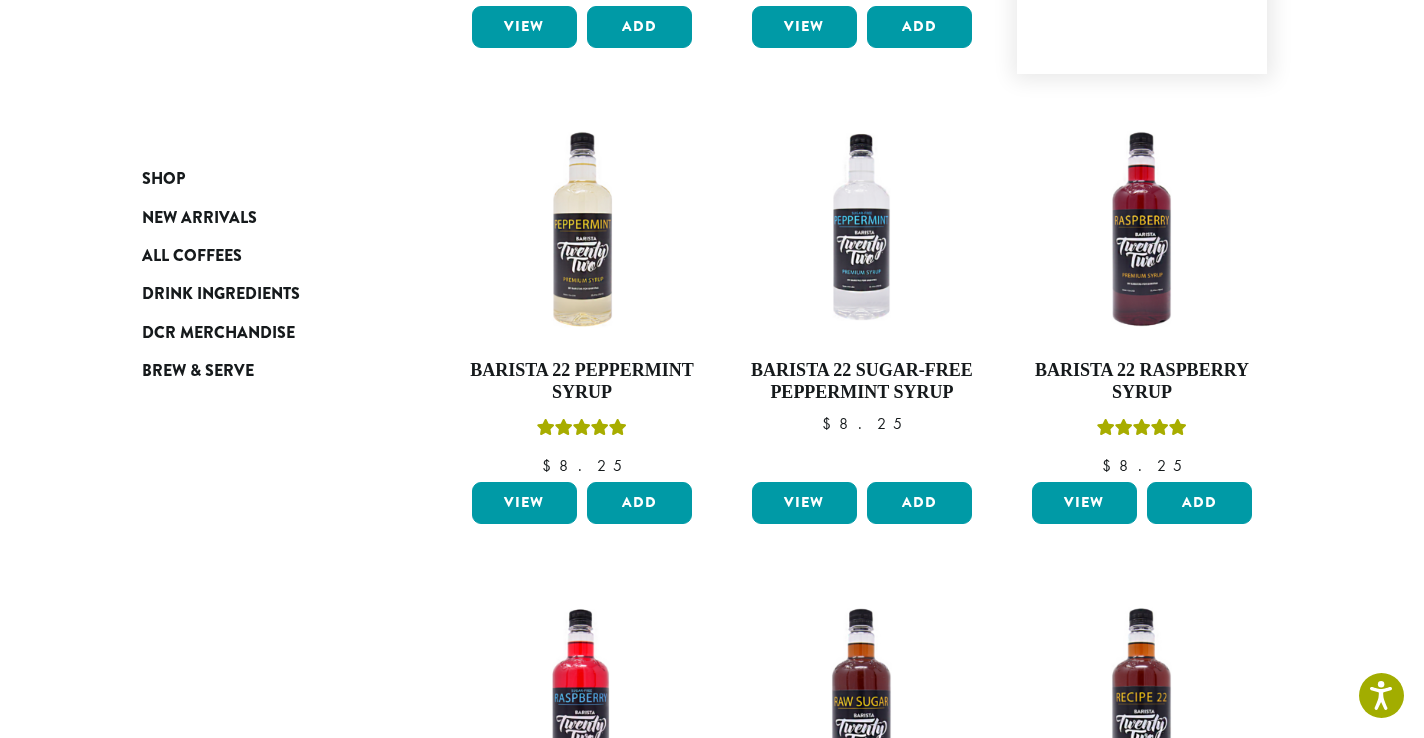 scroll, scrollTop: 670, scrollLeft: 0, axis: vertical 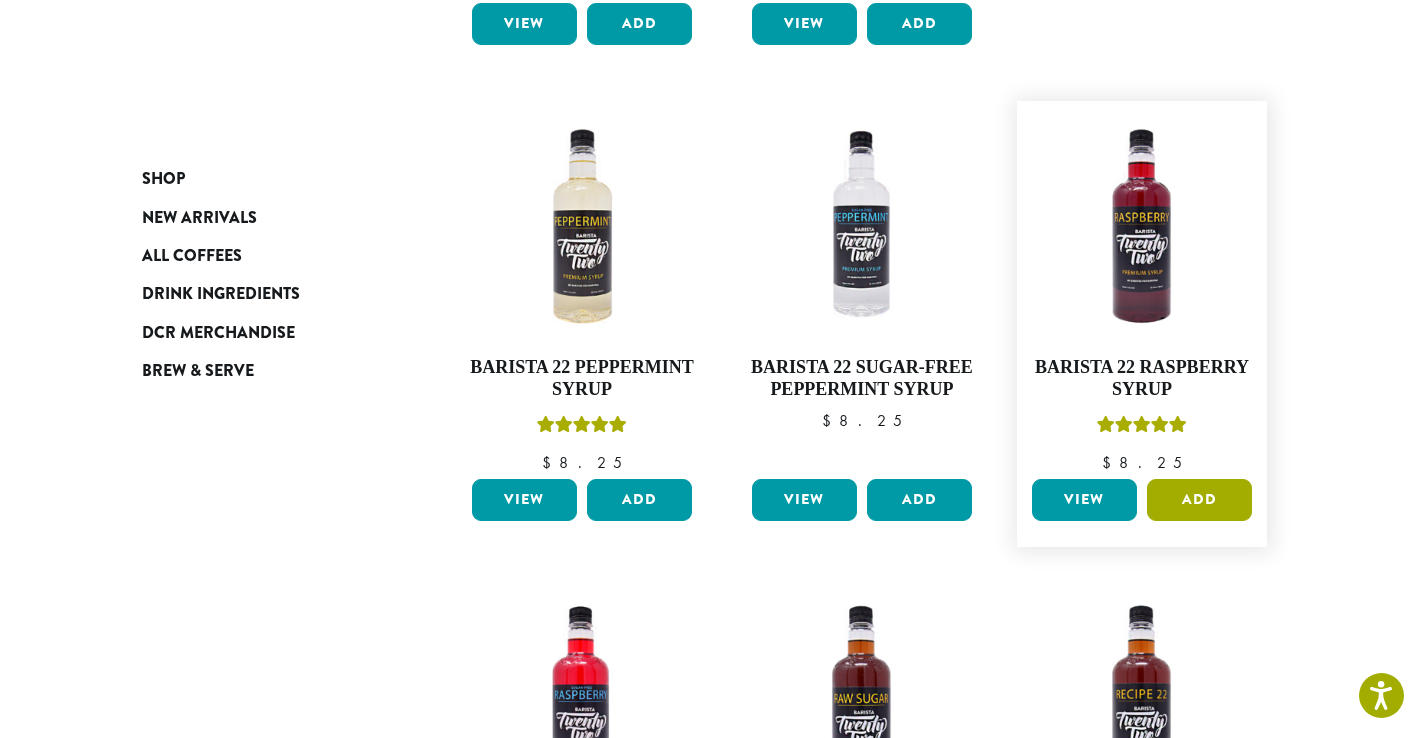 click on "Add" at bounding box center [1199, 500] 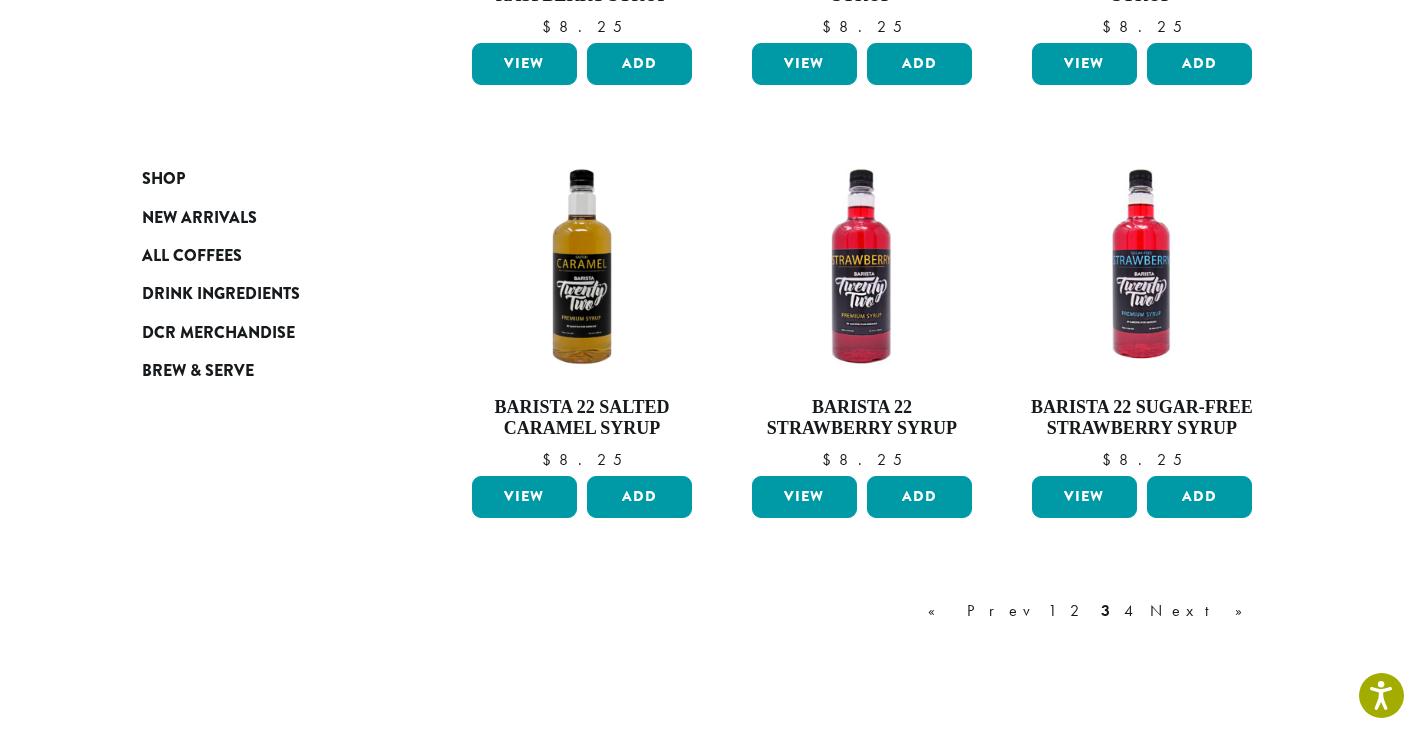 scroll, scrollTop: 1542, scrollLeft: 0, axis: vertical 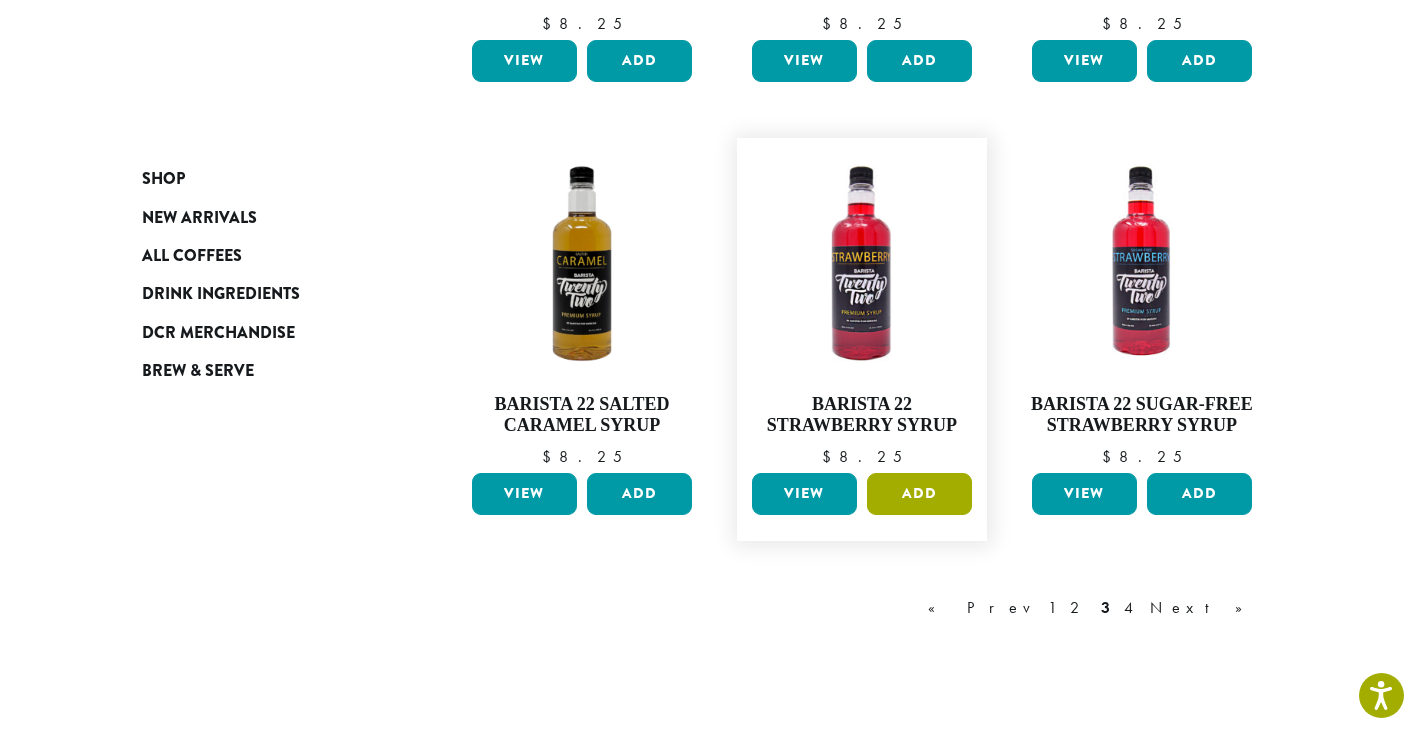 click on "Add" at bounding box center (919, 494) 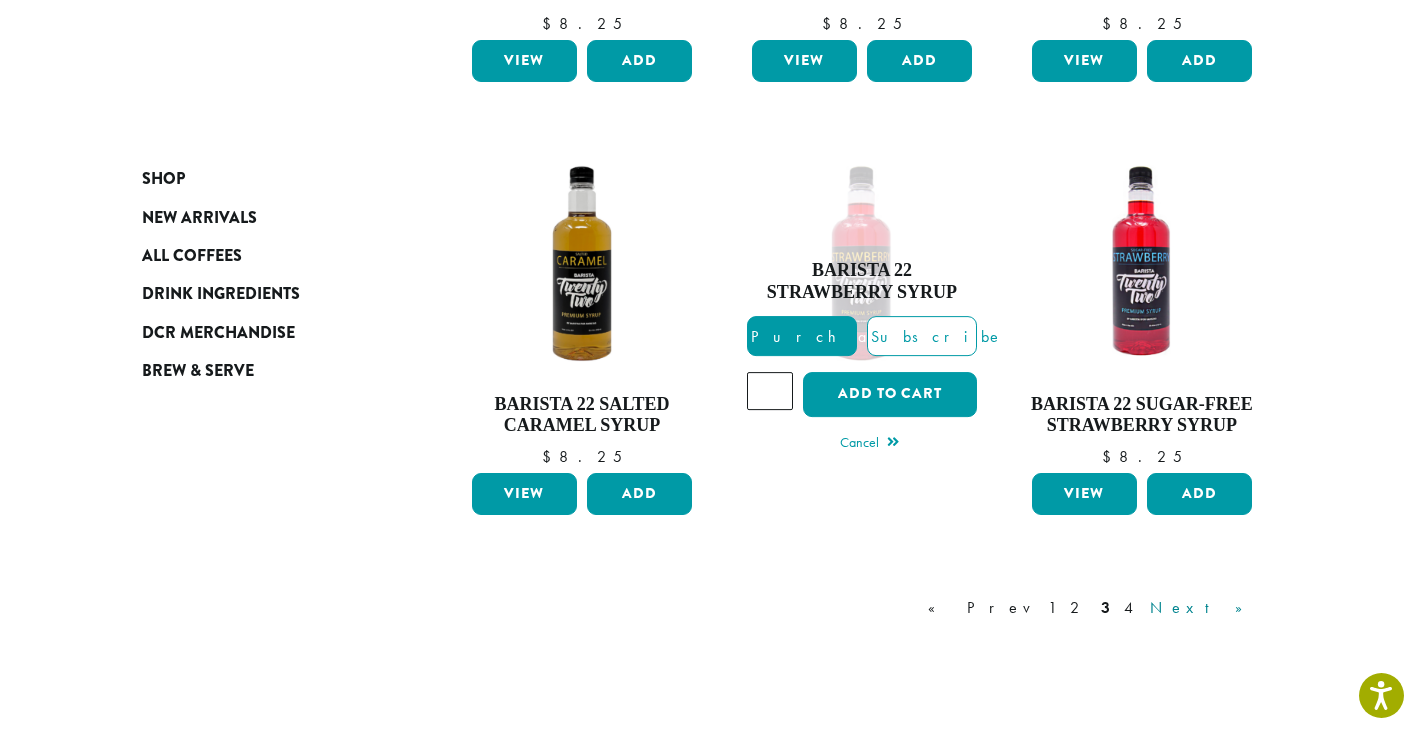click on "Next »" at bounding box center [1203, 608] 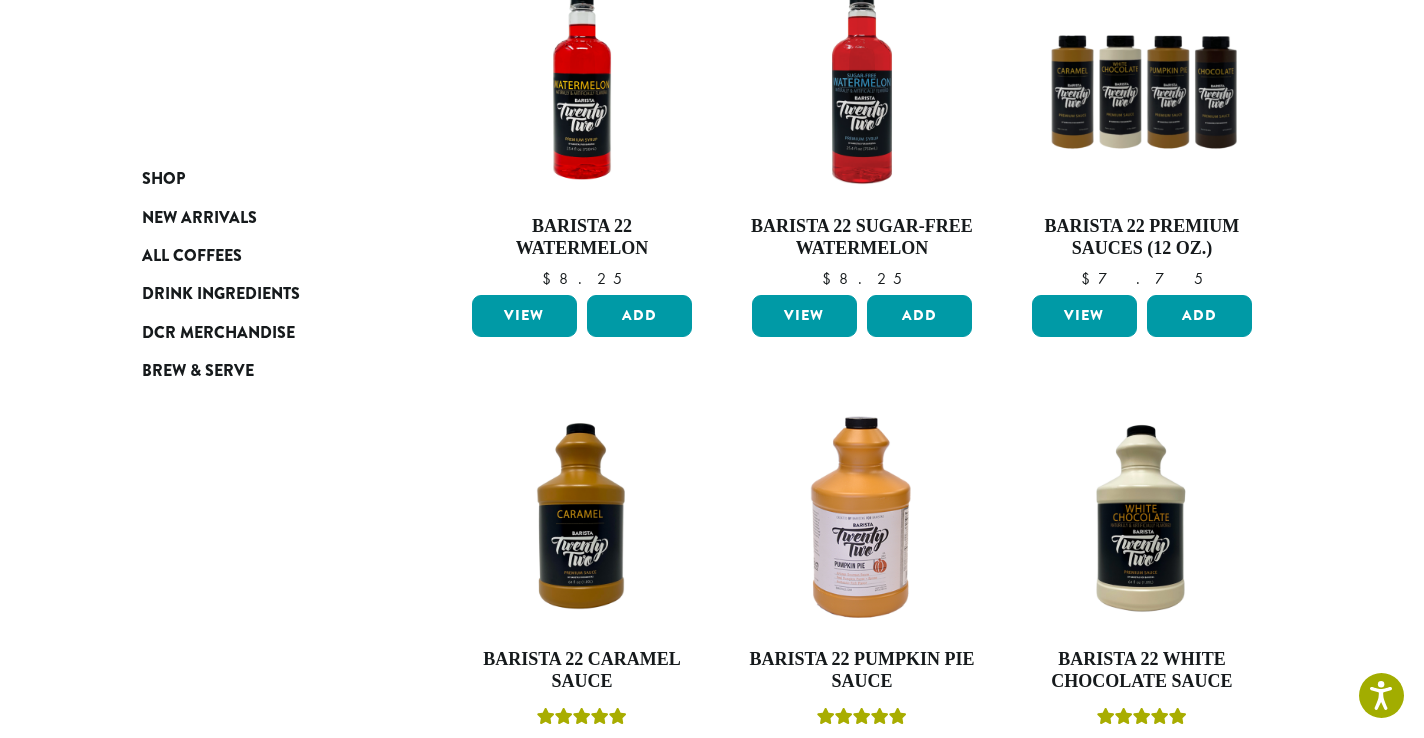 scroll, scrollTop: 123, scrollLeft: 0, axis: vertical 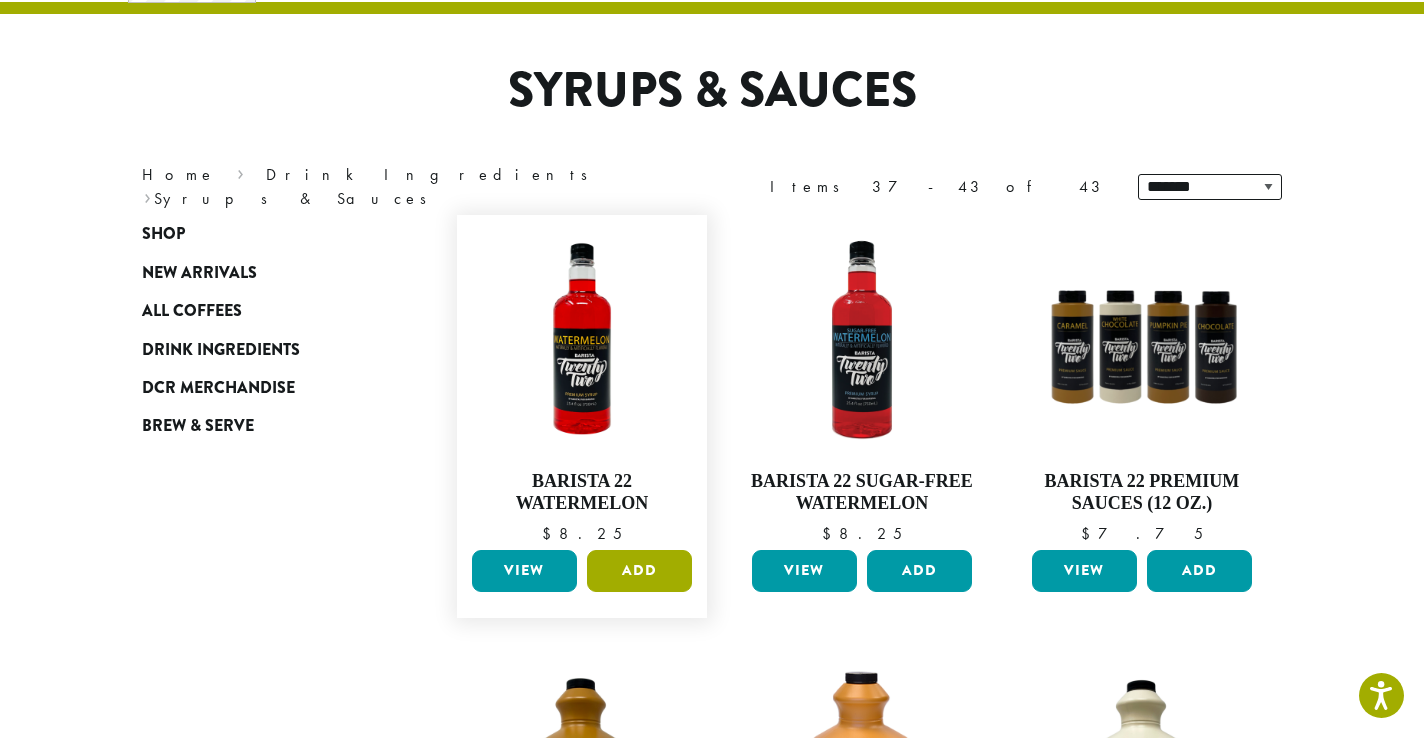 click on "Add" at bounding box center [639, 571] 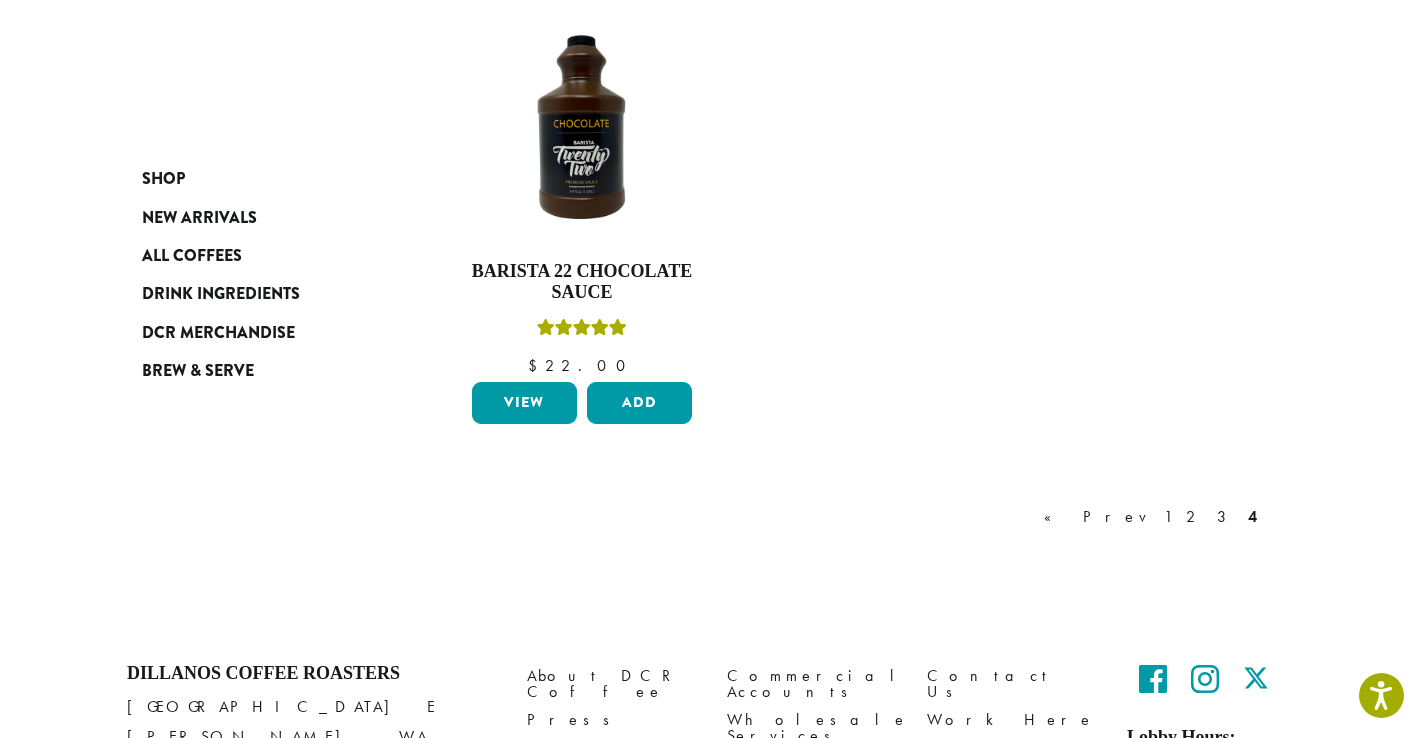 scroll, scrollTop: 1289, scrollLeft: 0, axis: vertical 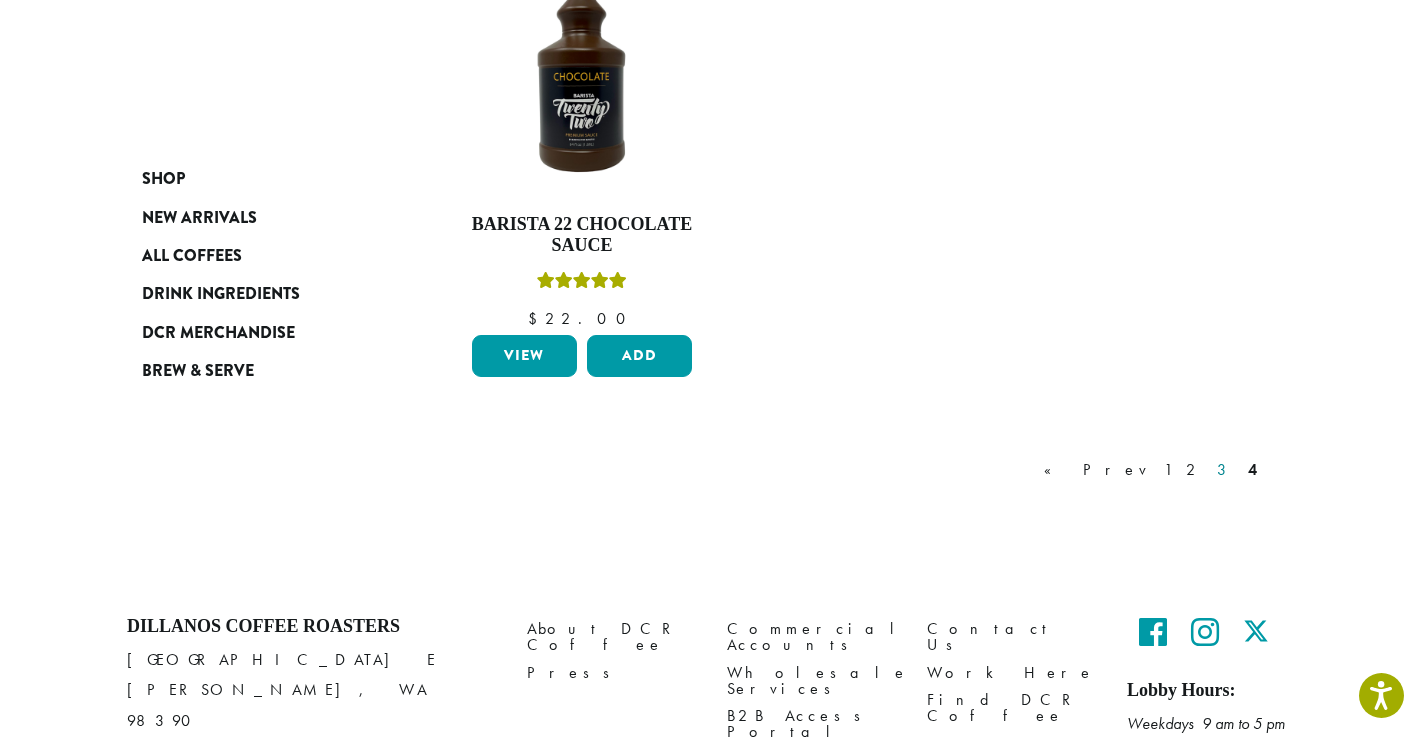 click on "3" at bounding box center (1225, 470) 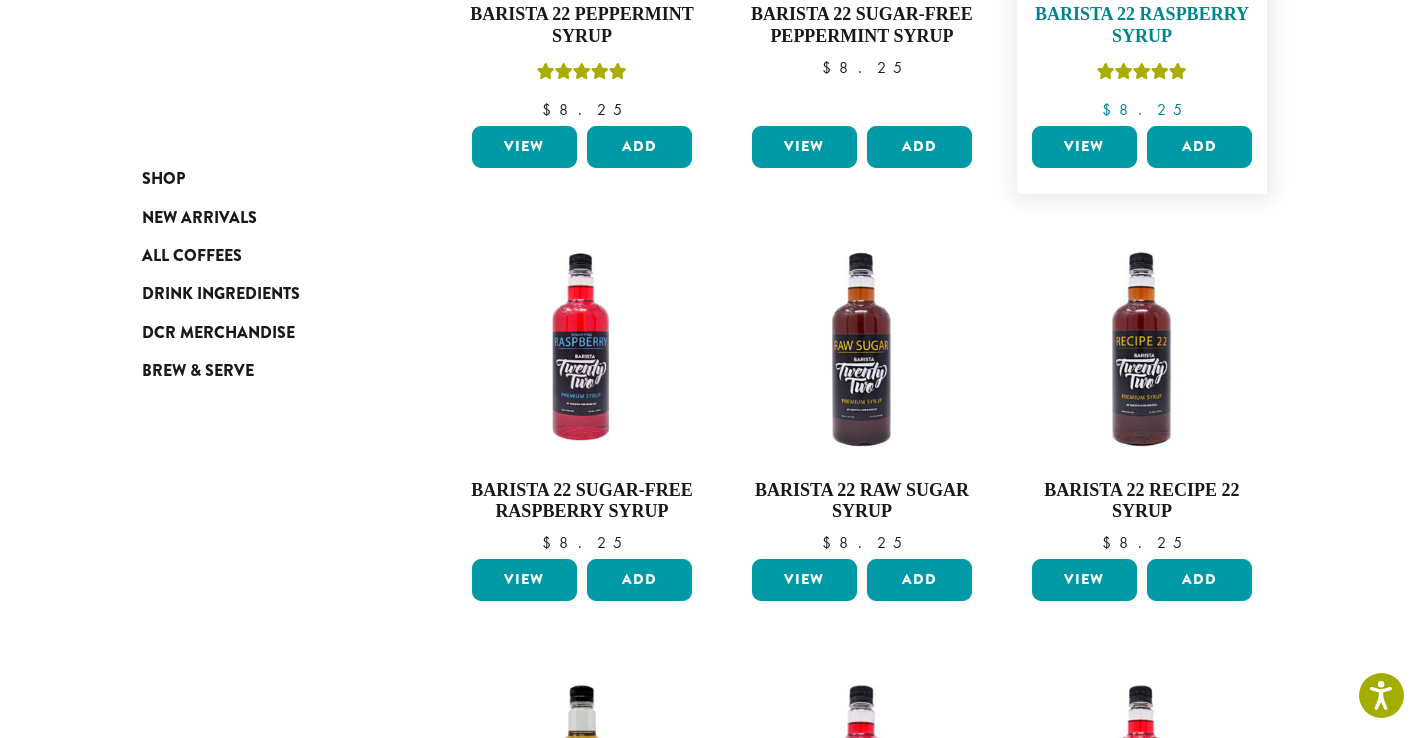 scroll, scrollTop: 957, scrollLeft: 0, axis: vertical 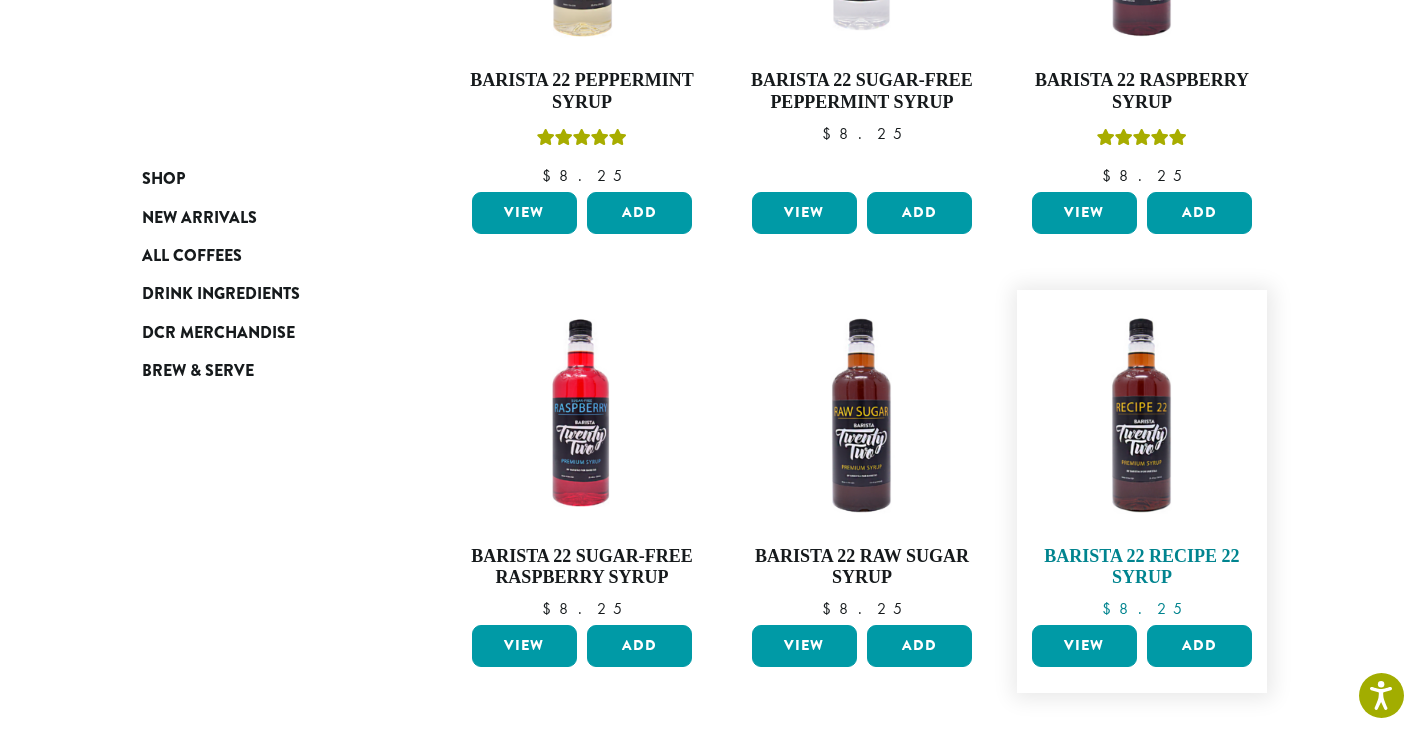 click on "Barista 22 Recipe 22 Syrup" at bounding box center (1142, 567) 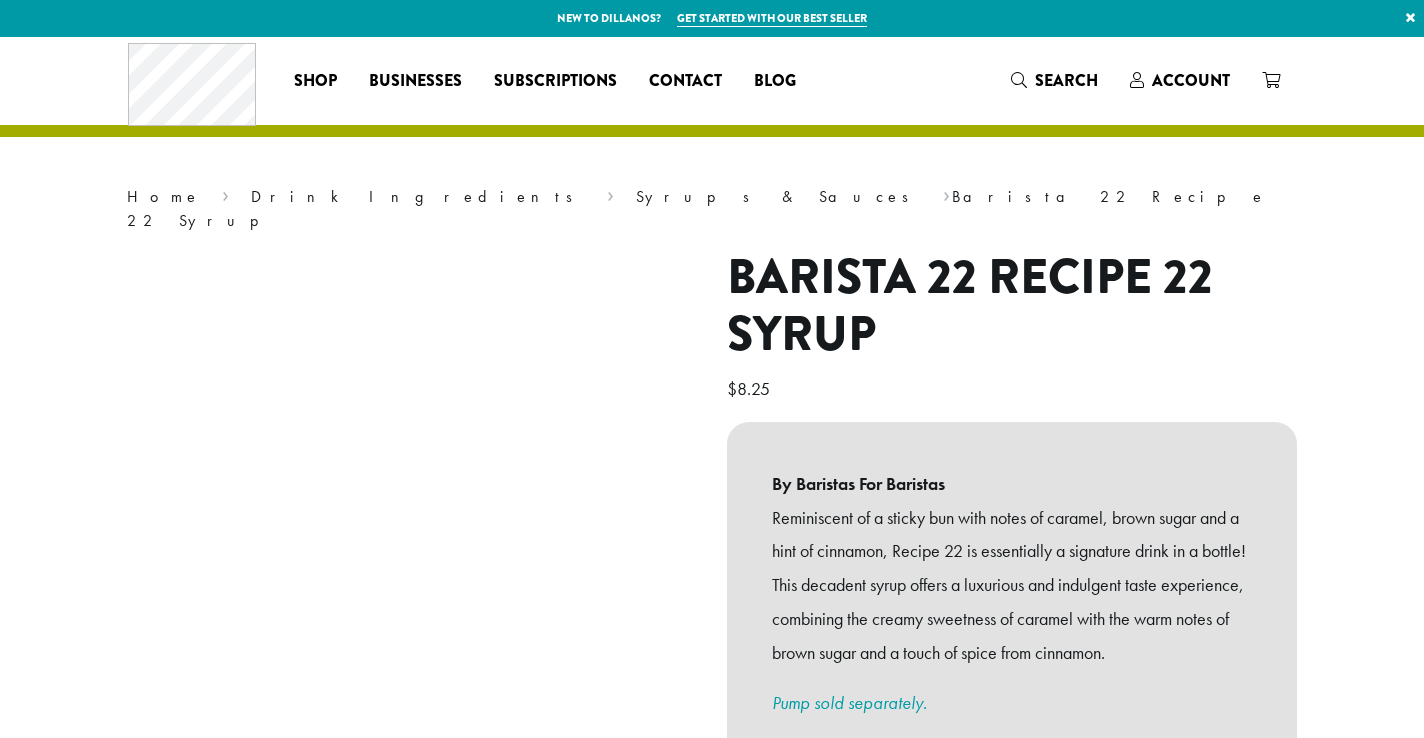 scroll, scrollTop: 0, scrollLeft: 0, axis: both 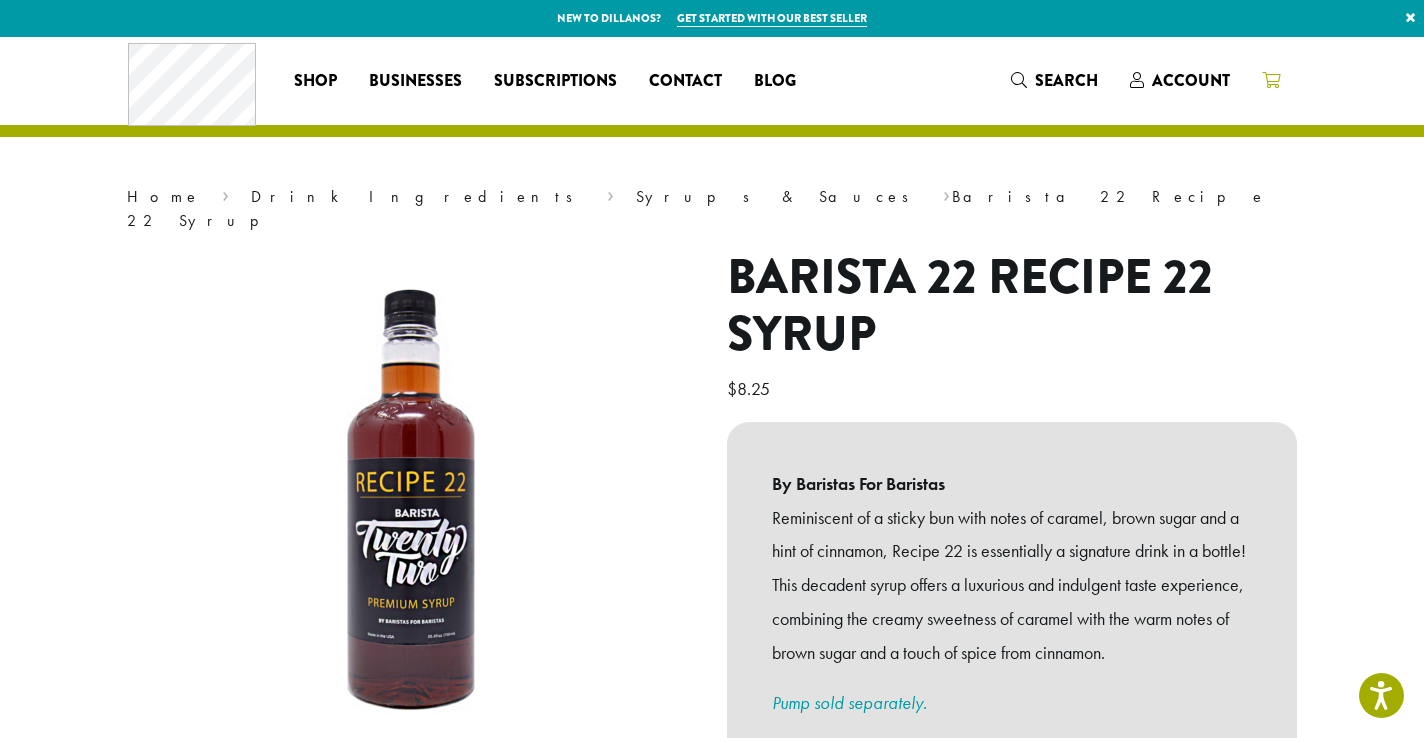 click at bounding box center [1271, 80] 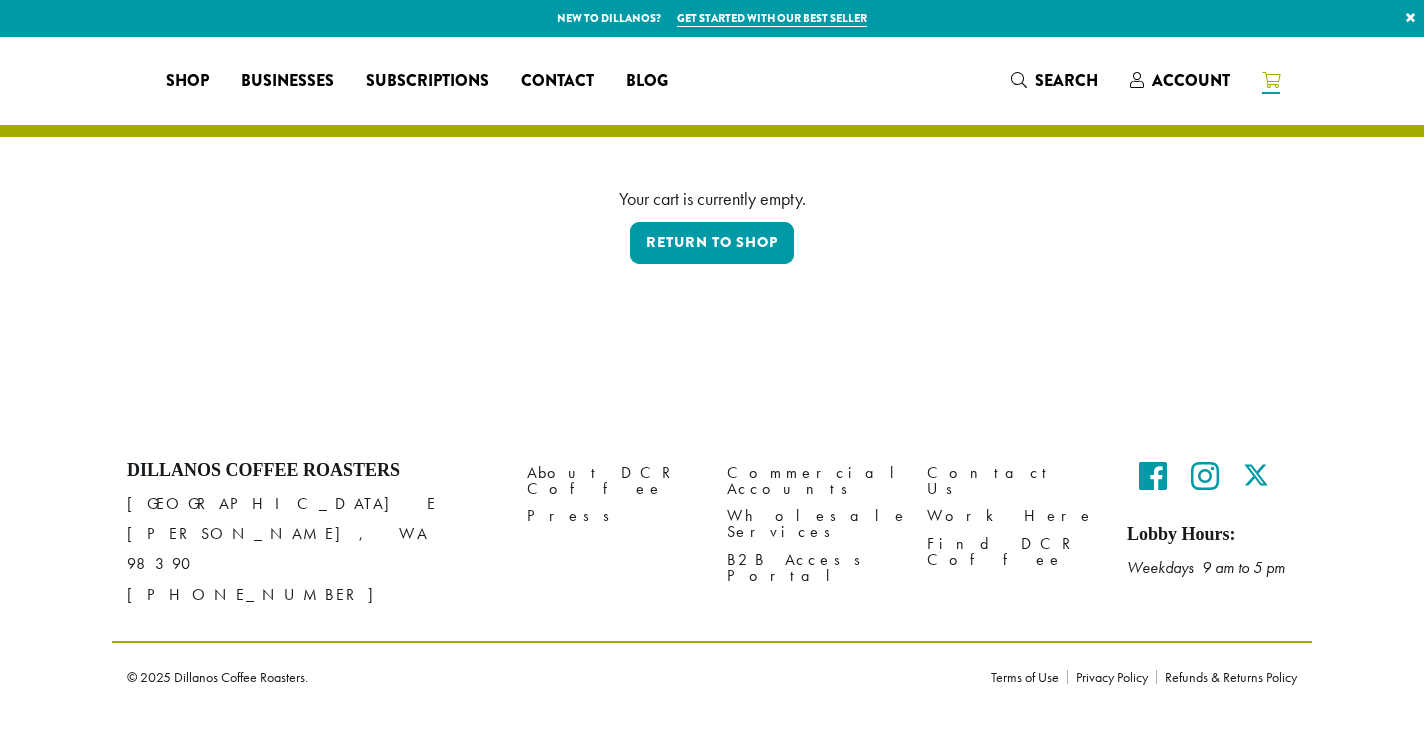 scroll, scrollTop: 0, scrollLeft: 0, axis: both 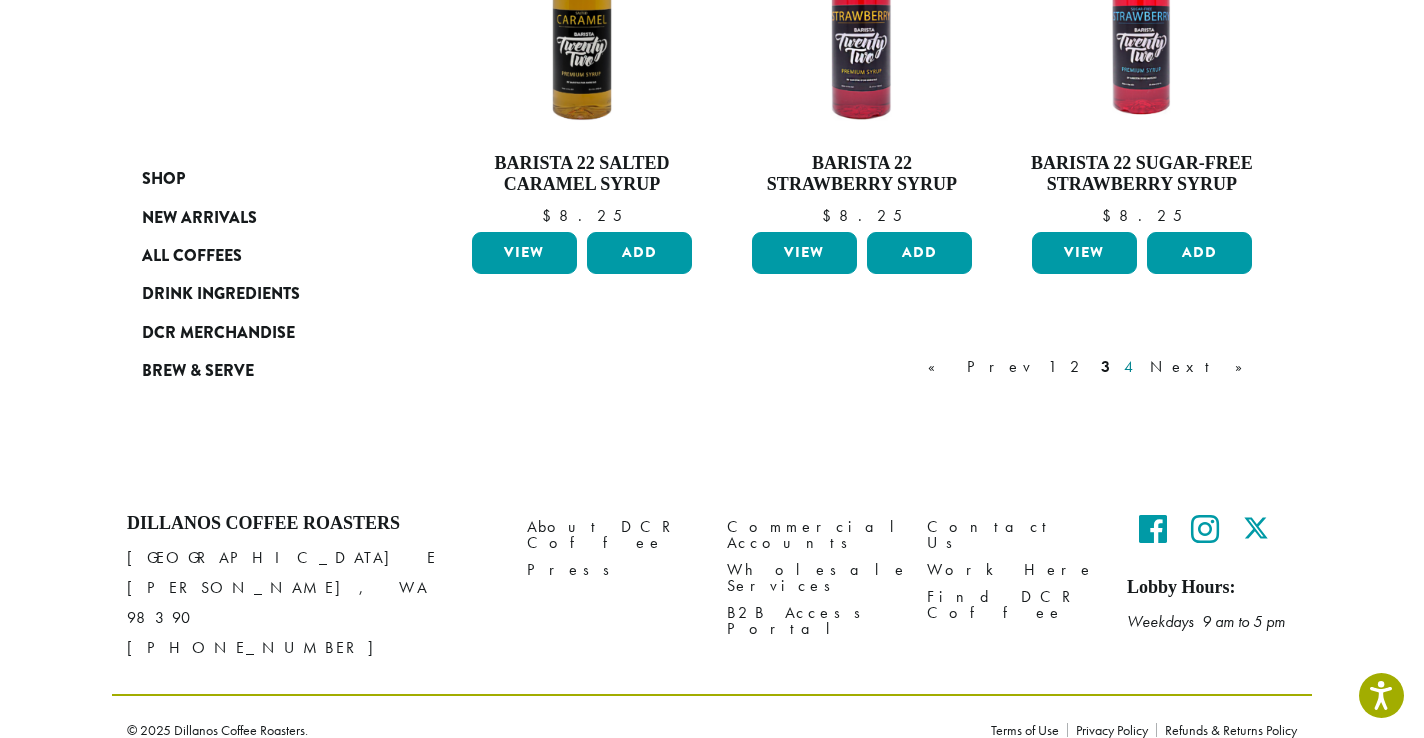 click on "4" at bounding box center (1130, 367) 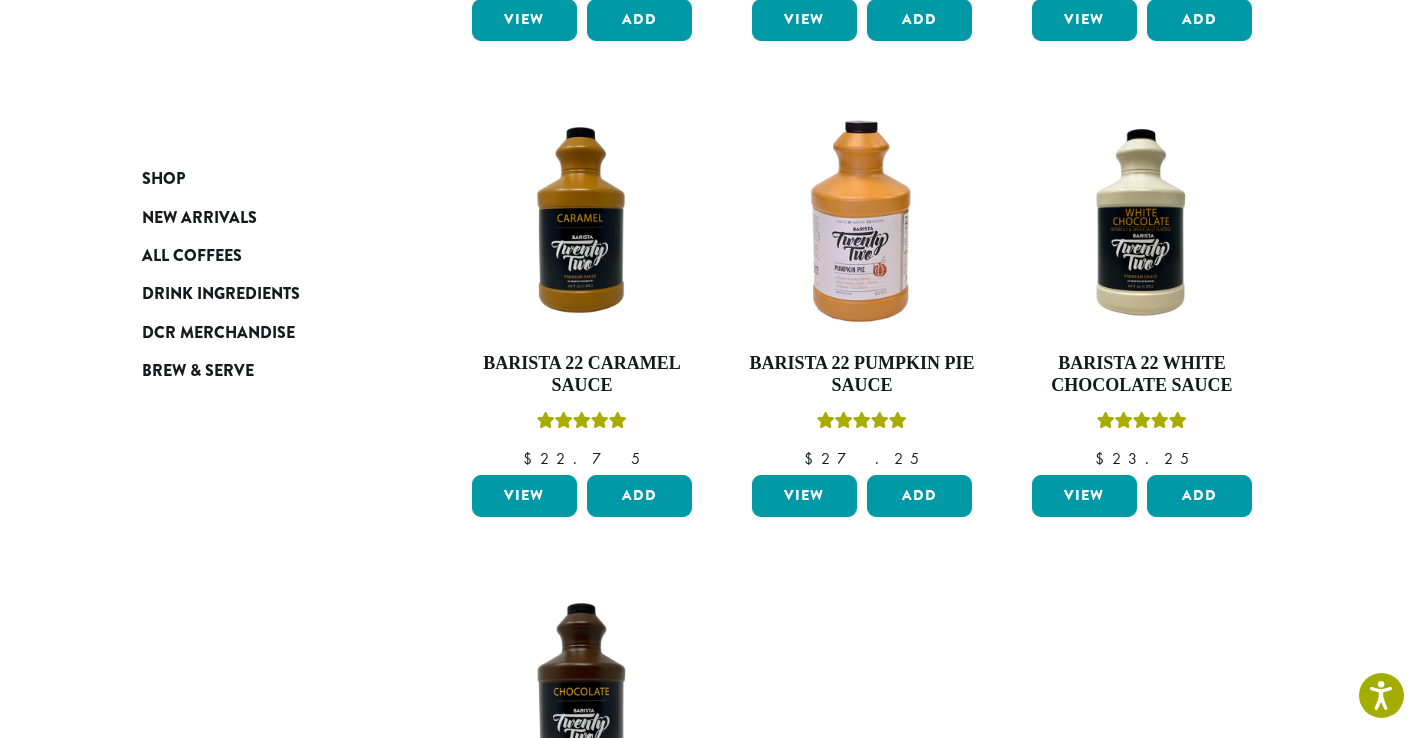 scroll, scrollTop: 123, scrollLeft: 0, axis: vertical 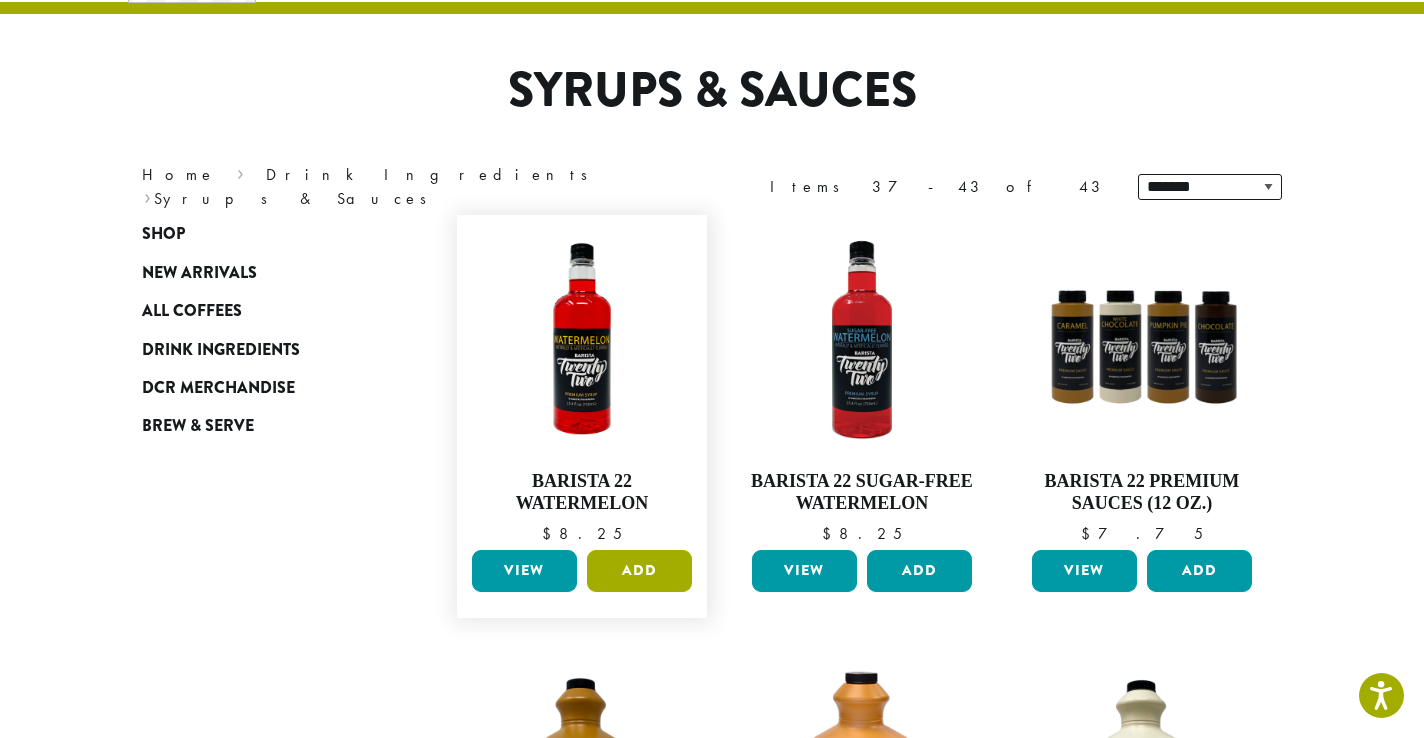 click on "Add" at bounding box center (639, 571) 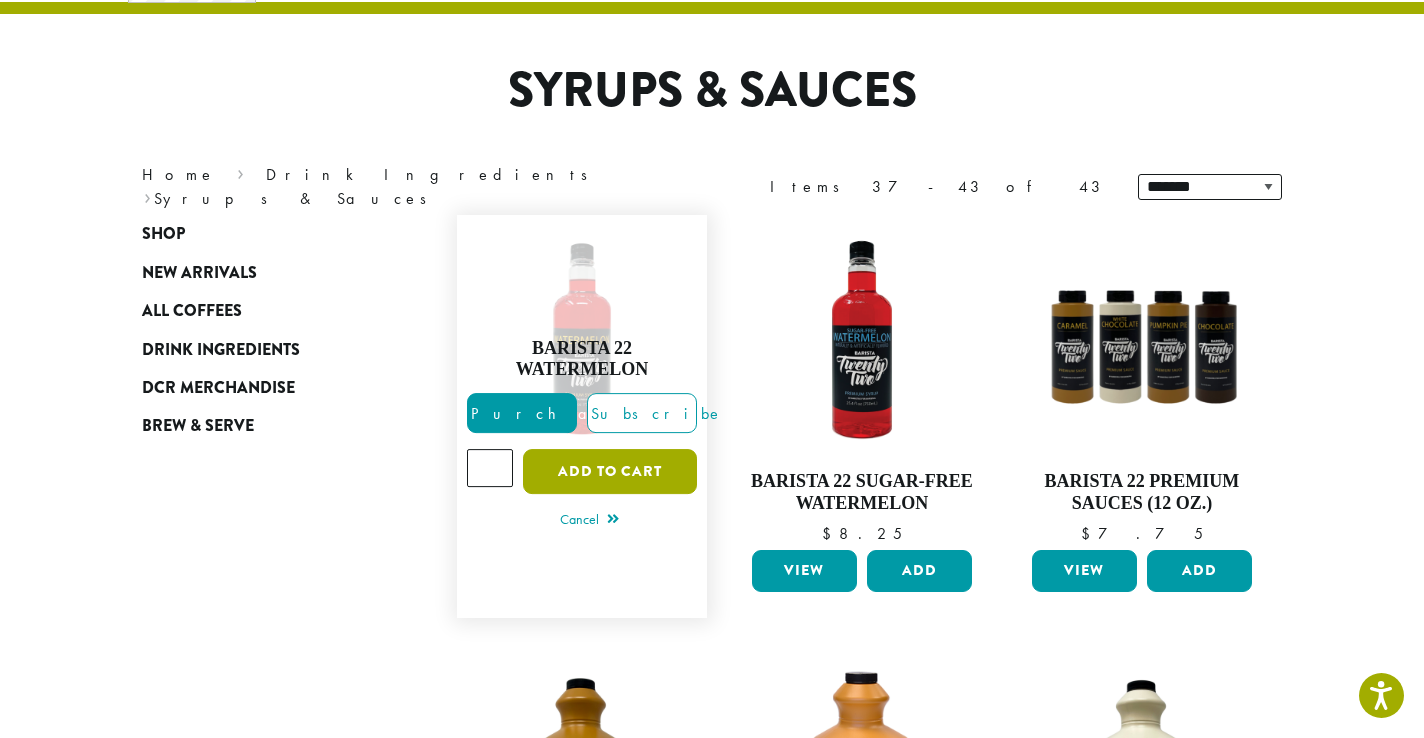 click on "Add to cart" at bounding box center [610, 471] 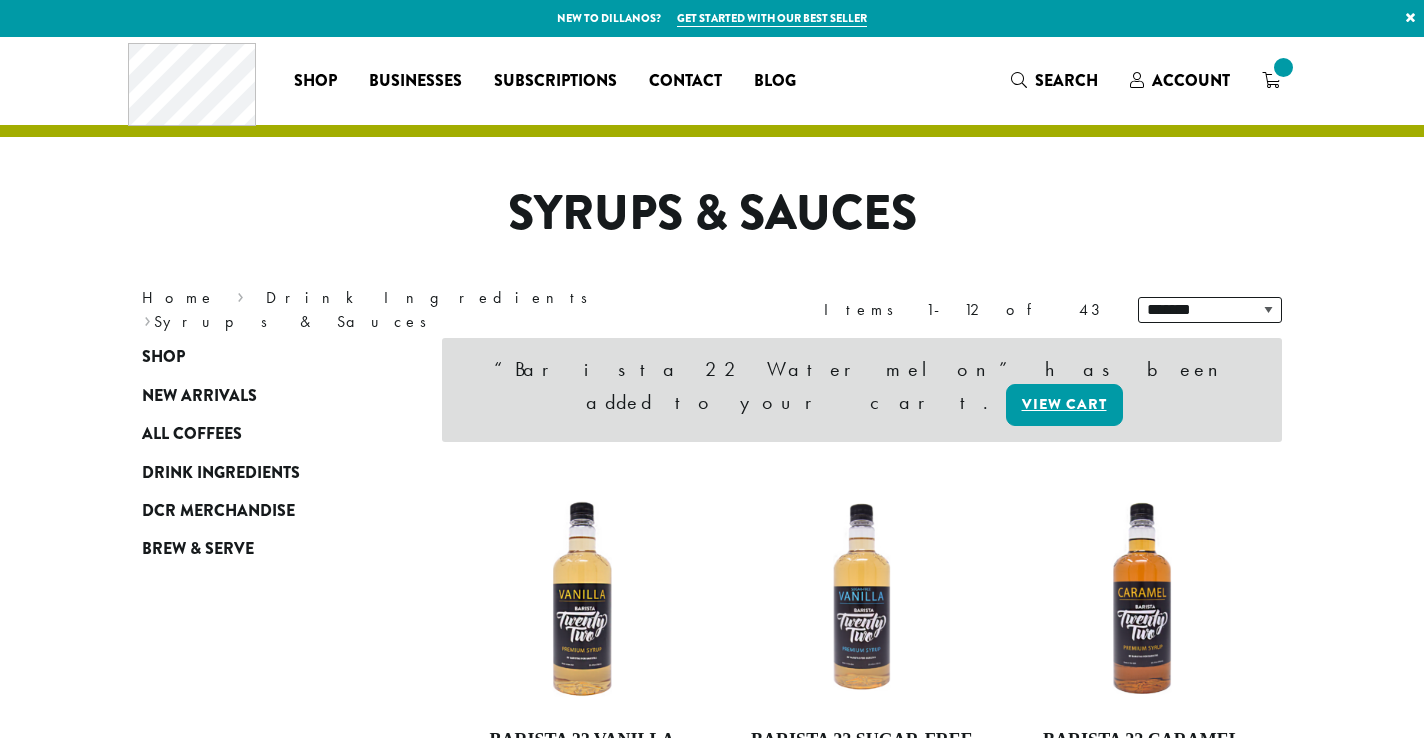 scroll, scrollTop: 0, scrollLeft: 0, axis: both 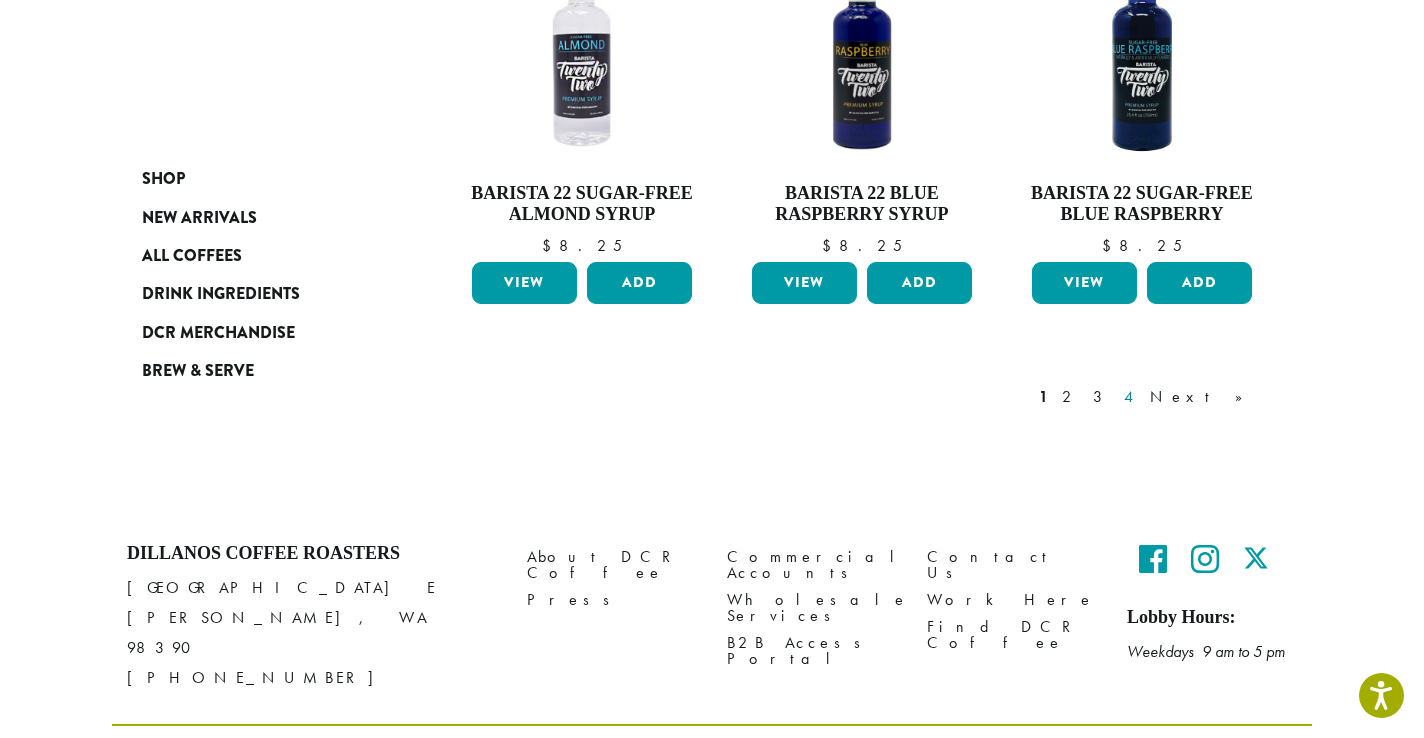 click on "4" at bounding box center [1130, 397] 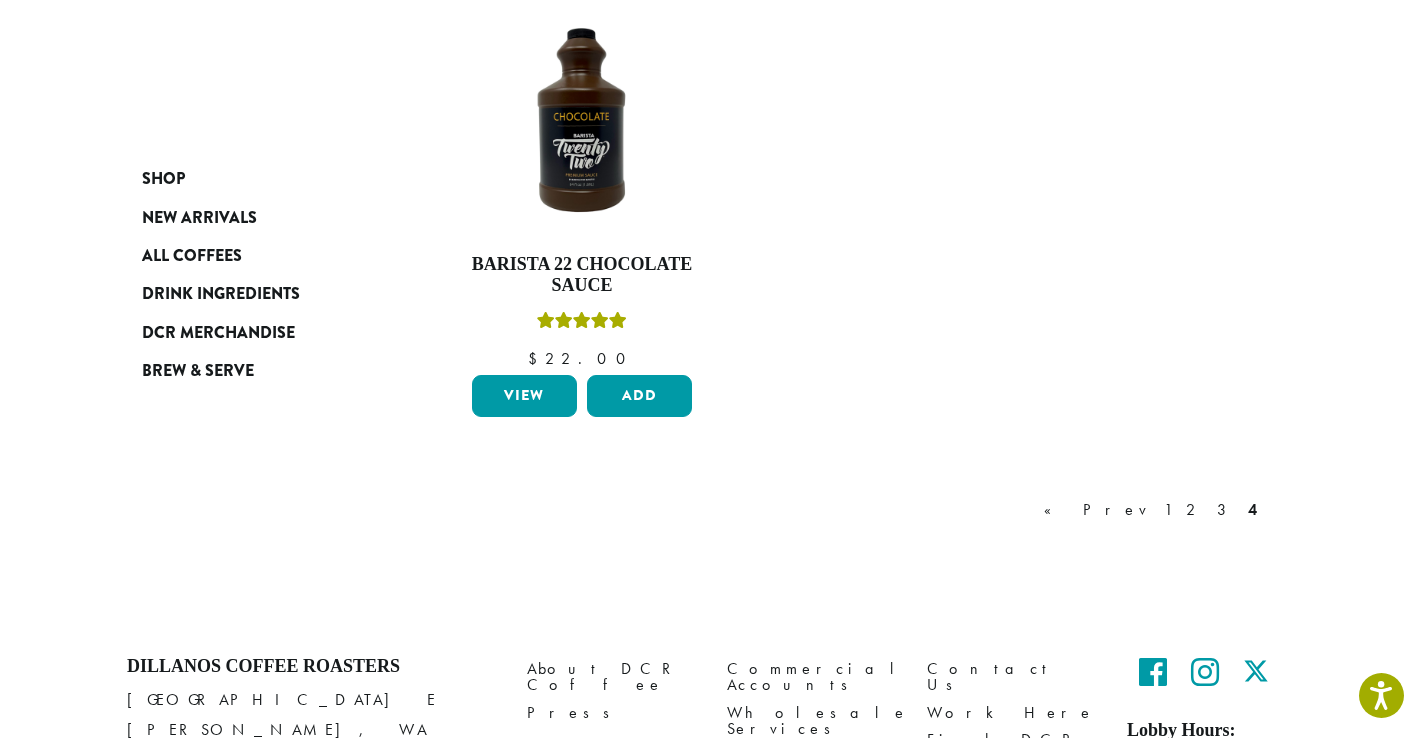 scroll, scrollTop: 1343, scrollLeft: 0, axis: vertical 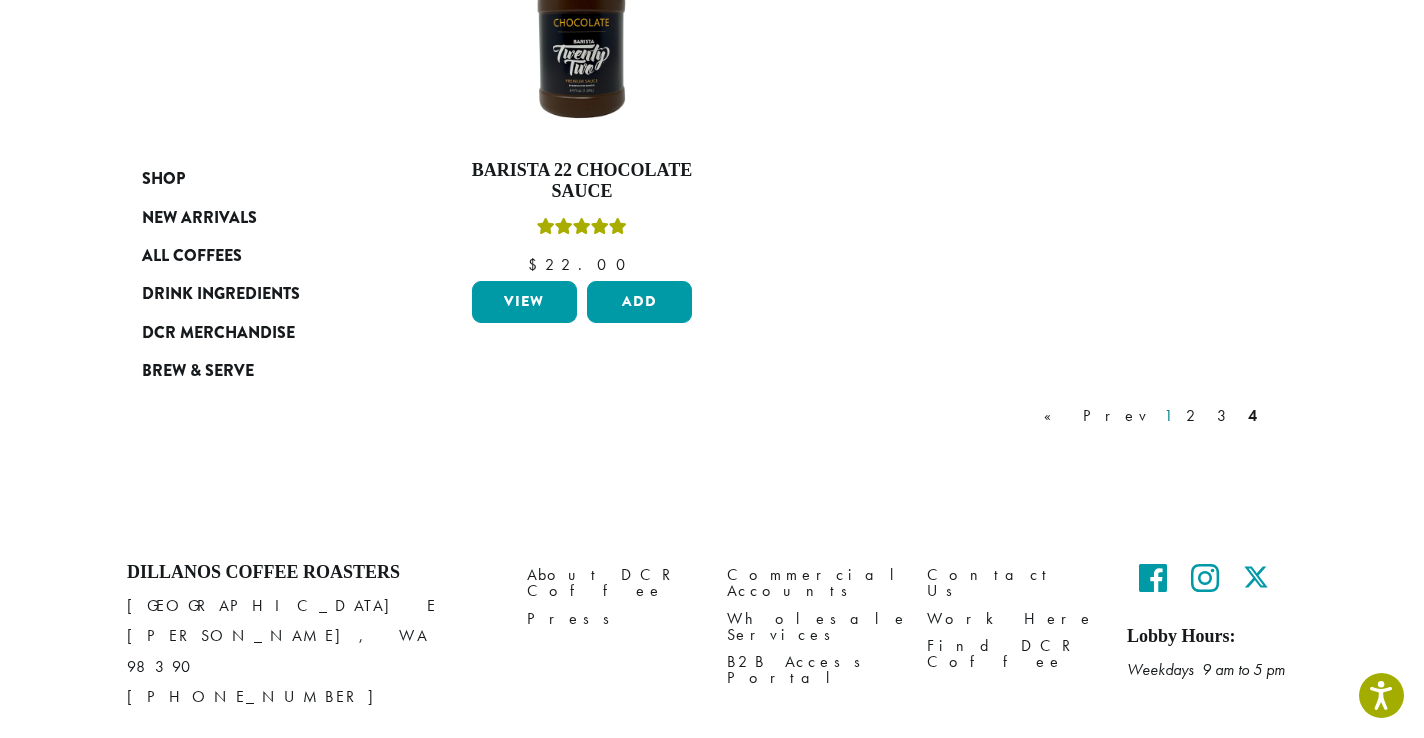 click on "1" at bounding box center (1168, 416) 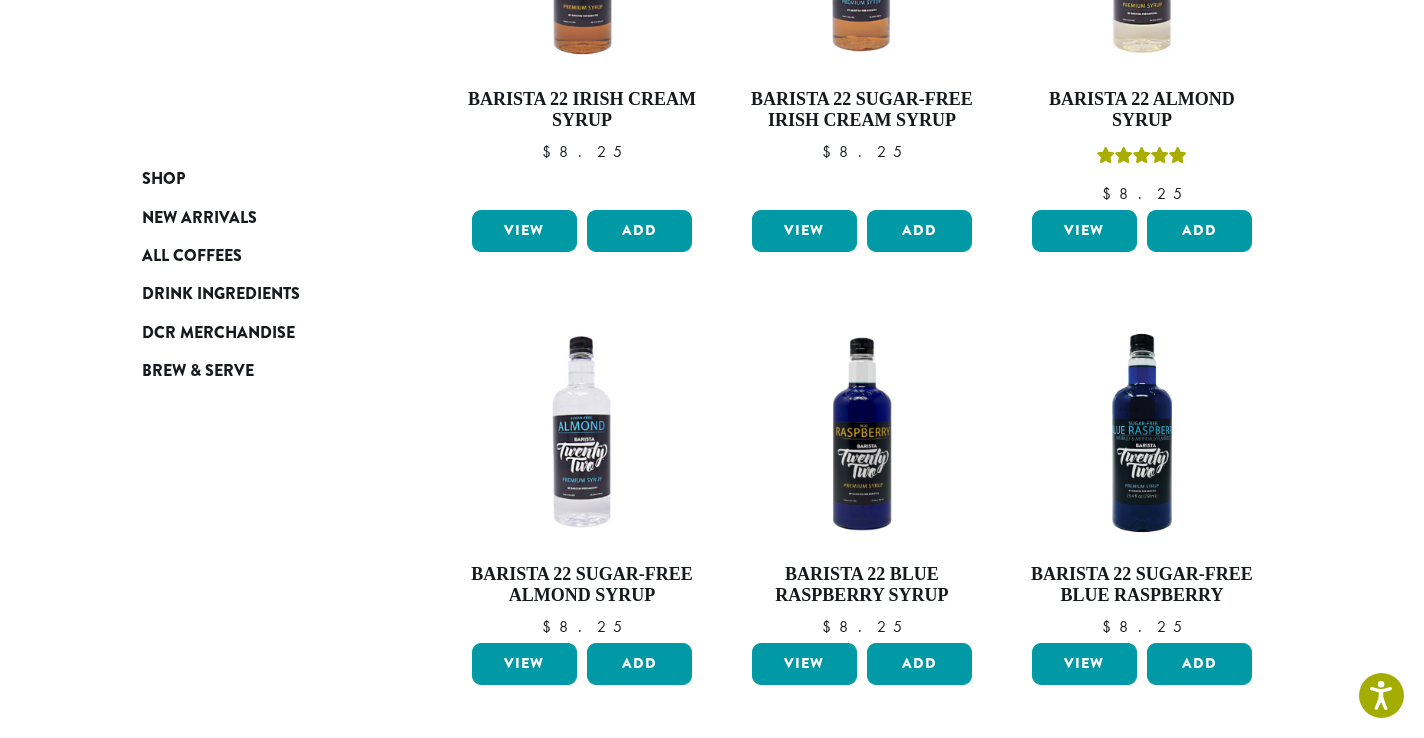 scroll, scrollTop: 1515, scrollLeft: 0, axis: vertical 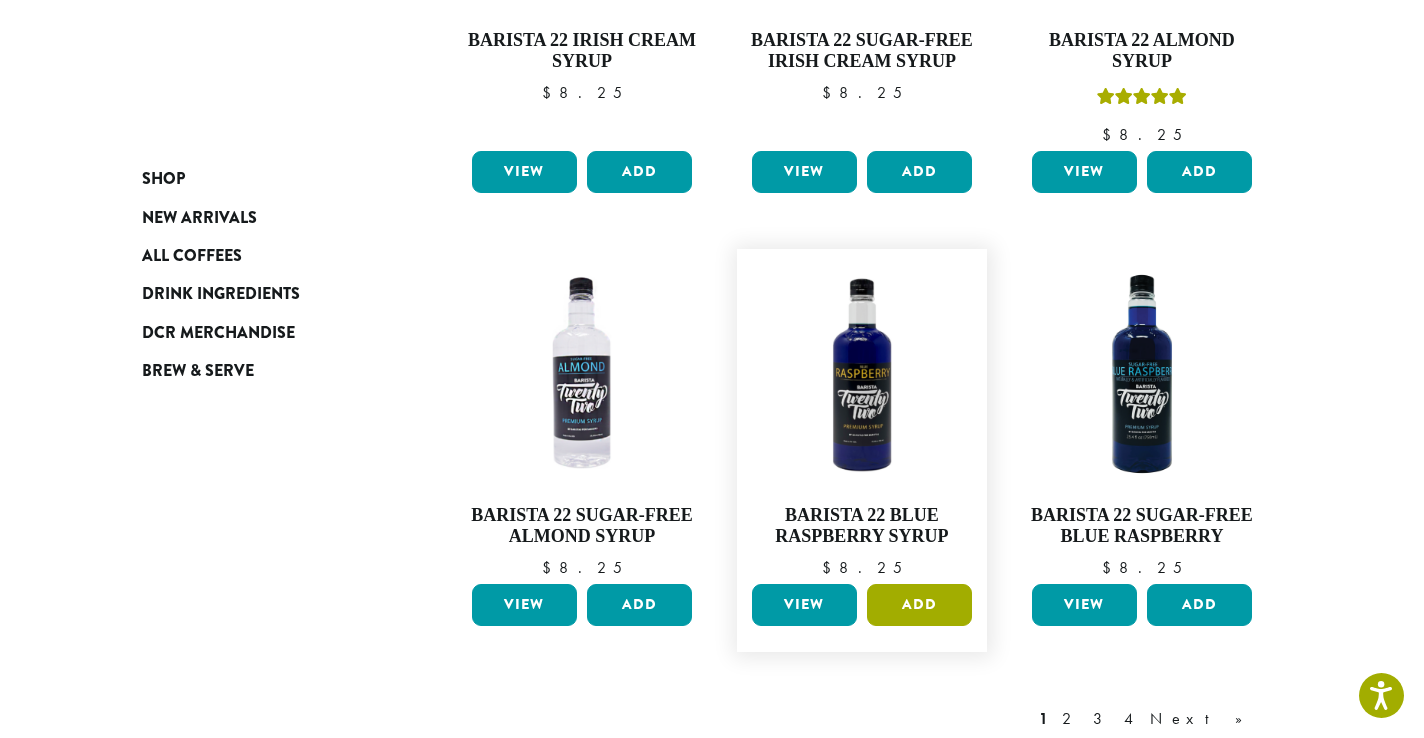 click on "Add" at bounding box center (919, 605) 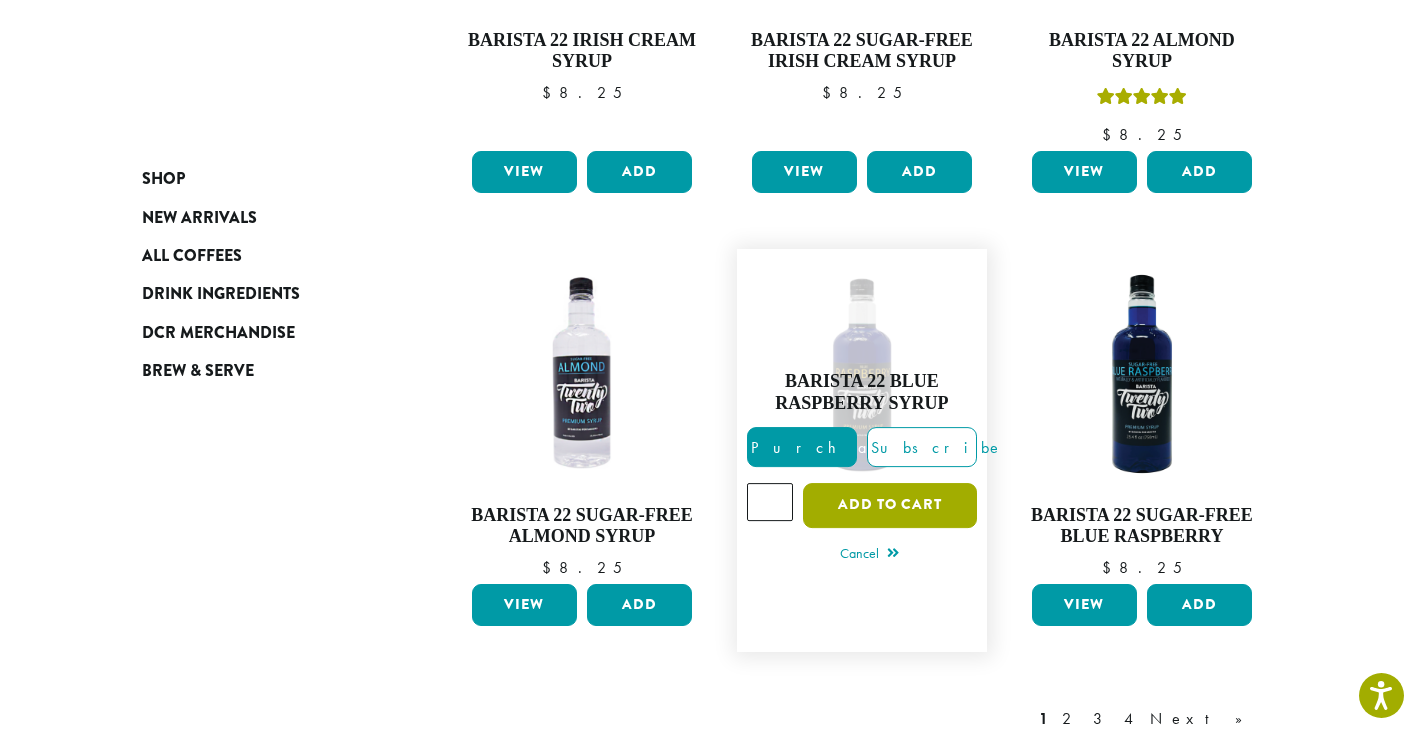 click on "Add to cart" at bounding box center [890, 505] 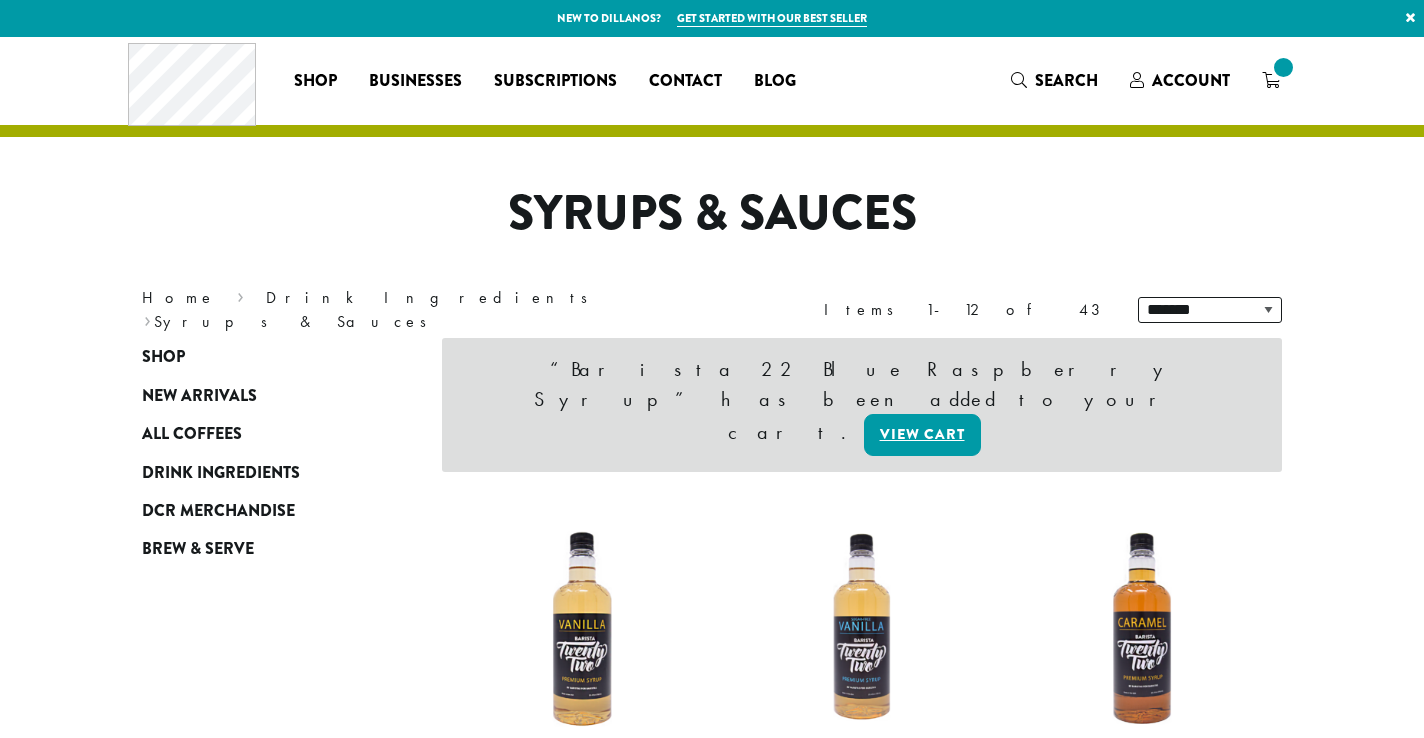 scroll, scrollTop: 0, scrollLeft: 0, axis: both 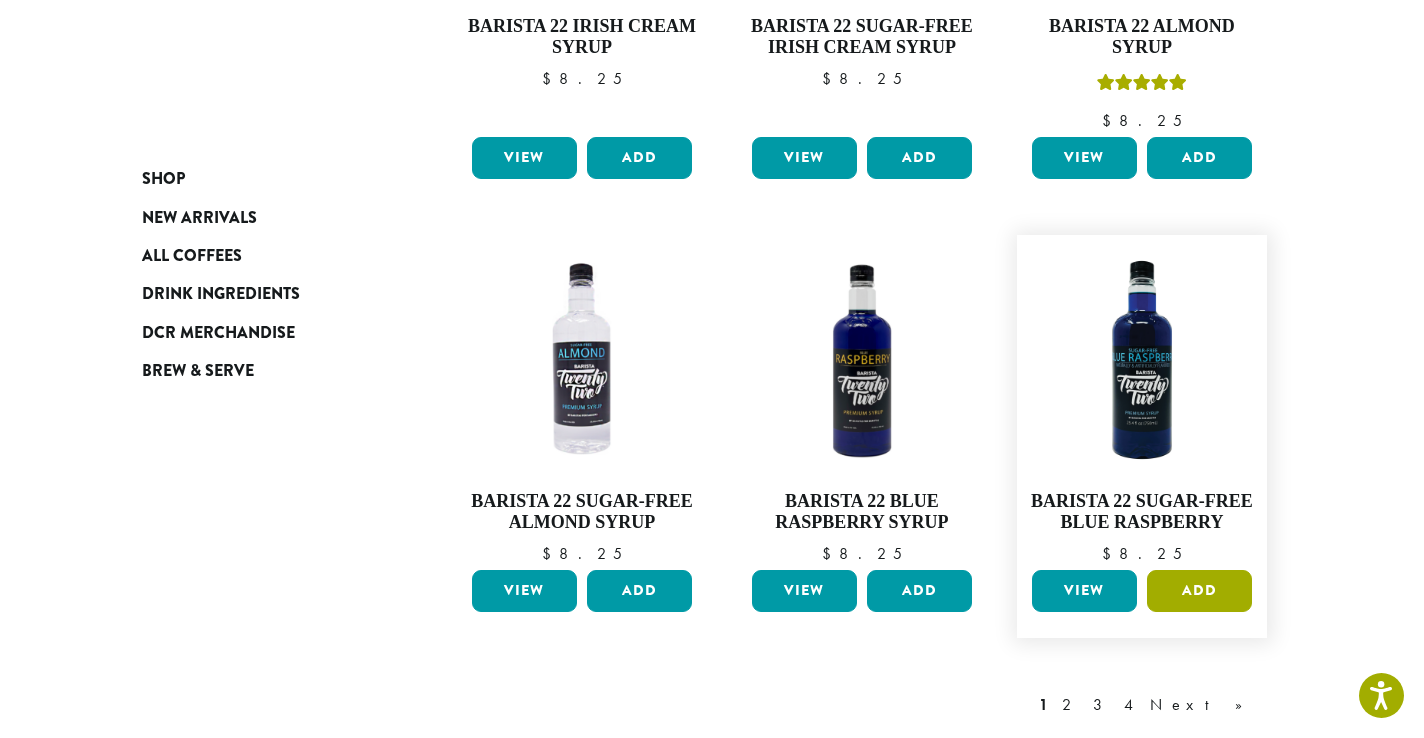 click on "Add" at bounding box center (1199, 591) 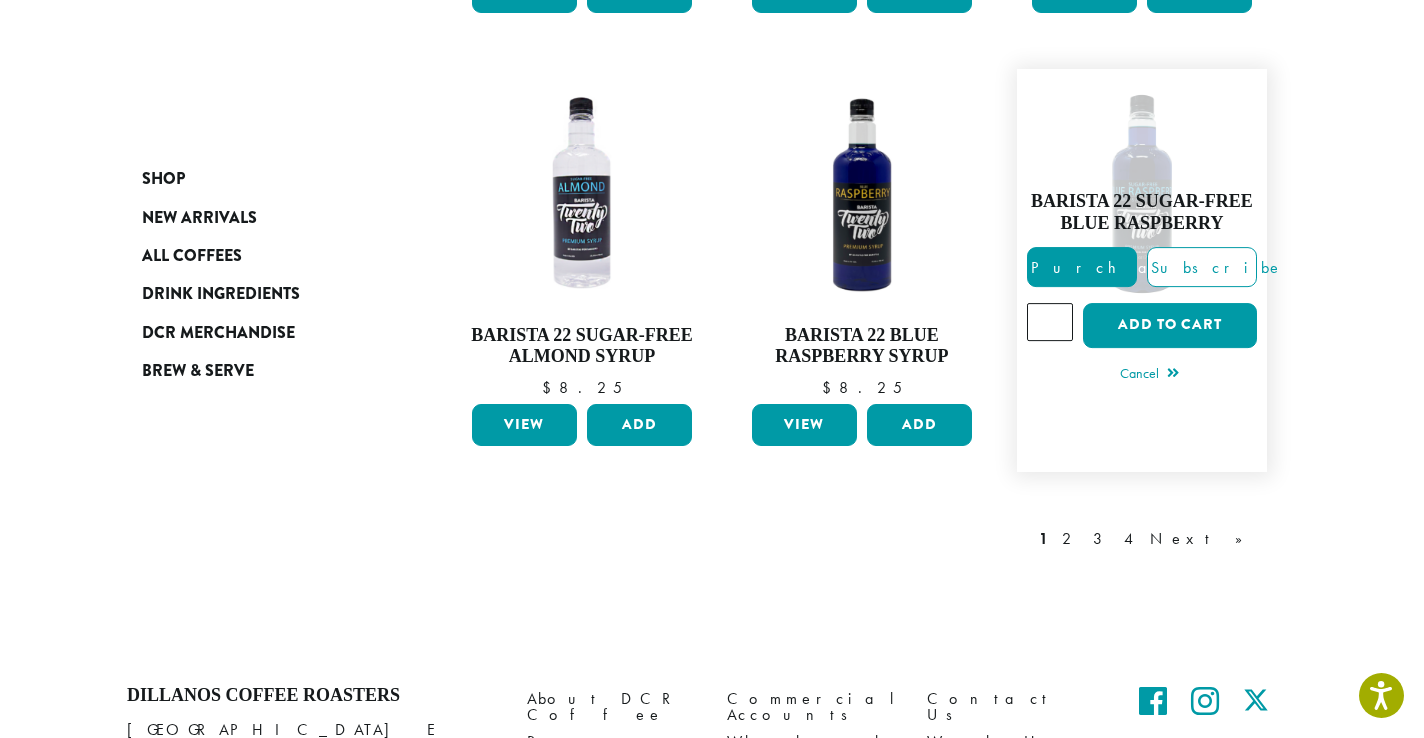 scroll, scrollTop: 1589, scrollLeft: 0, axis: vertical 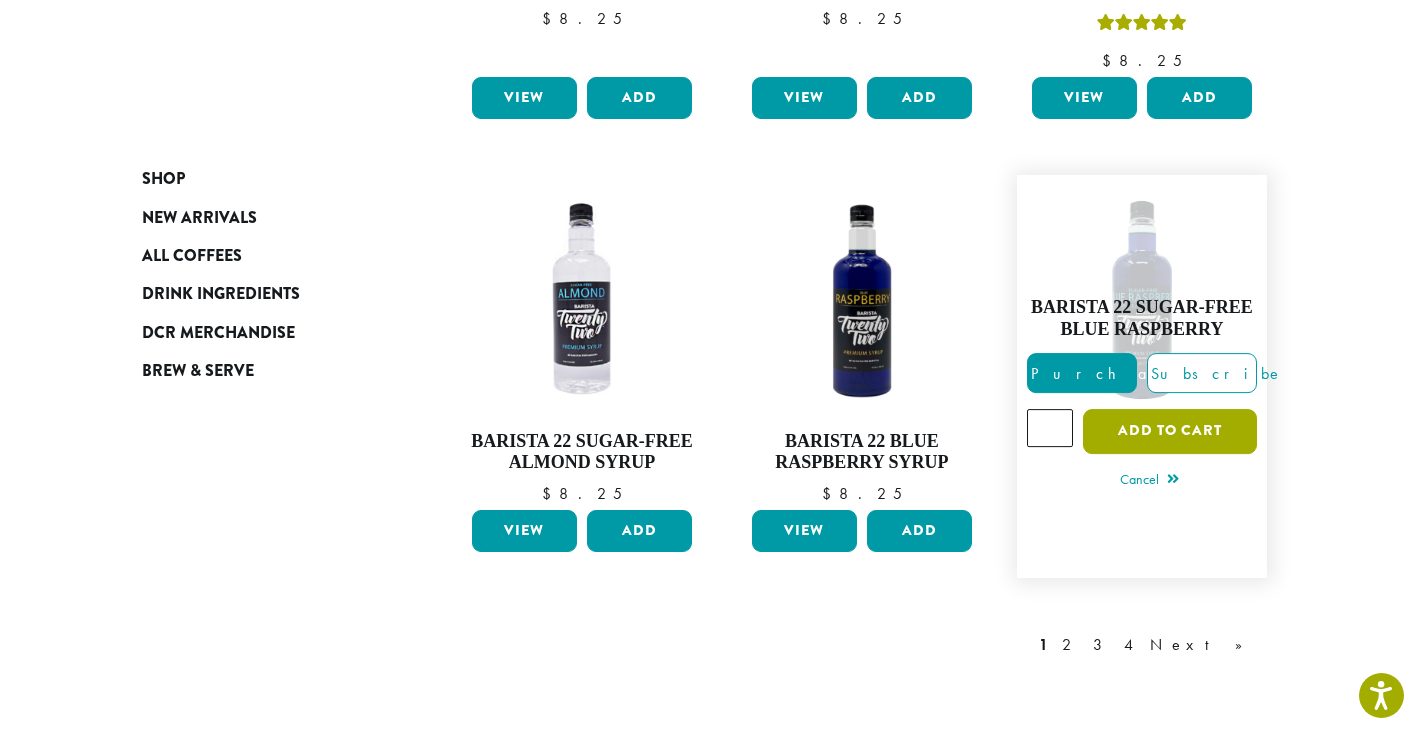 click on "Add to cart" at bounding box center [1170, 431] 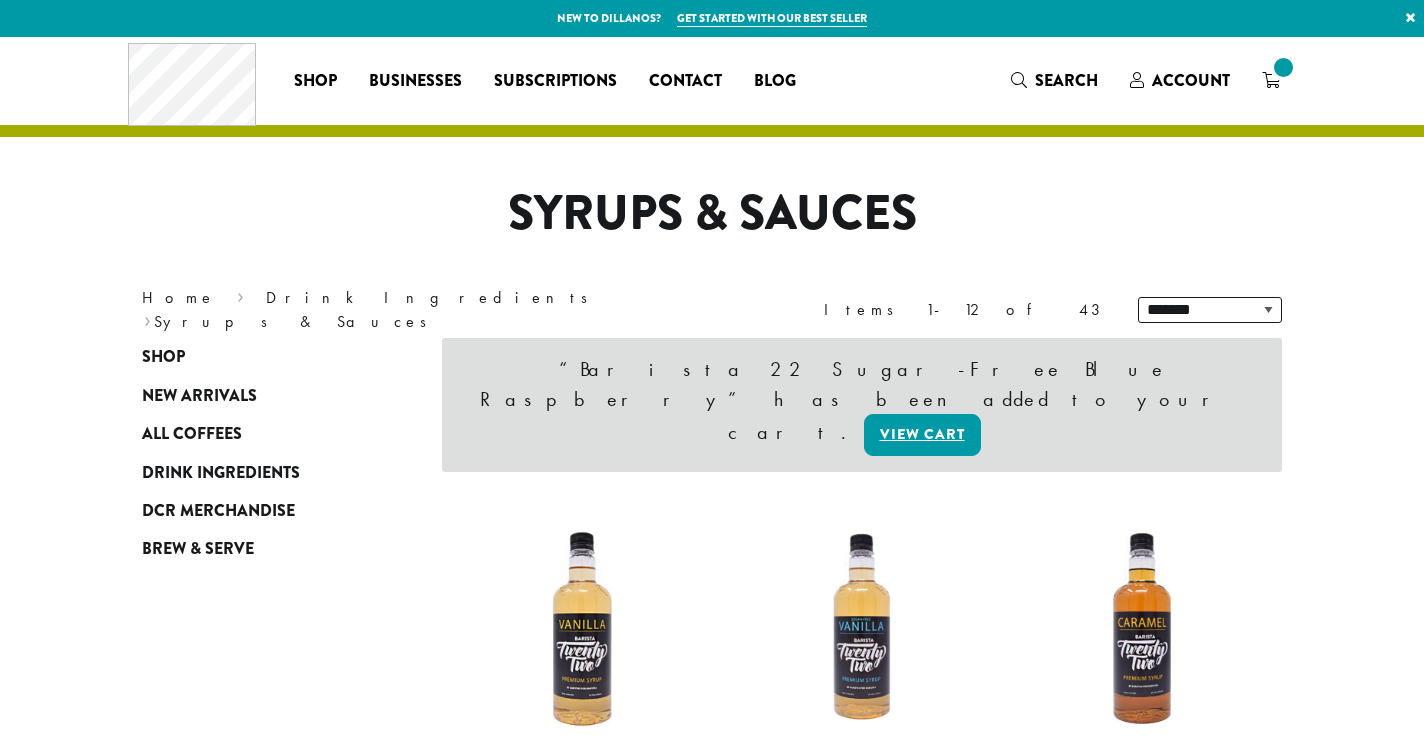 scroll, scrollTop: 0, scrollLeft: 0, axis: both 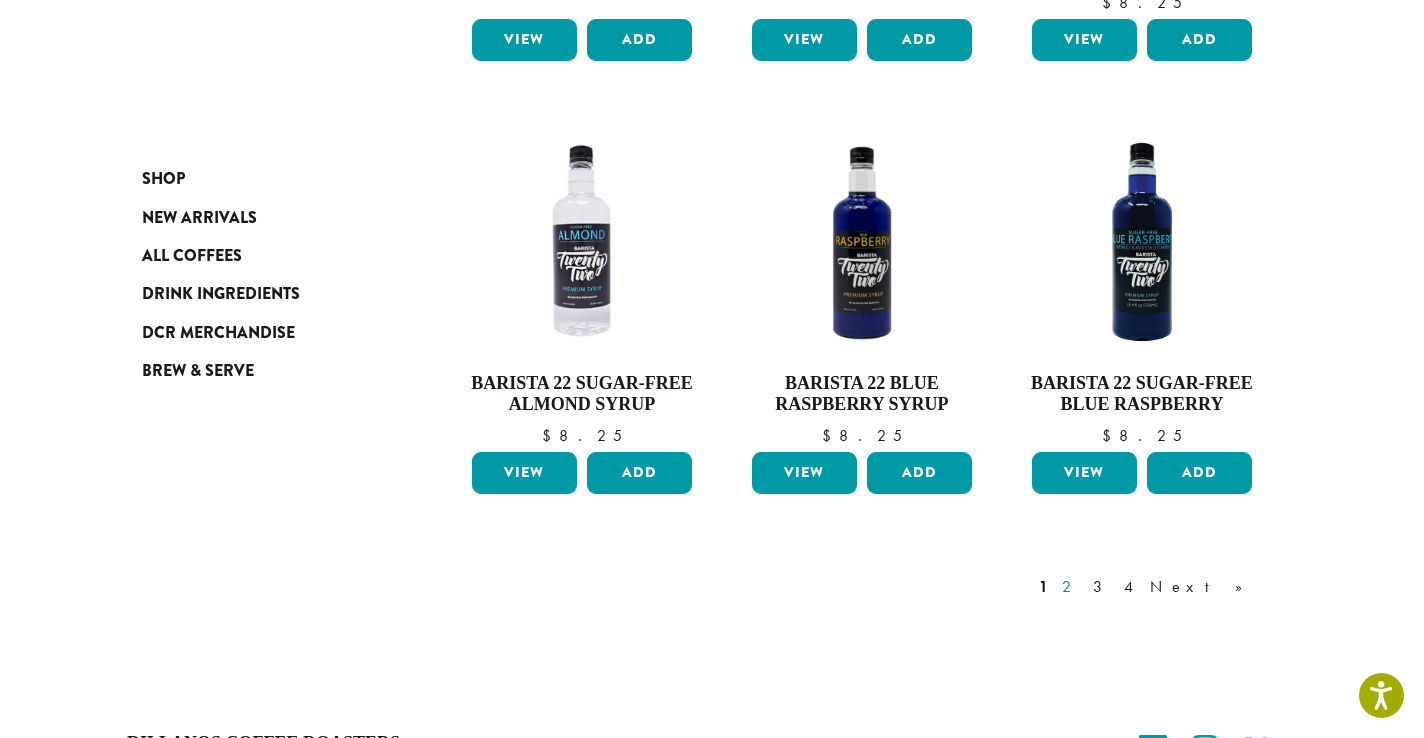 click on "2" at bounding box center (1070, 587) 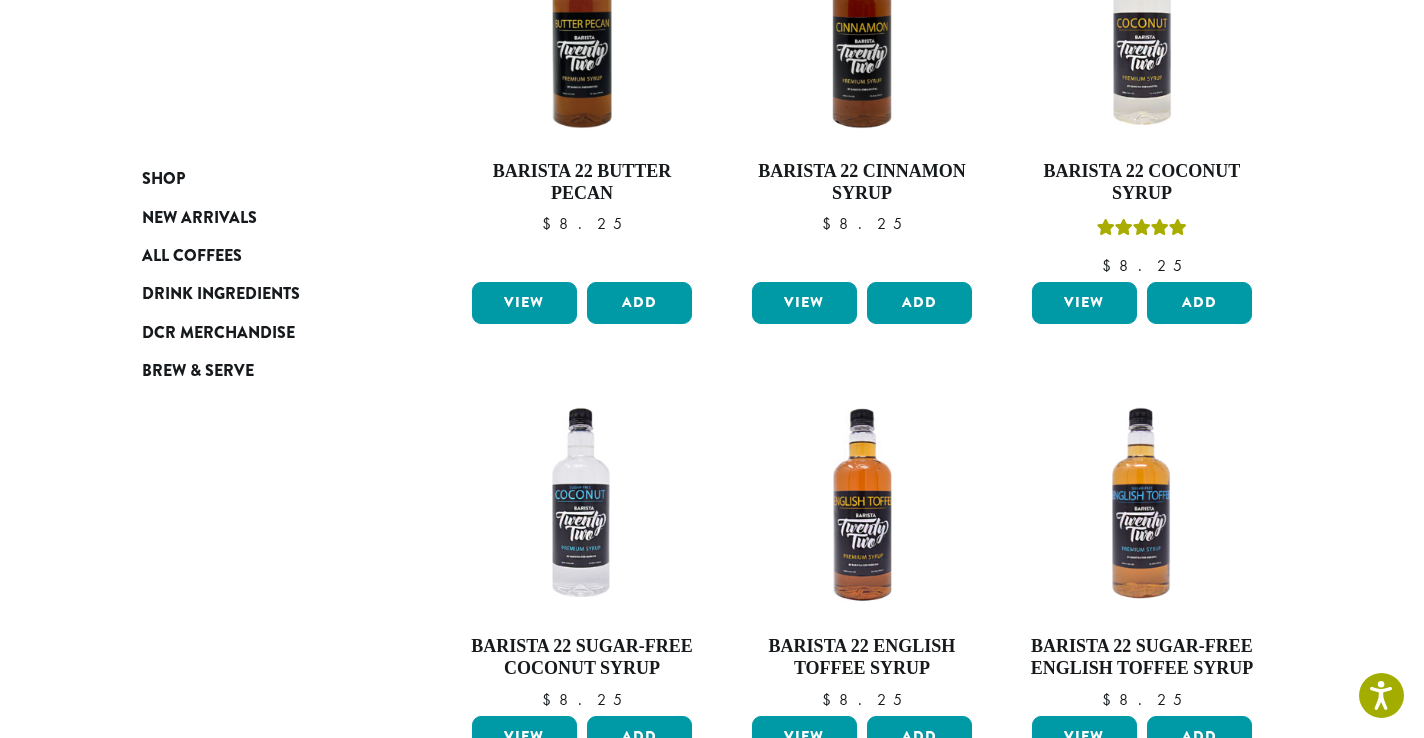 scroll, scrollTop: 450, scrollLeft: 0, axis: vertical 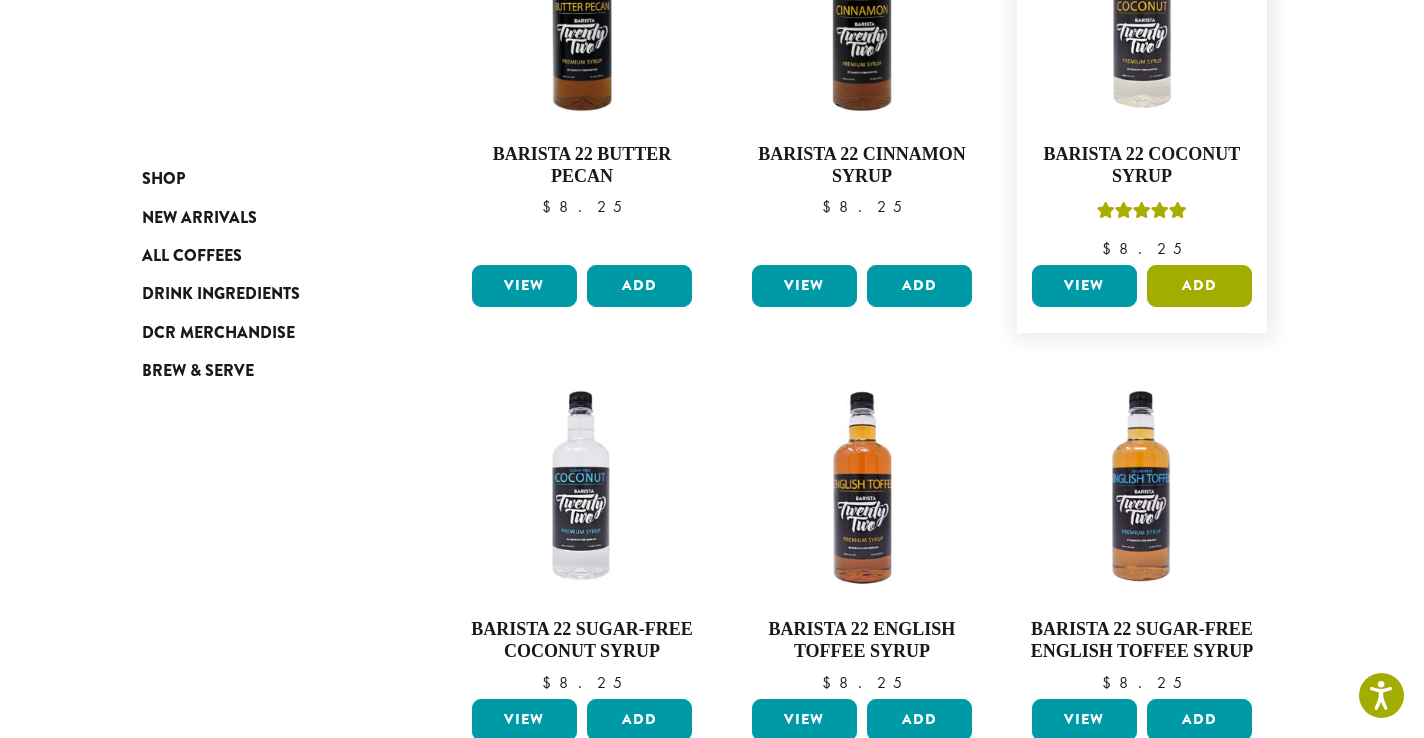 click on "Add" at bounding box center (1199, 286) 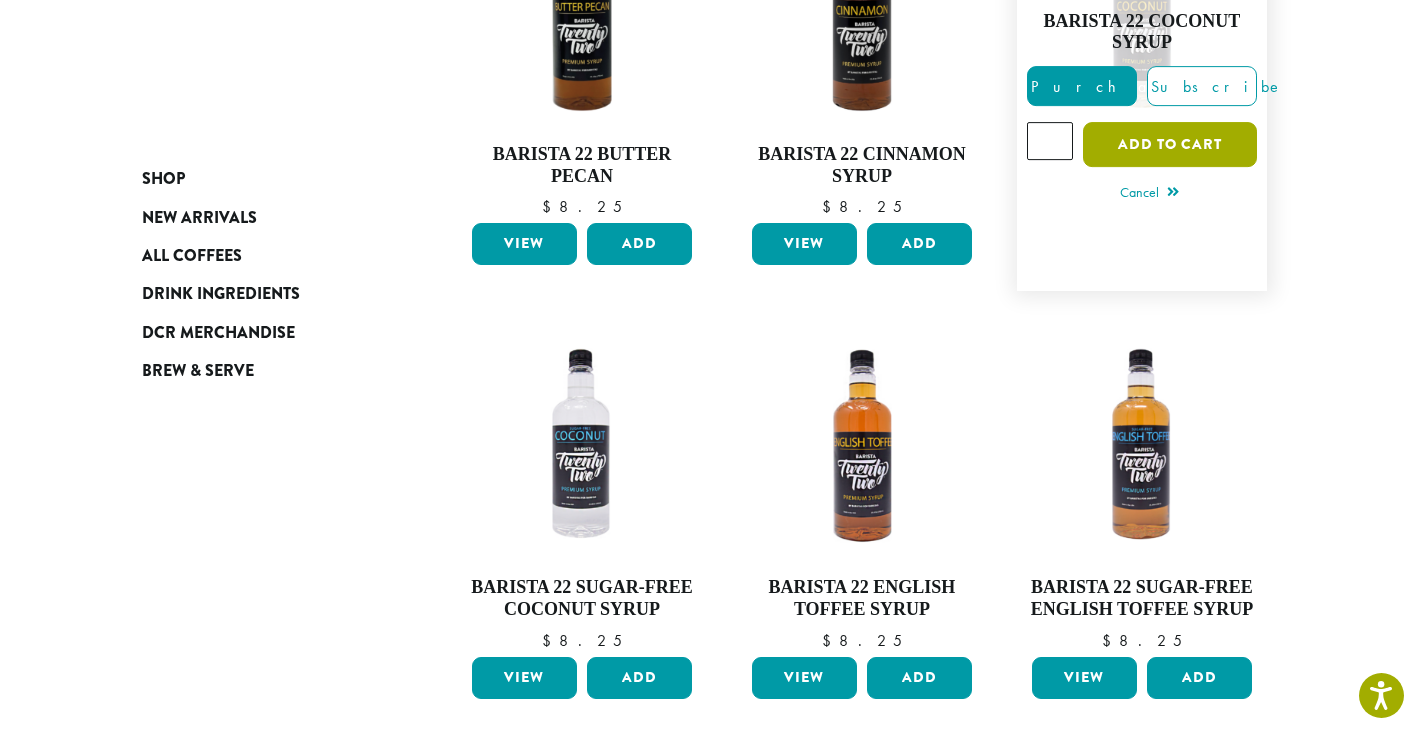click on "Add to cart" at bounding box center (1170, 144) 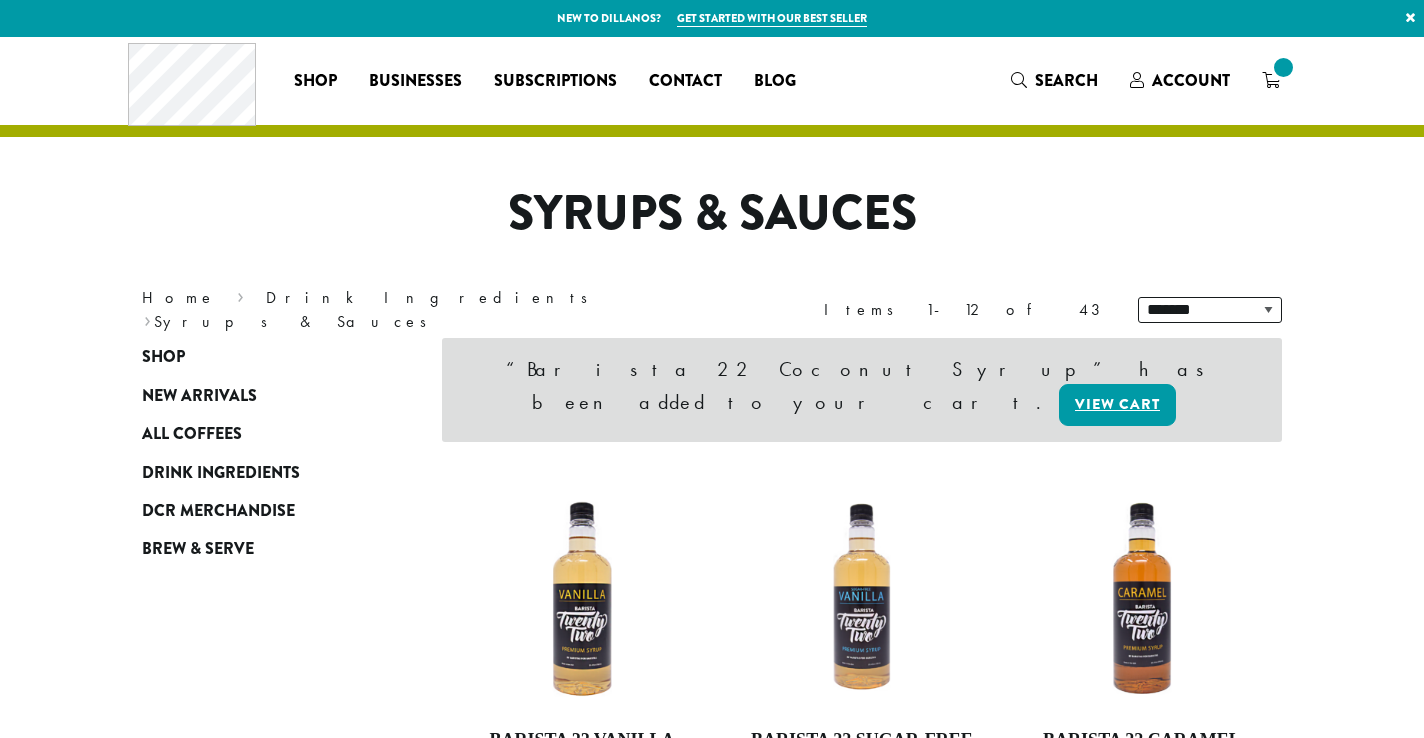 scroll, scrollTop: 0, scrollLeft: 0, axis: both 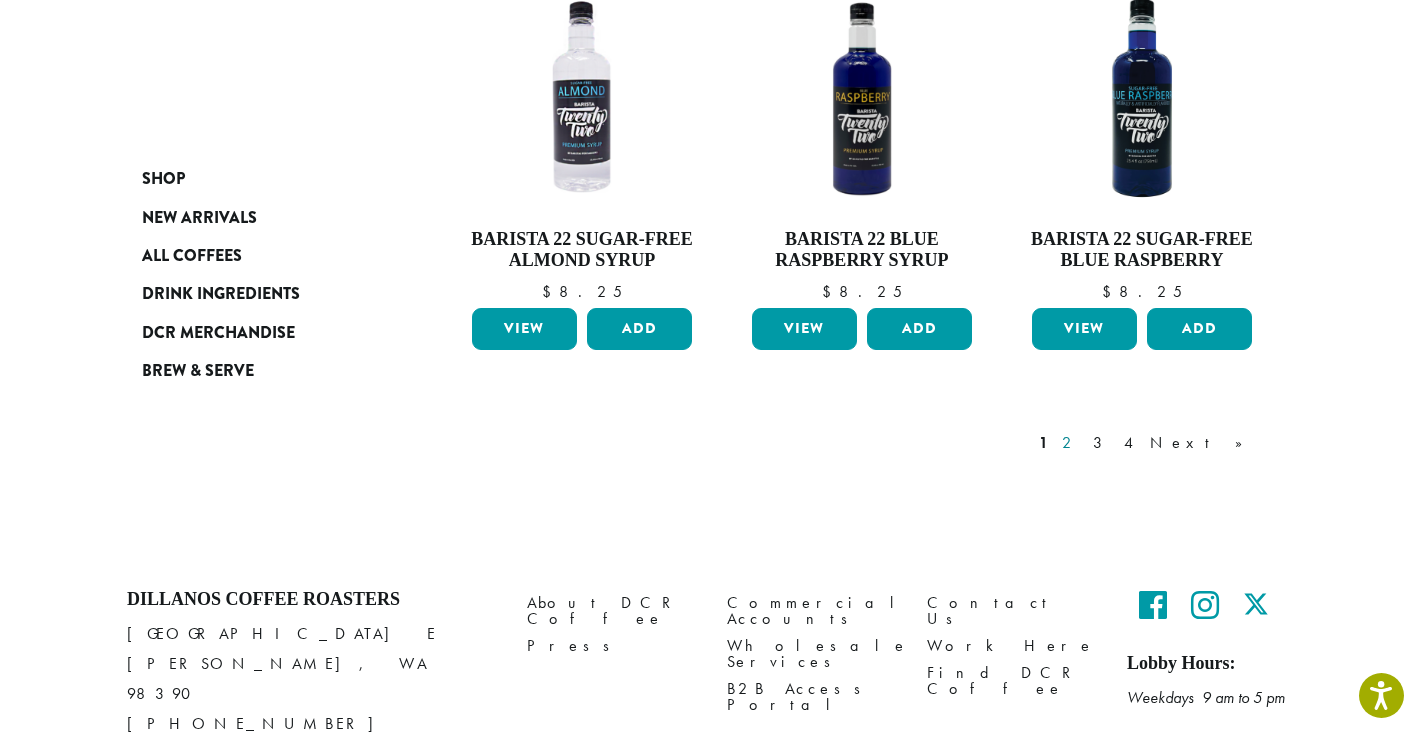 click on "2" at bounding box center (1070, 443) 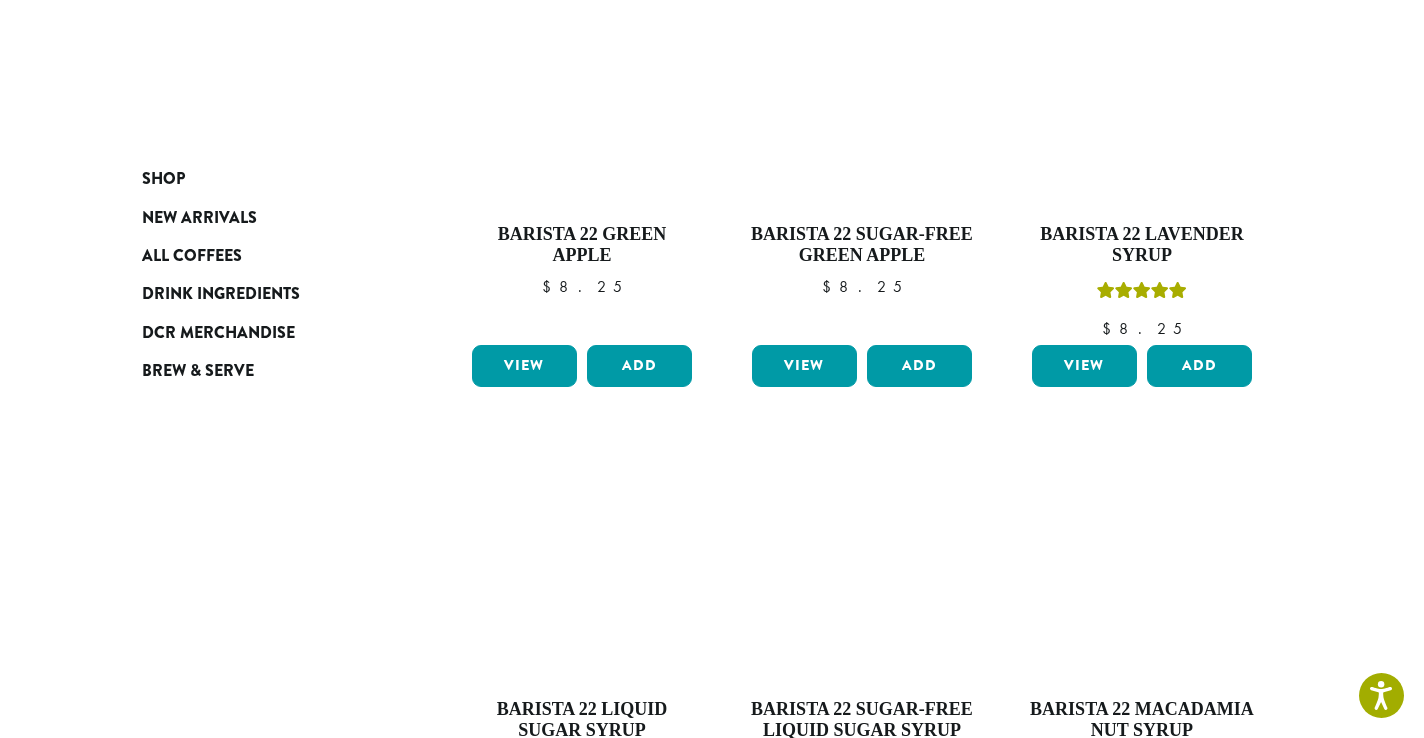 scroll, scrollTop: 1277, scrollLeft: 0, axis: vertical 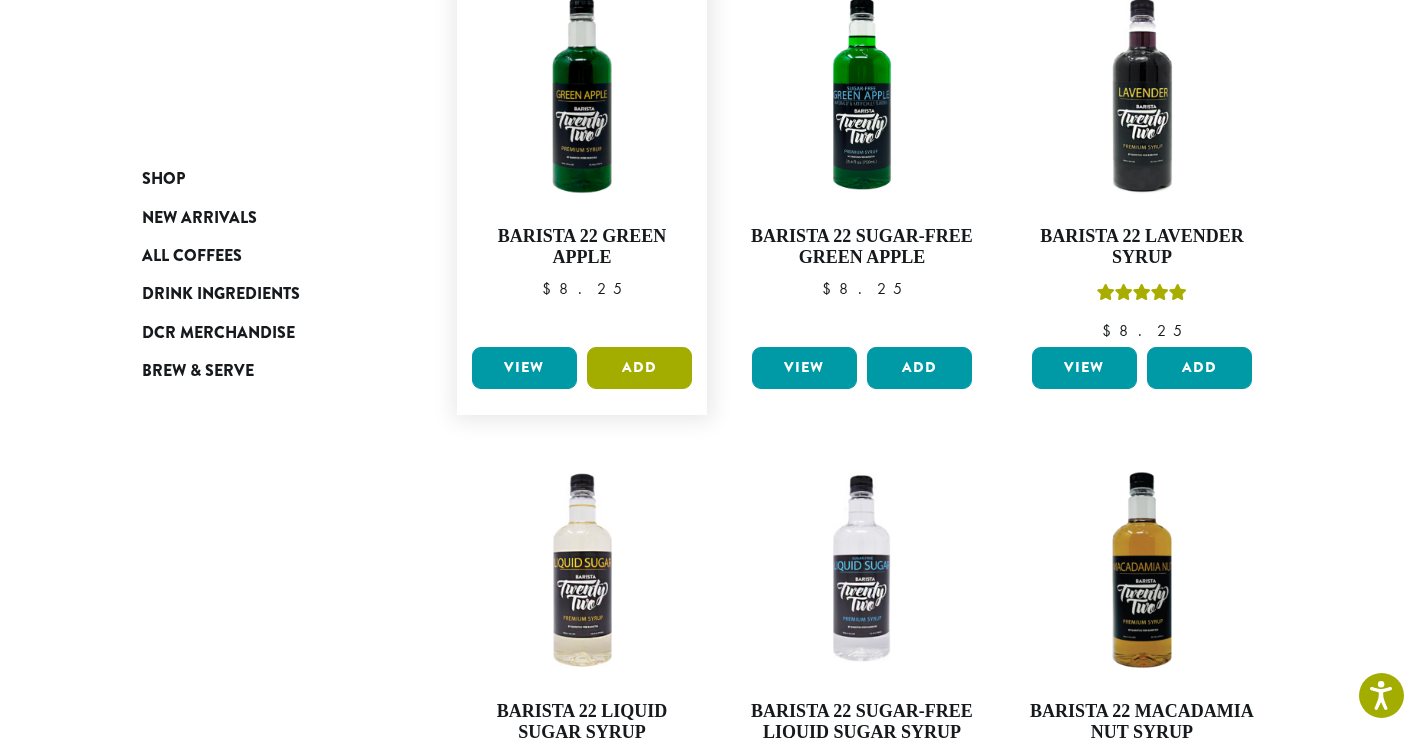 click on "Add" at bounding box center [639, 368] 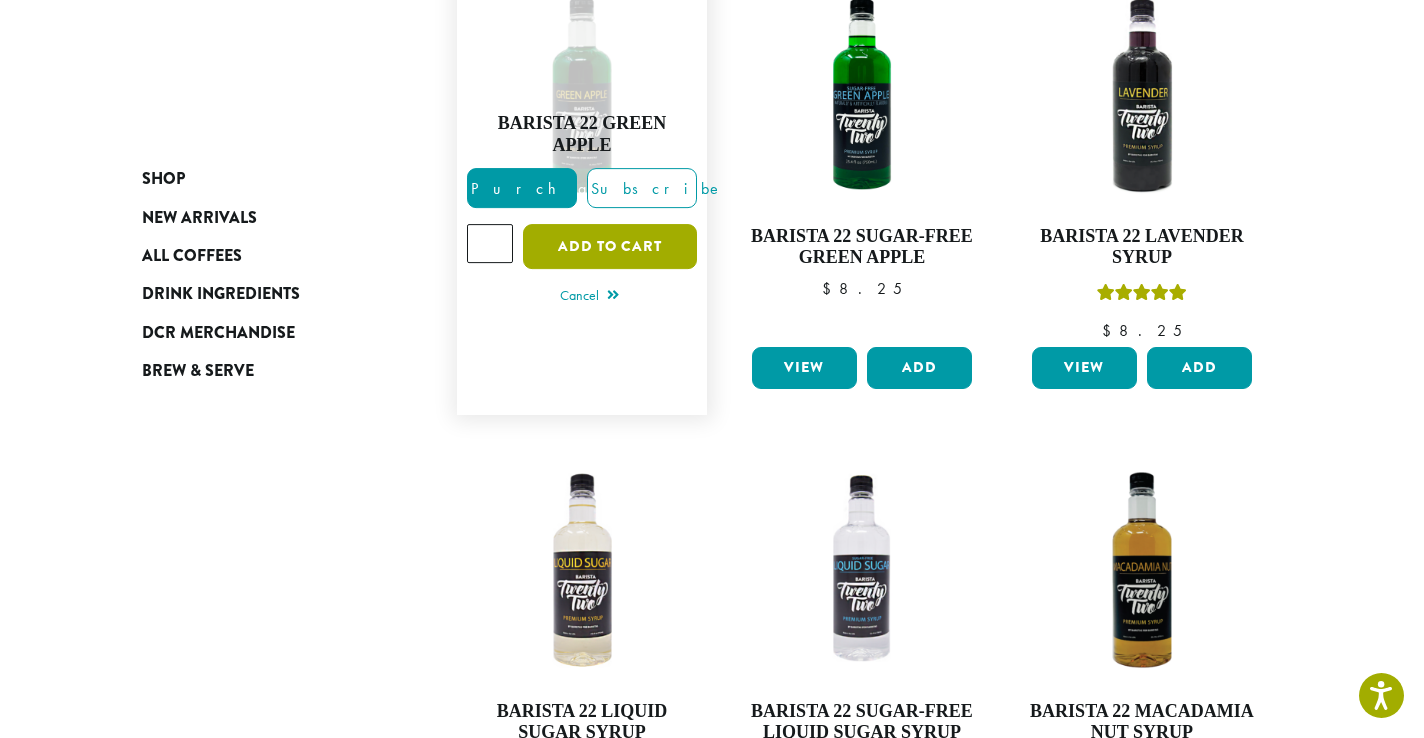 click on "Add to cart" at bounding box center (610, 246) 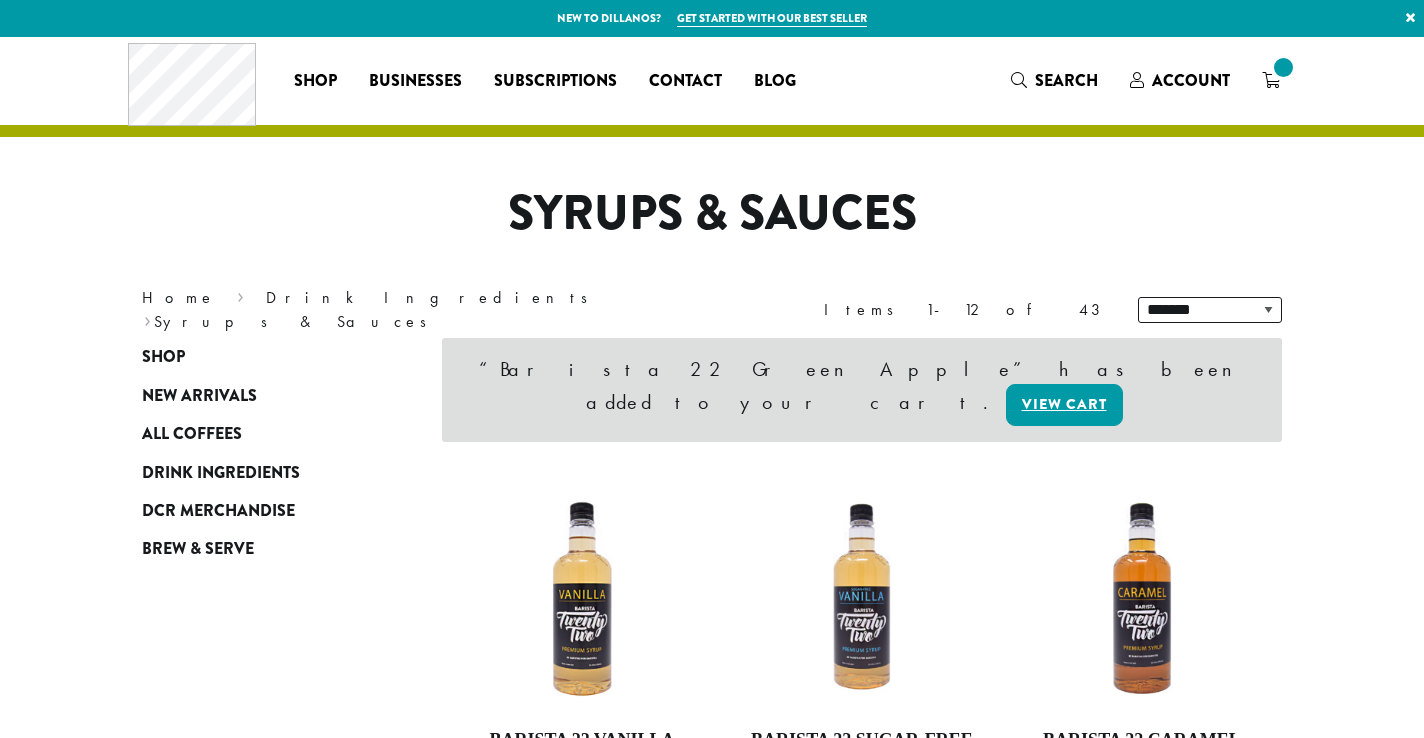 scroll, scrollTop: 0, scrollLeft: 0, axis: both 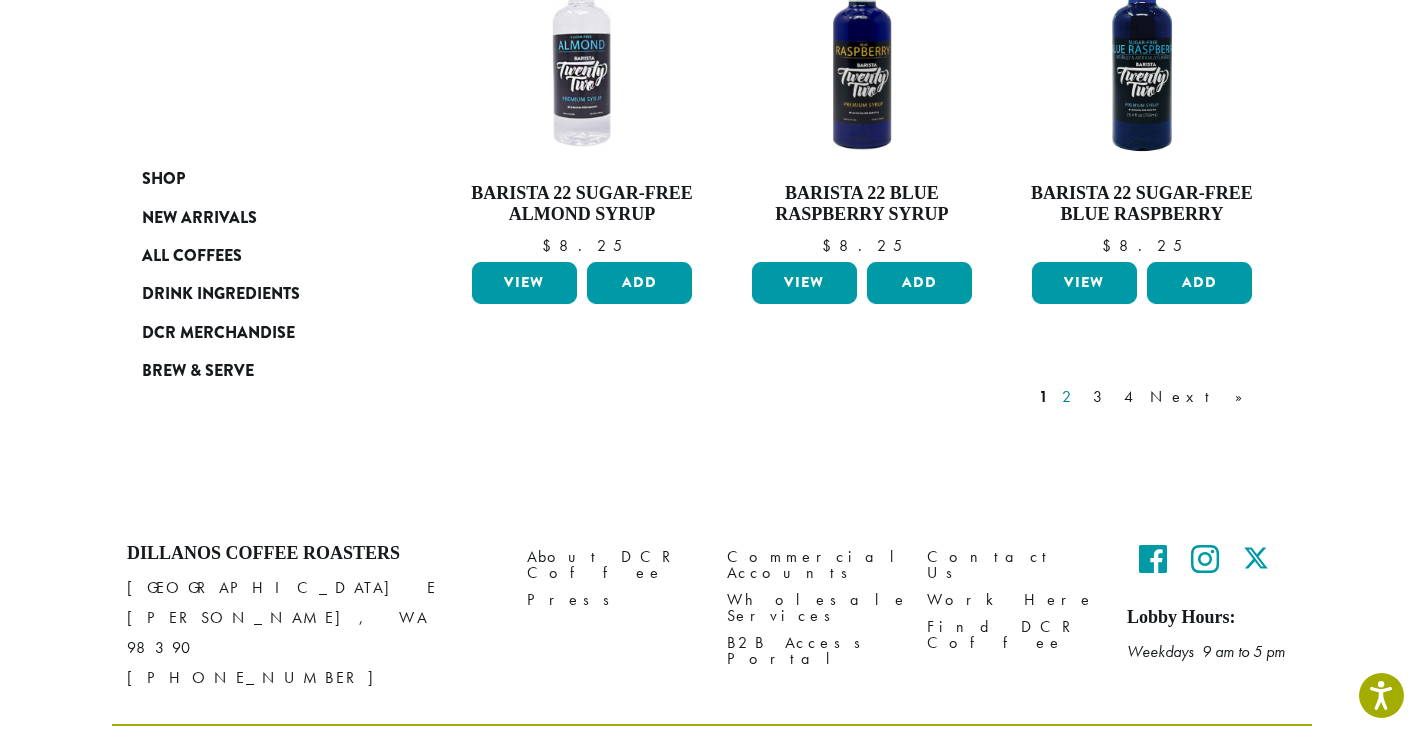 click on "2" at bounding box center (1070, 397) 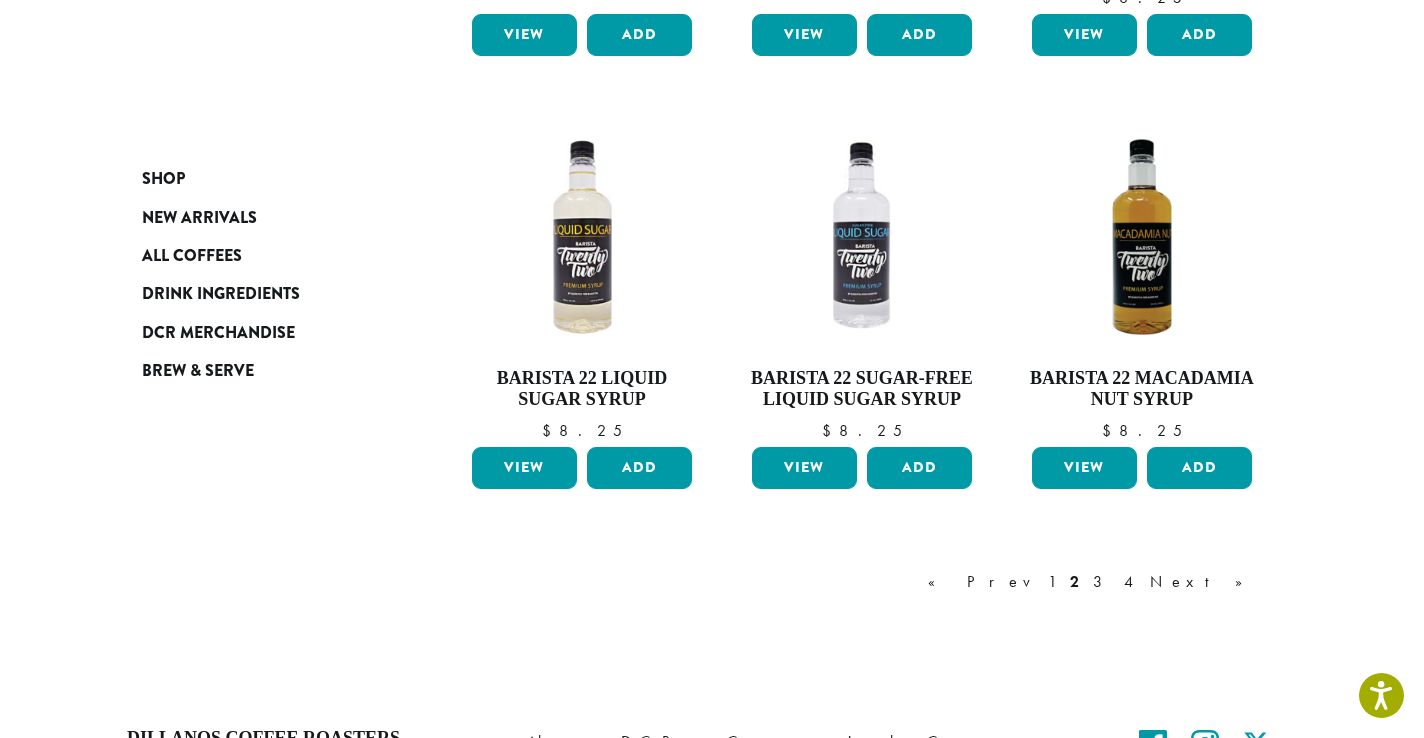 scroll, scrollTop: 1644, scrollLeft: 0, axis: vertical 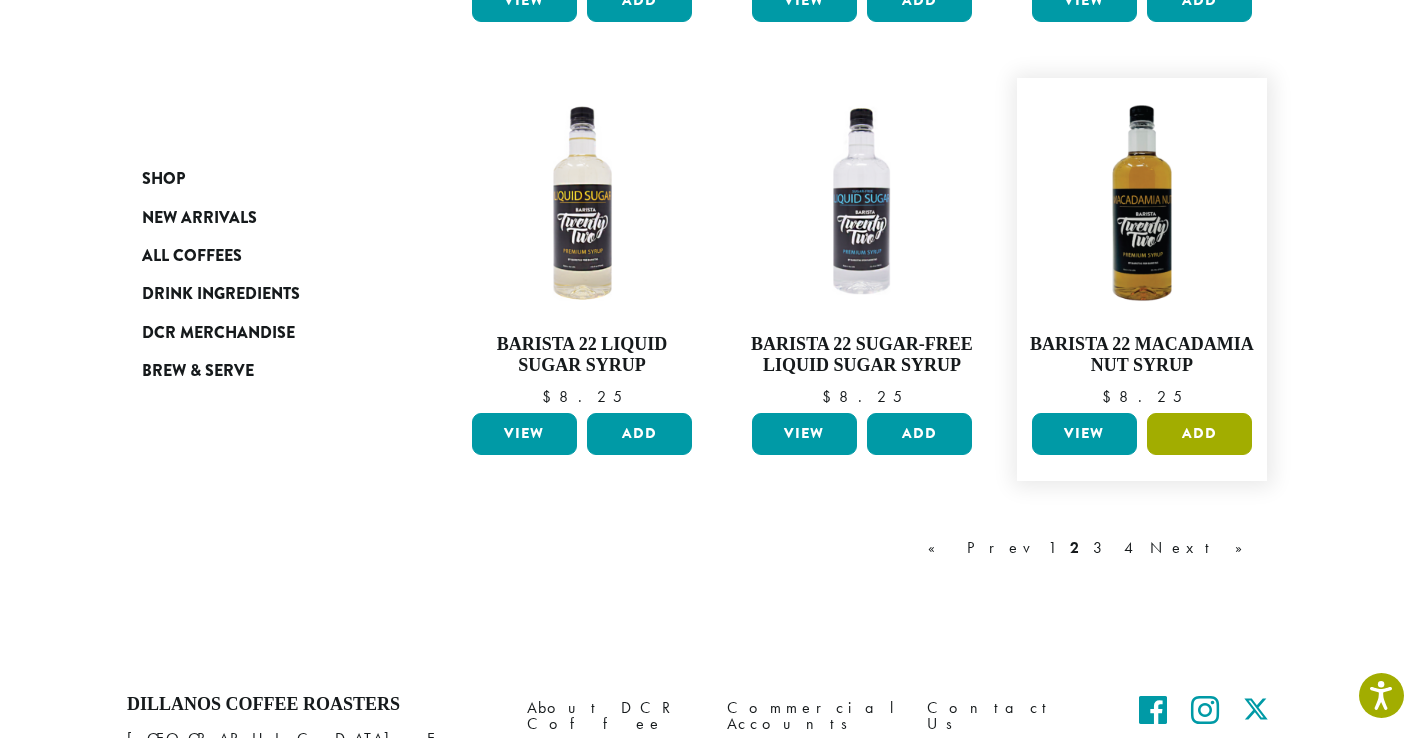 click on "Add" at bounding box center [1199, 434] 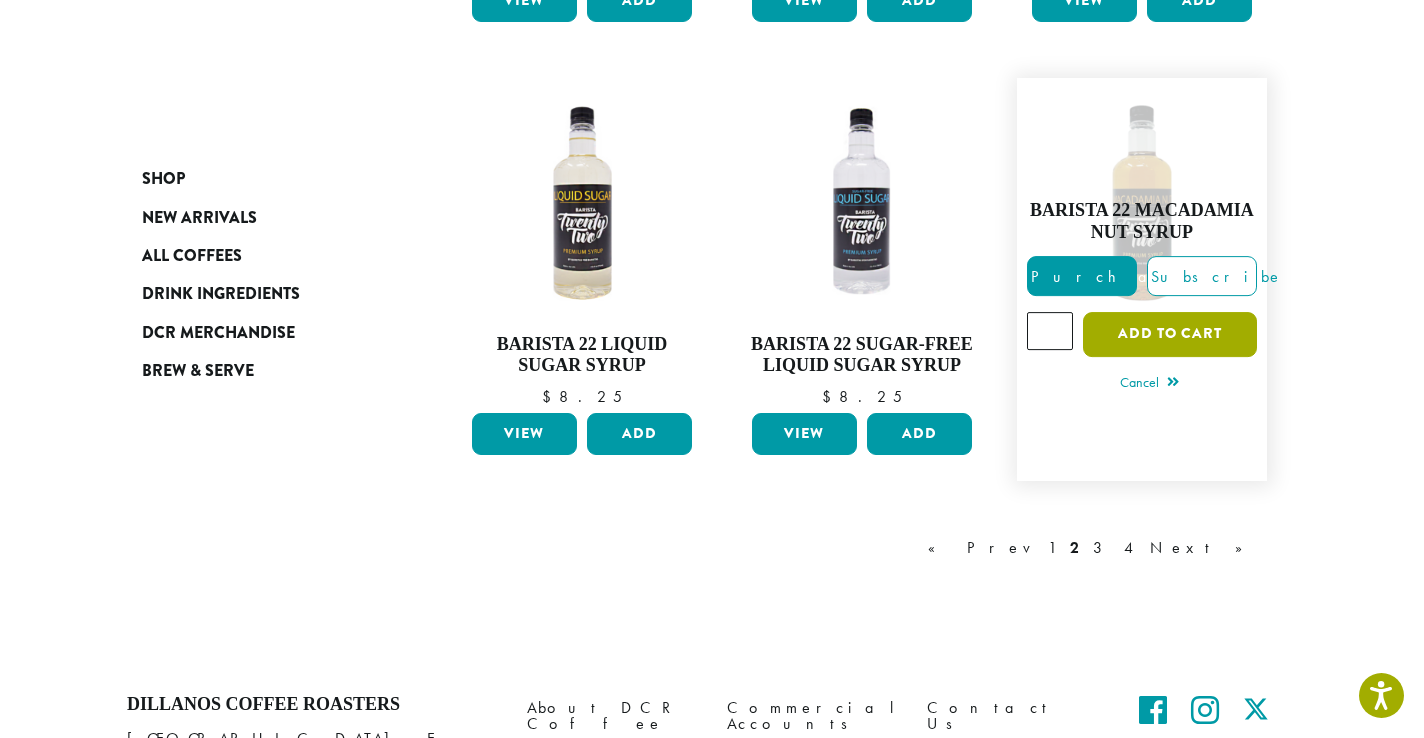 click on "Add to cart" at bounding box center (1170, 334) 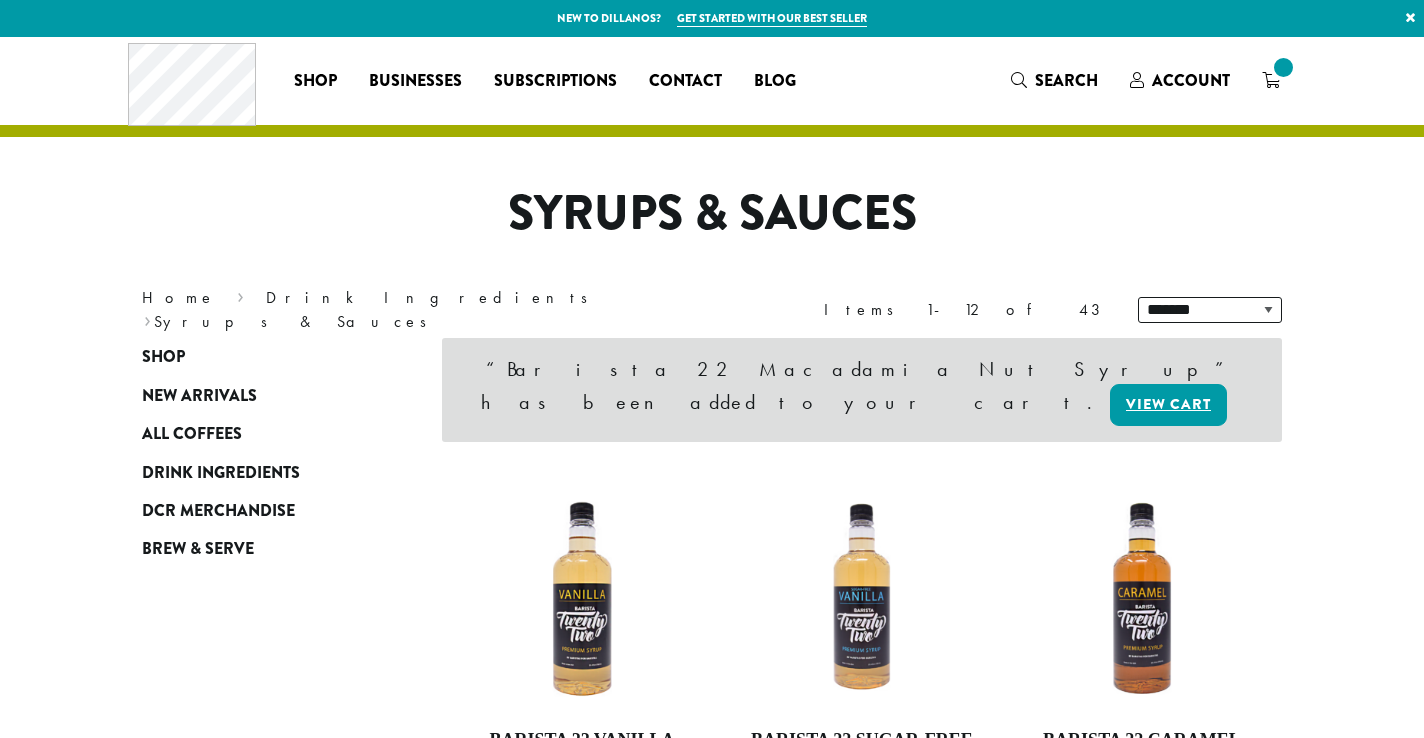 scroll, scrollTop: 0, scrollLeft: 0, axis: both 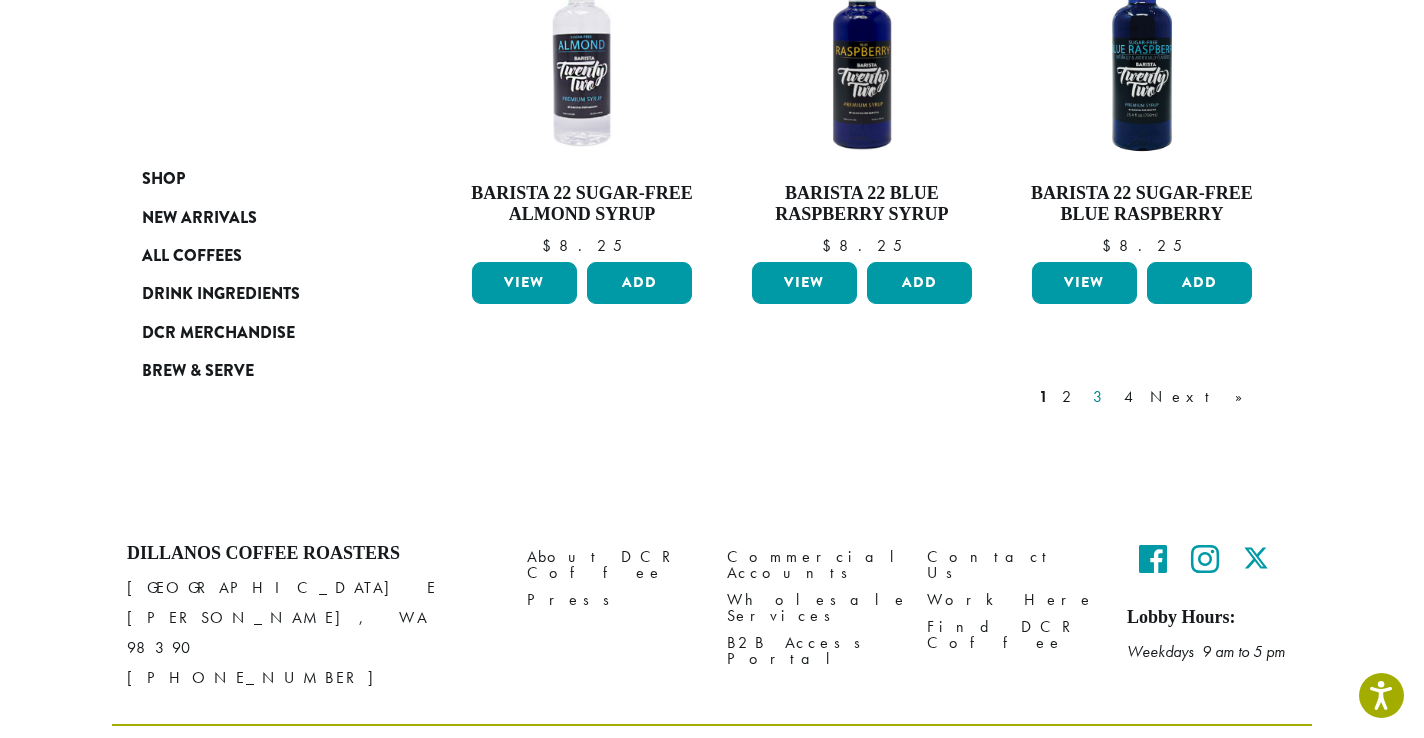 click on "3" at bounding box center [1101, 397] 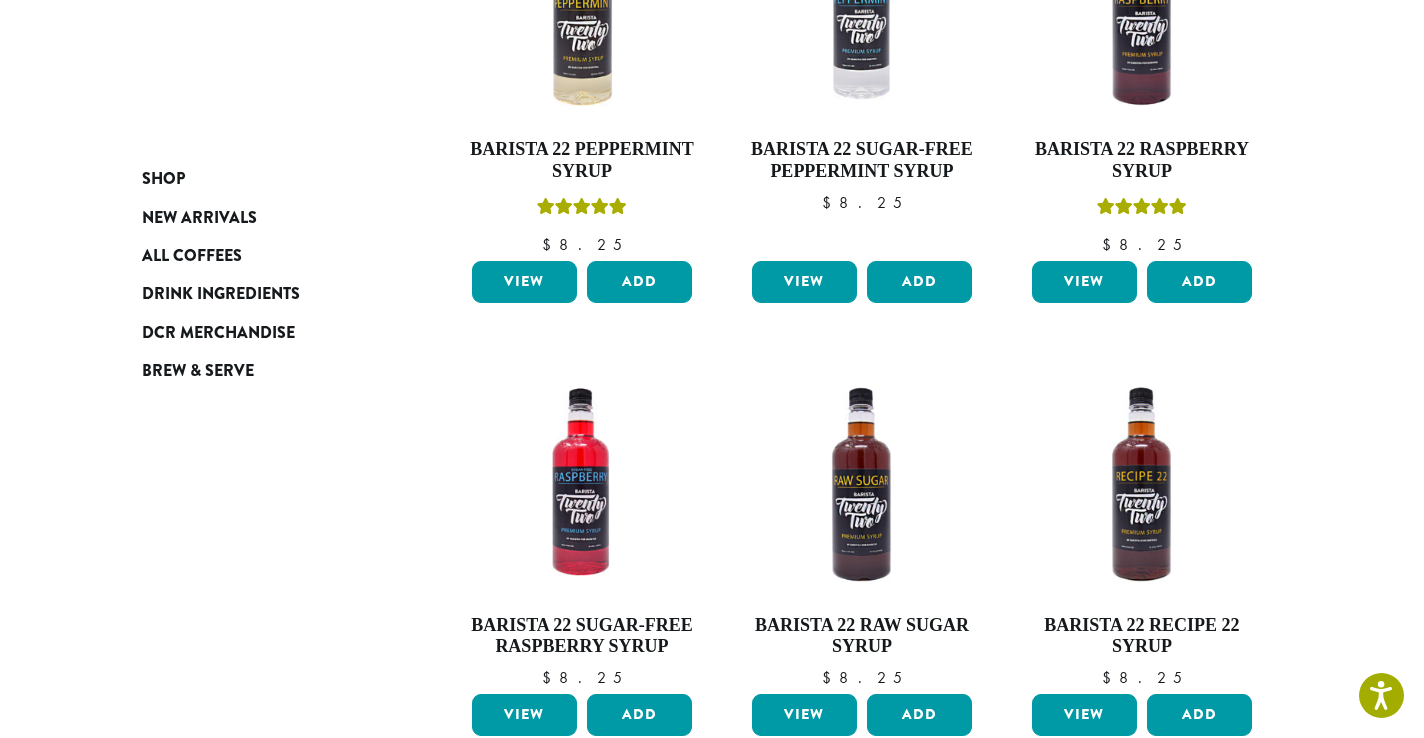 scroll, scrollTop: 229, scrollLeft: 0, axis: vertical 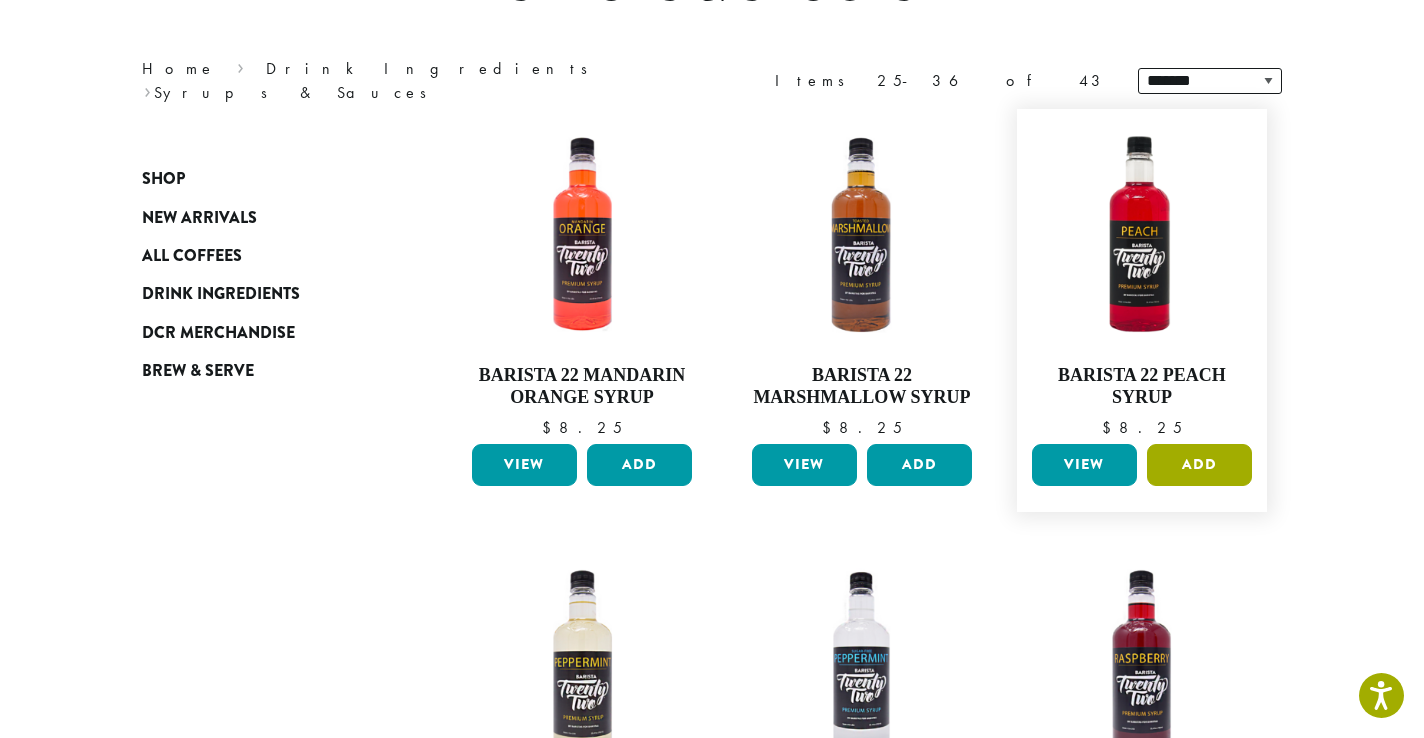 click on "Add" at bounding box center [1199, 465] 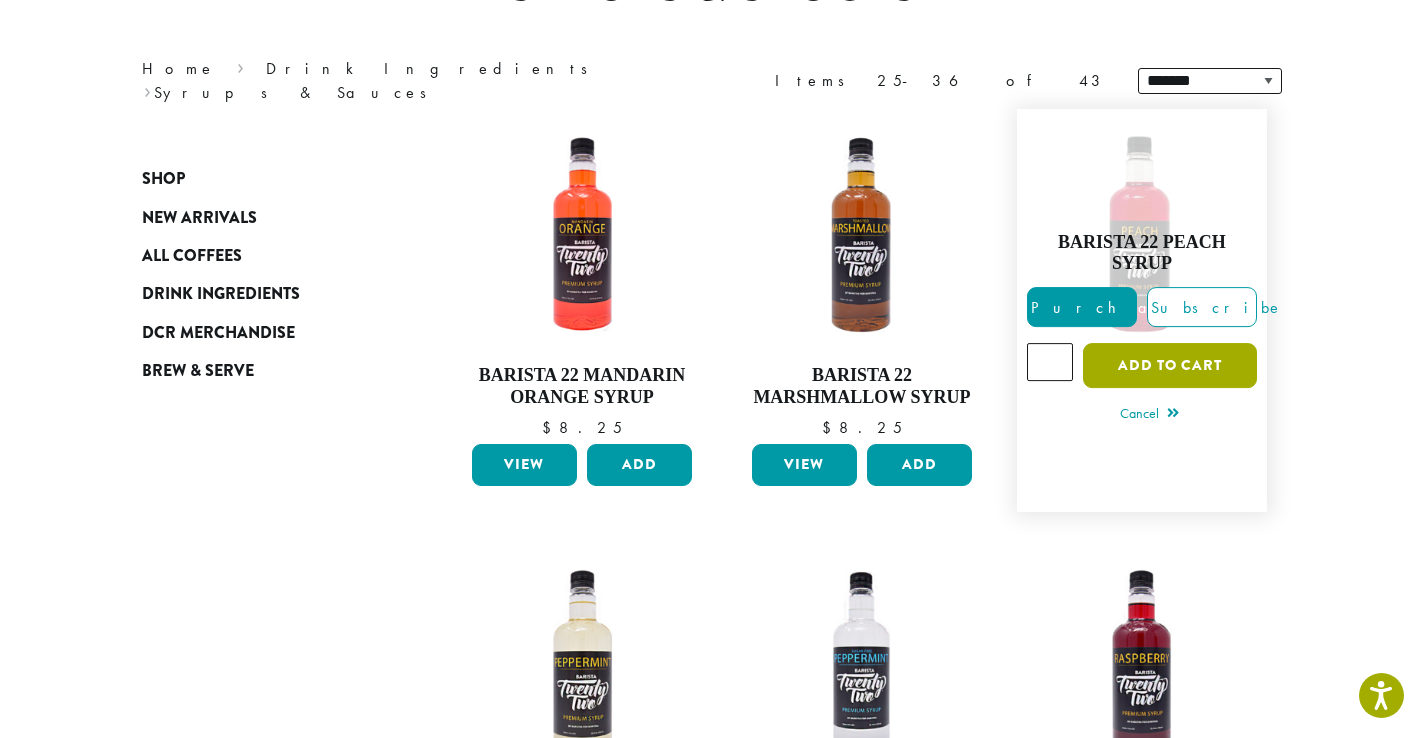 click on "Add to cart" at bounding box center [1170, 365] 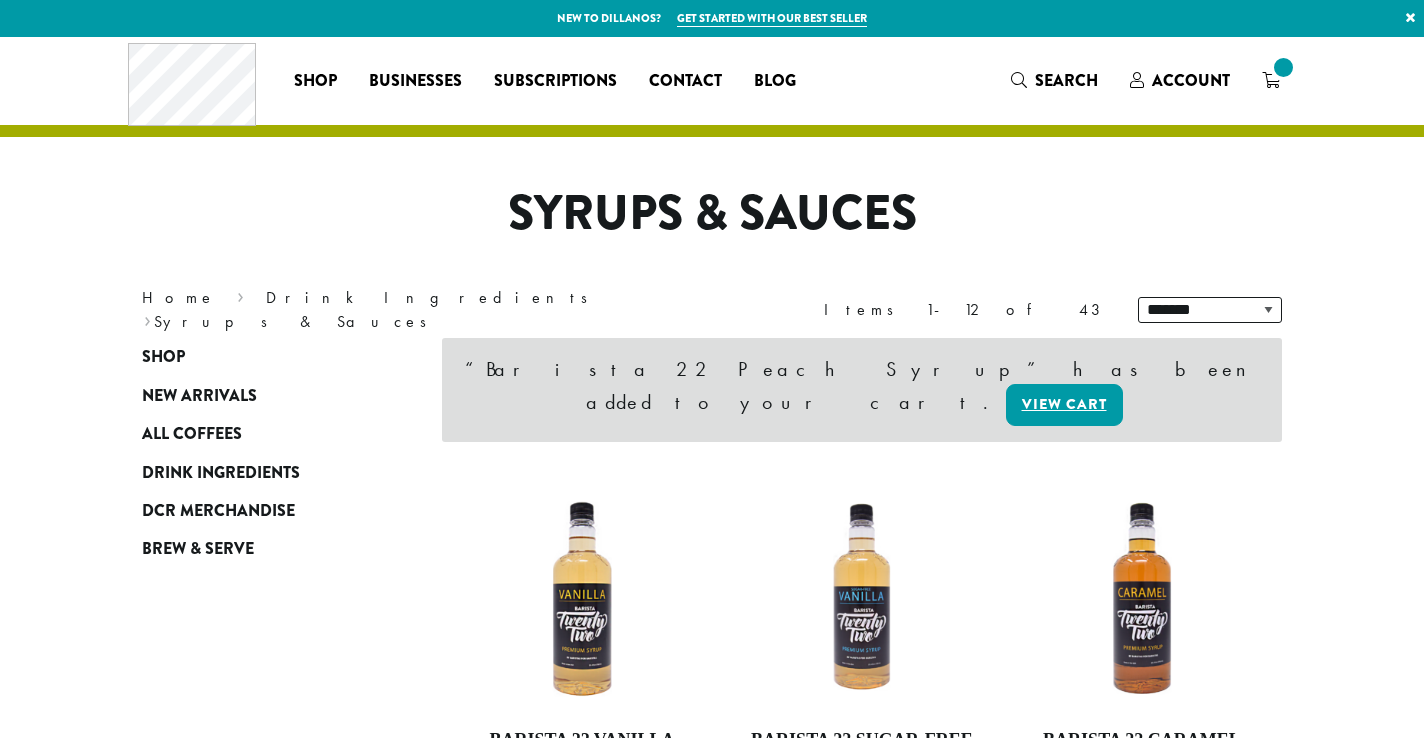 scroll, scrollTop: 0, scrollLeft: 0, axis: both 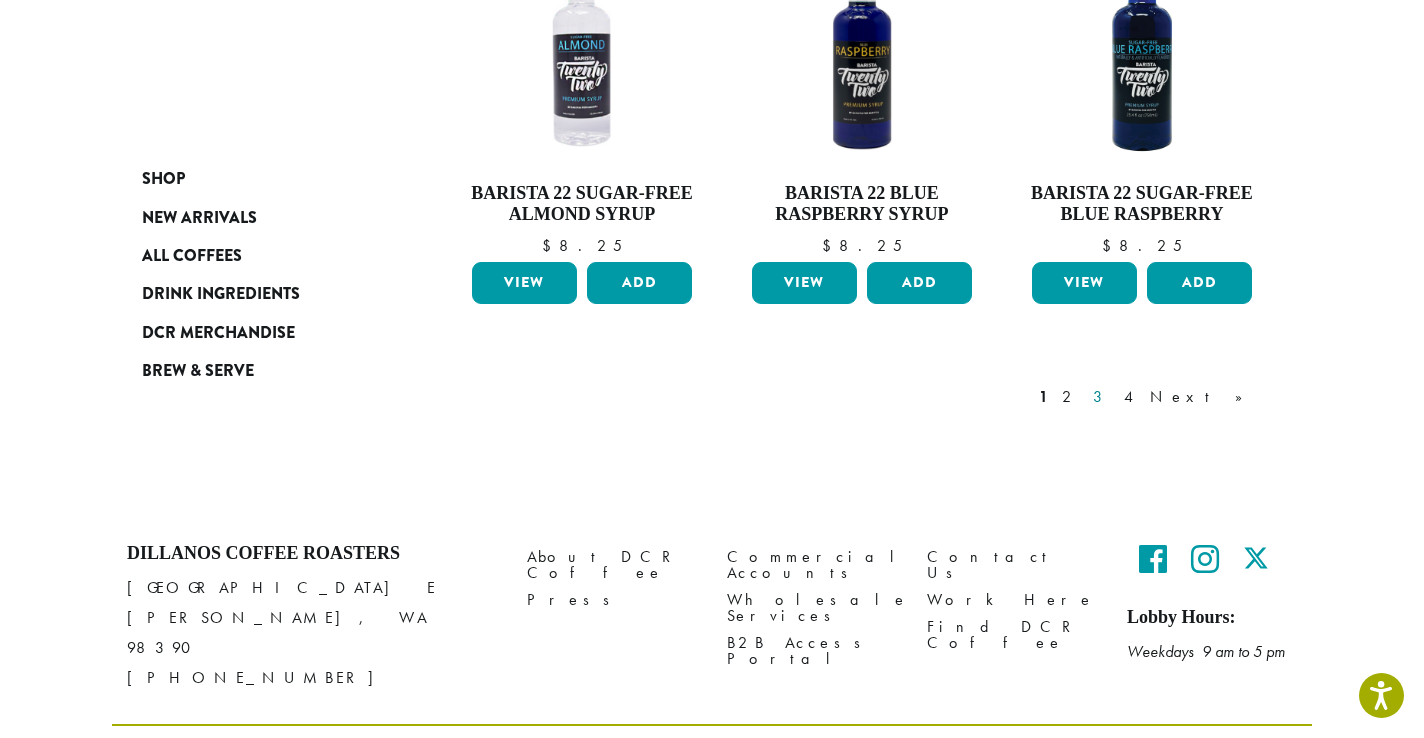 click on "3" at bounding box center (1101, 397) 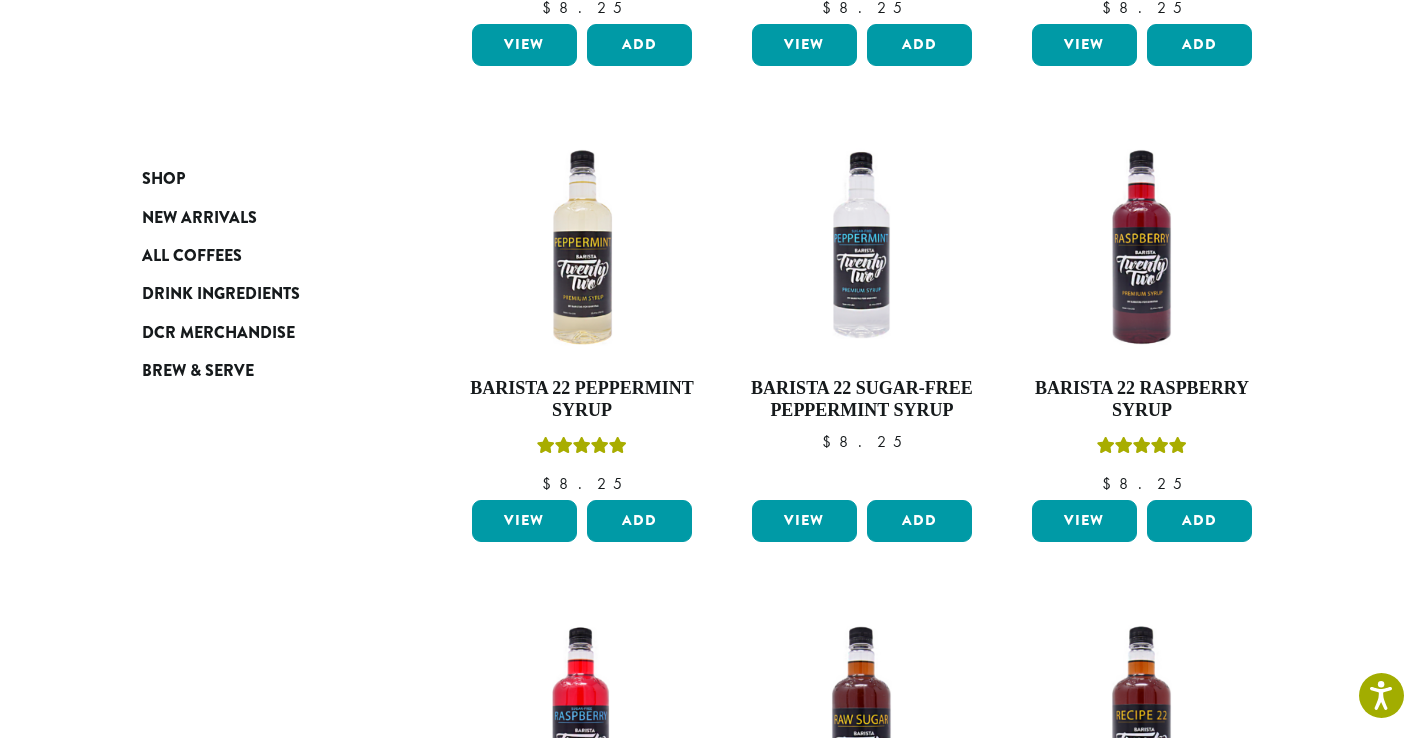 scroll, scrollTop: 669, scrollLeft: 0, axis: vertical 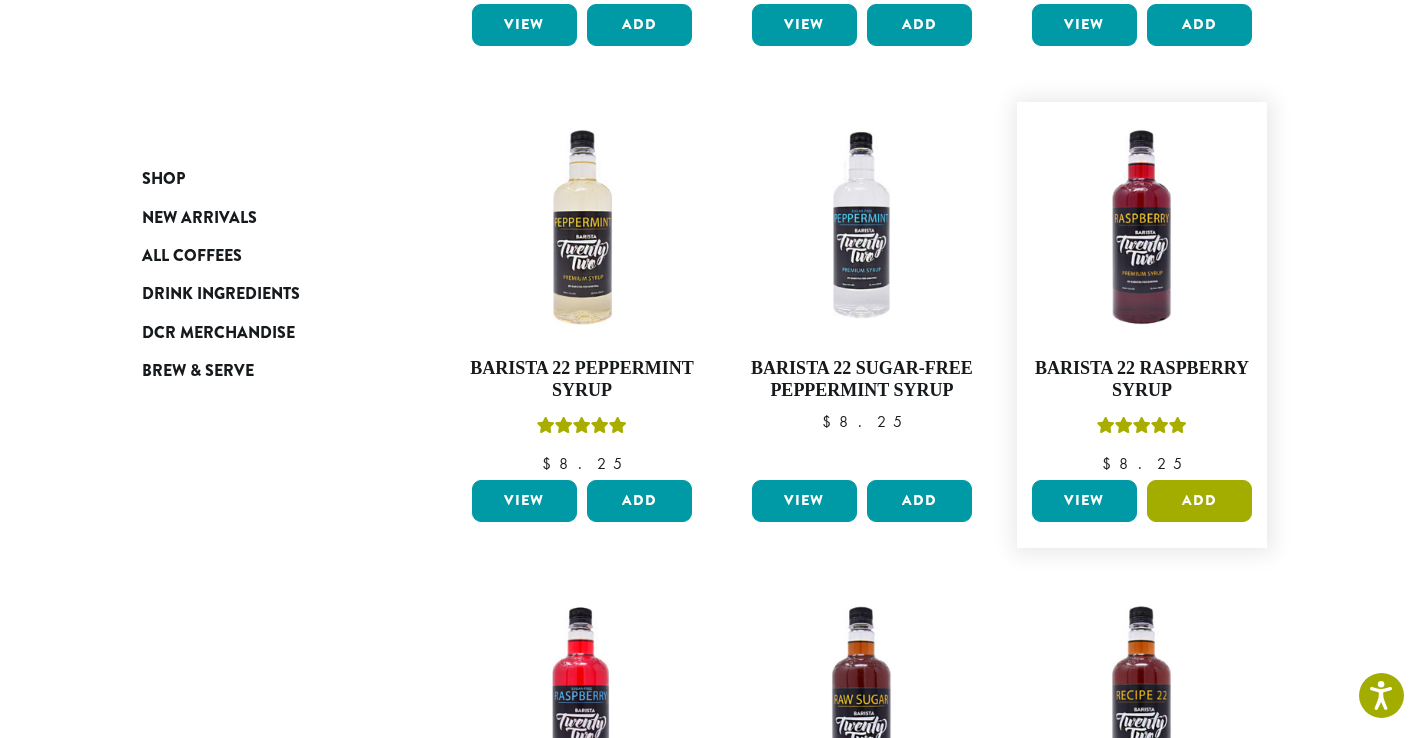 click on "Add" at bounding box center (1199, 501) 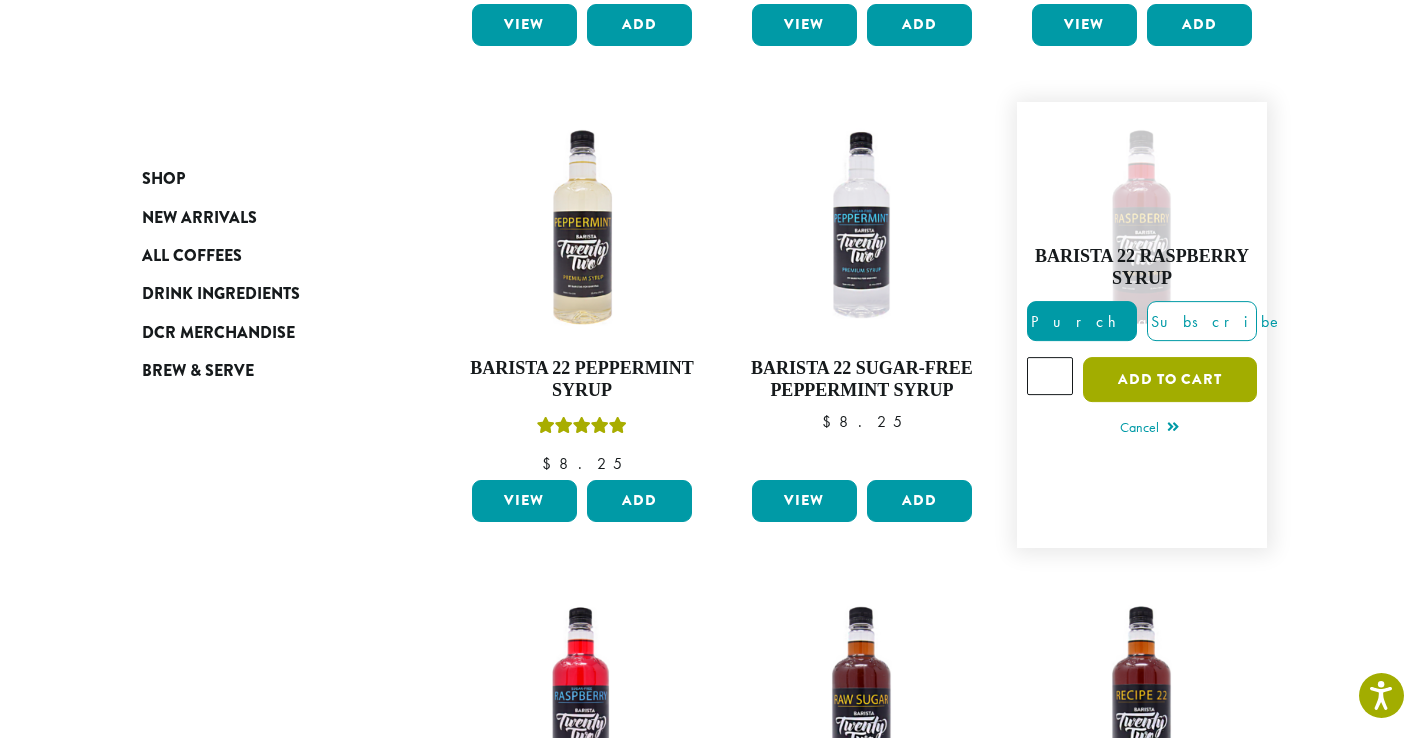 click on "Add to cart" at bounding box center (1170, 379) 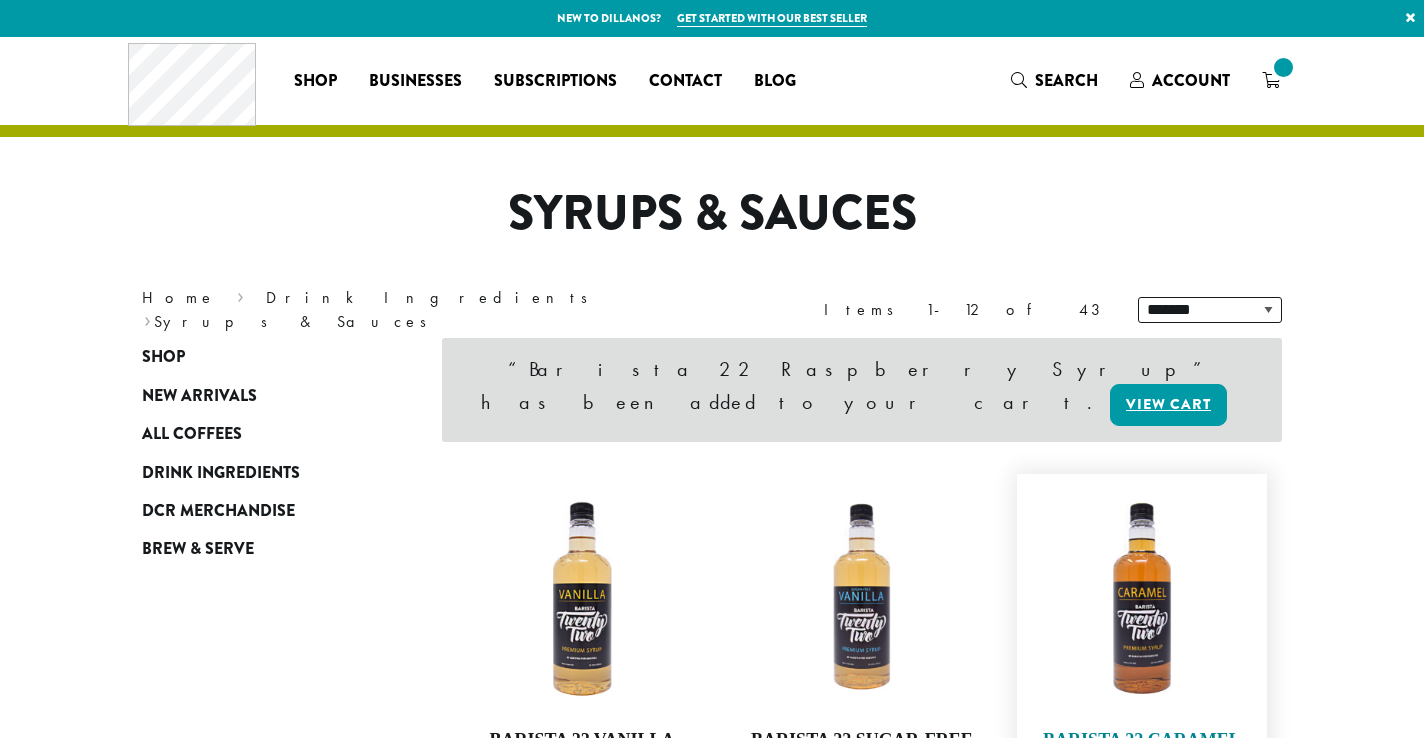 scroll, scrollTop: 0, scrollLeft: 0, axis: both 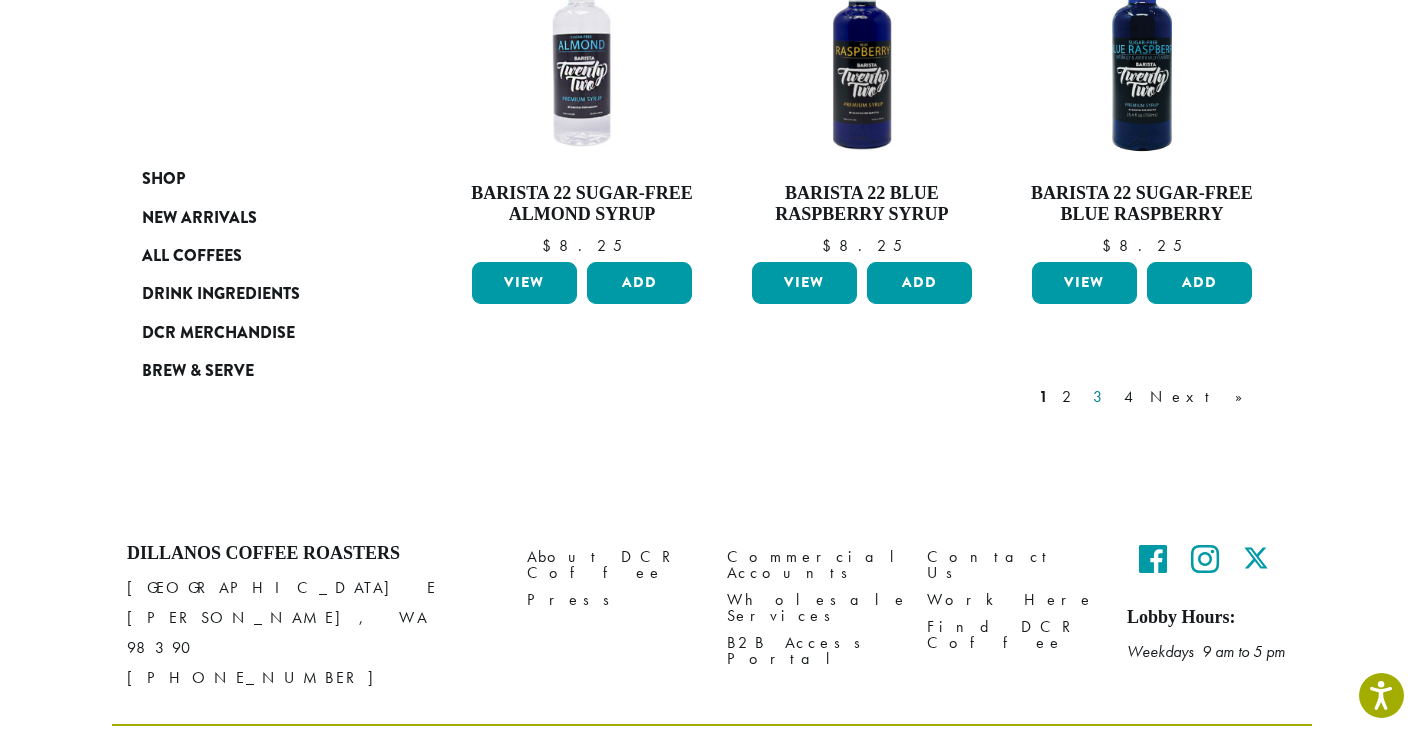 click on "3" at bounding box center [1101, 397] 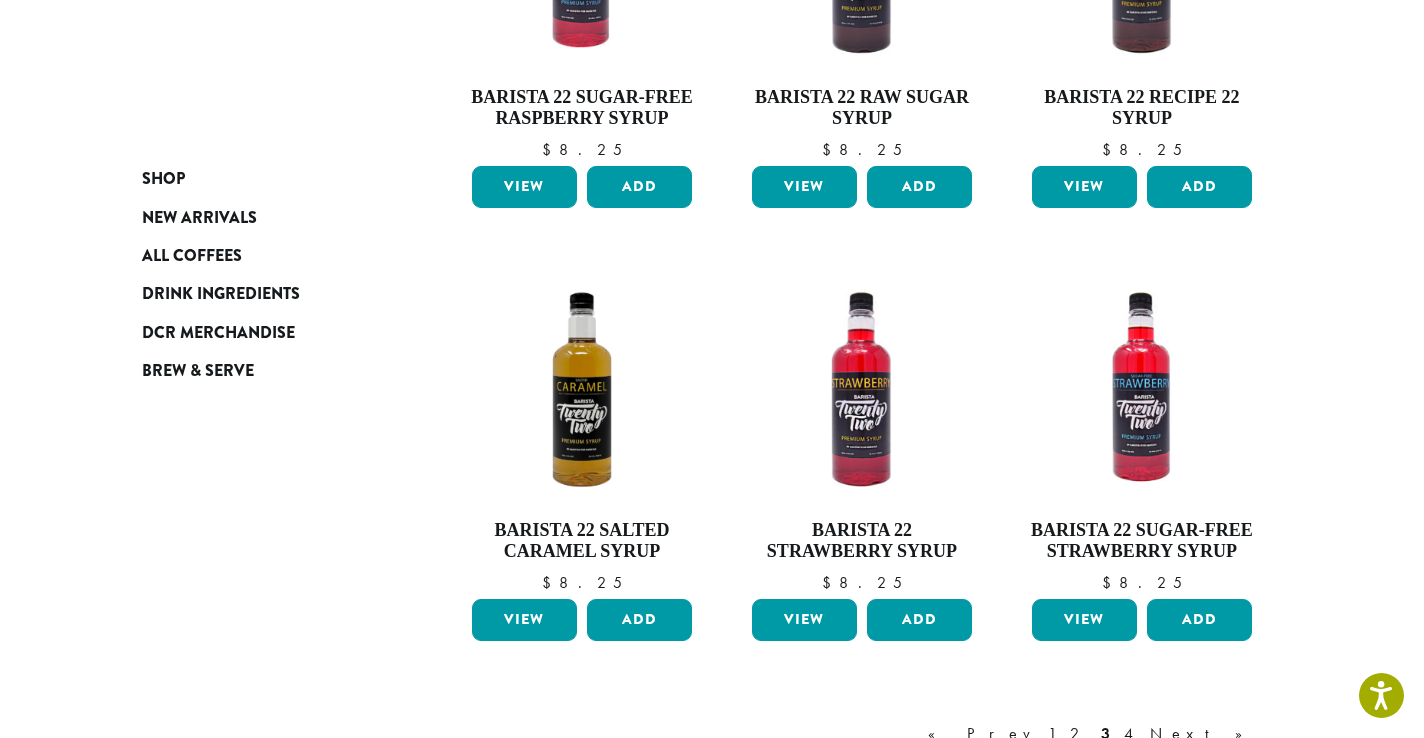 scroll, scrollTop: 1665, scrollLeft: 0, axis: vertical 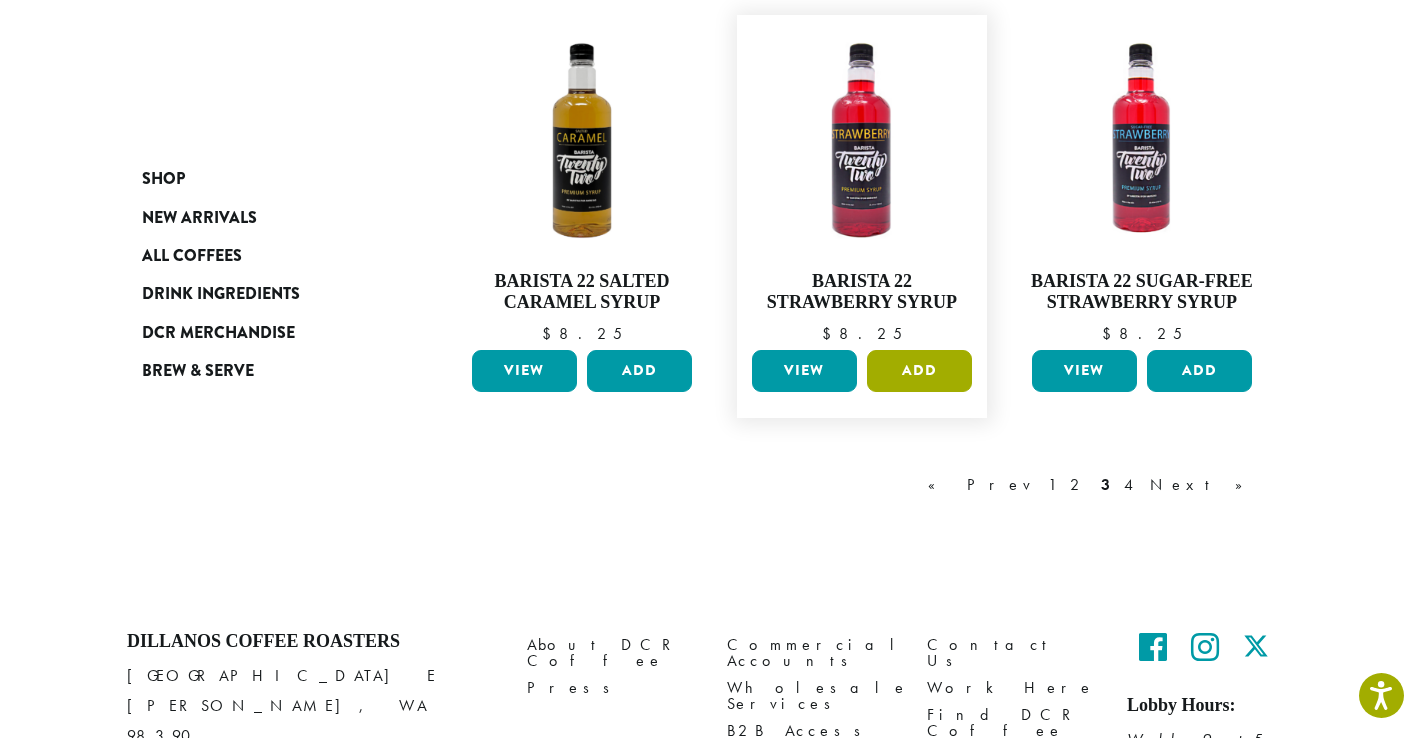 click on "Add" at bounding box center (919, 371) 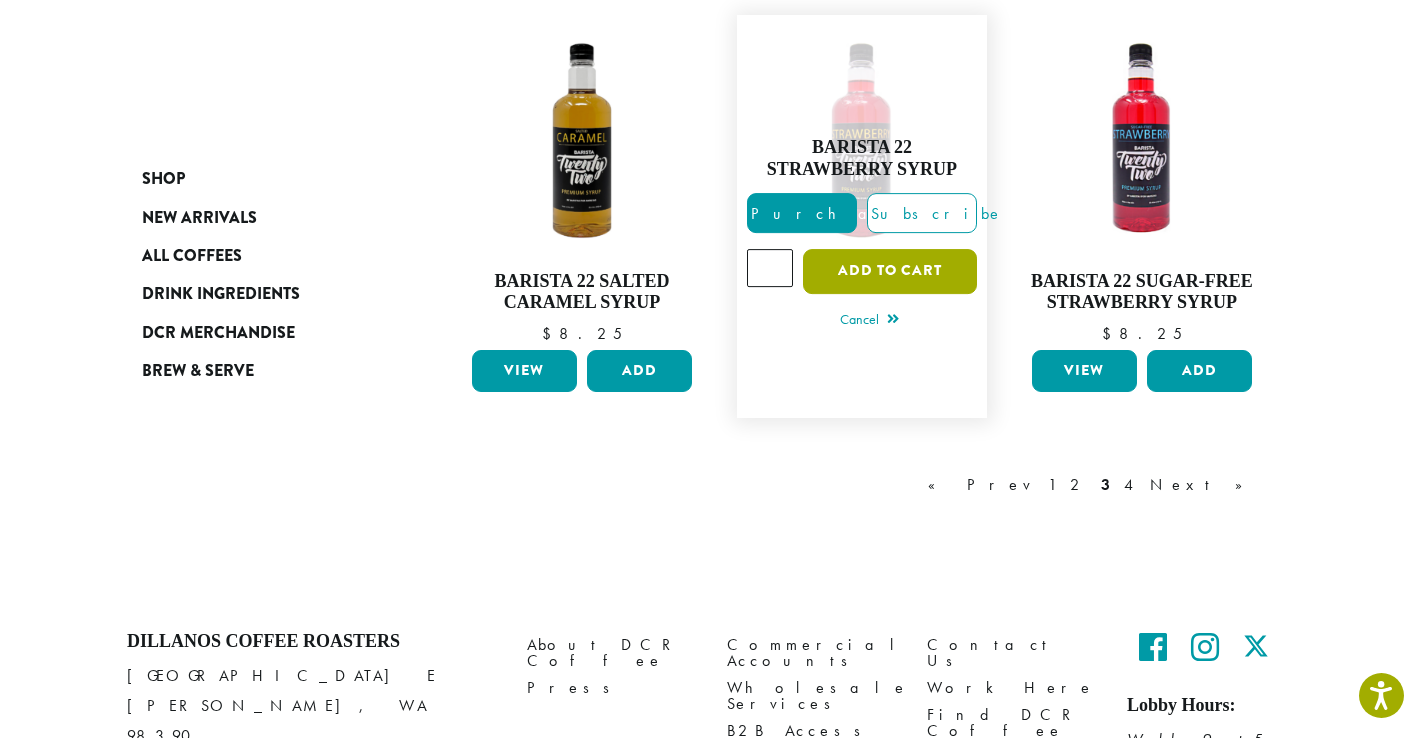 click on "Add to cart" at bounding box center [890, 271] 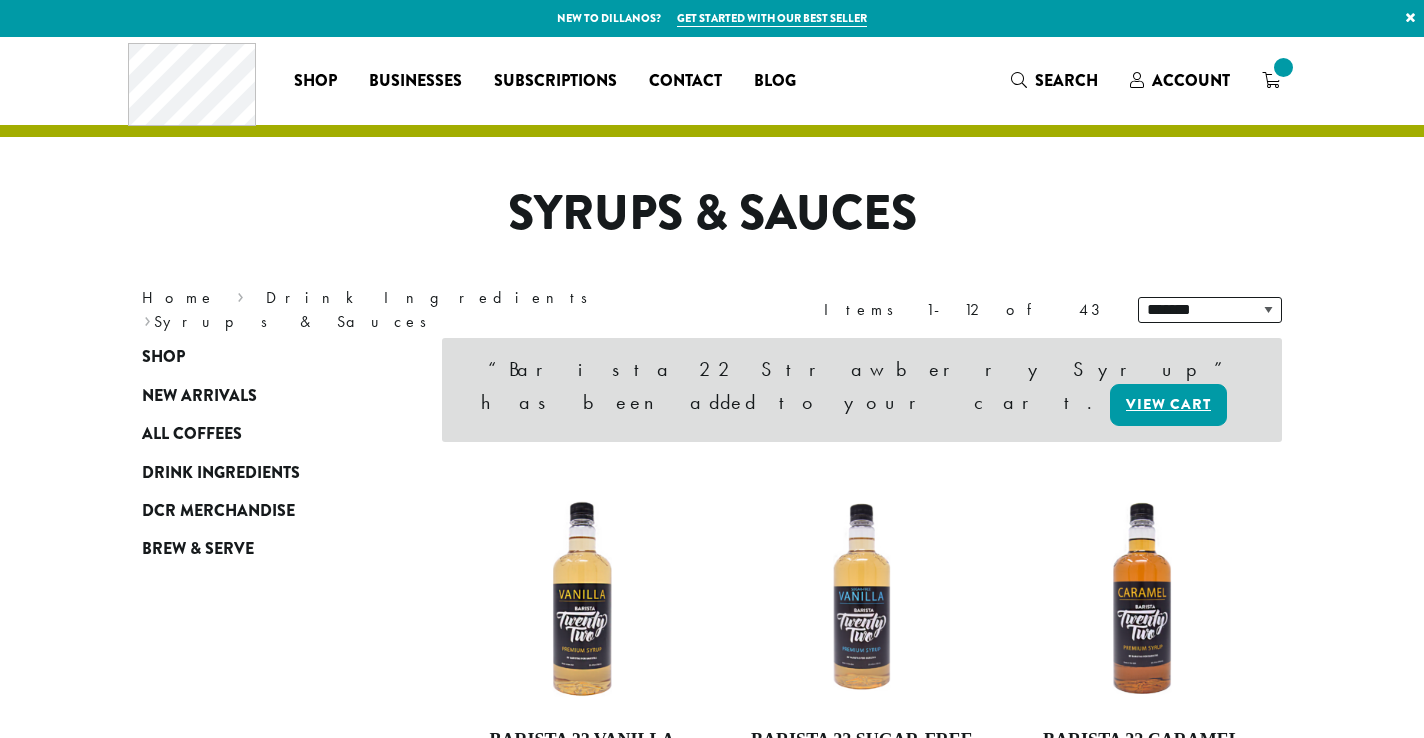 scroll, scrollTop: 0, scrollLeft: 0, axis: both 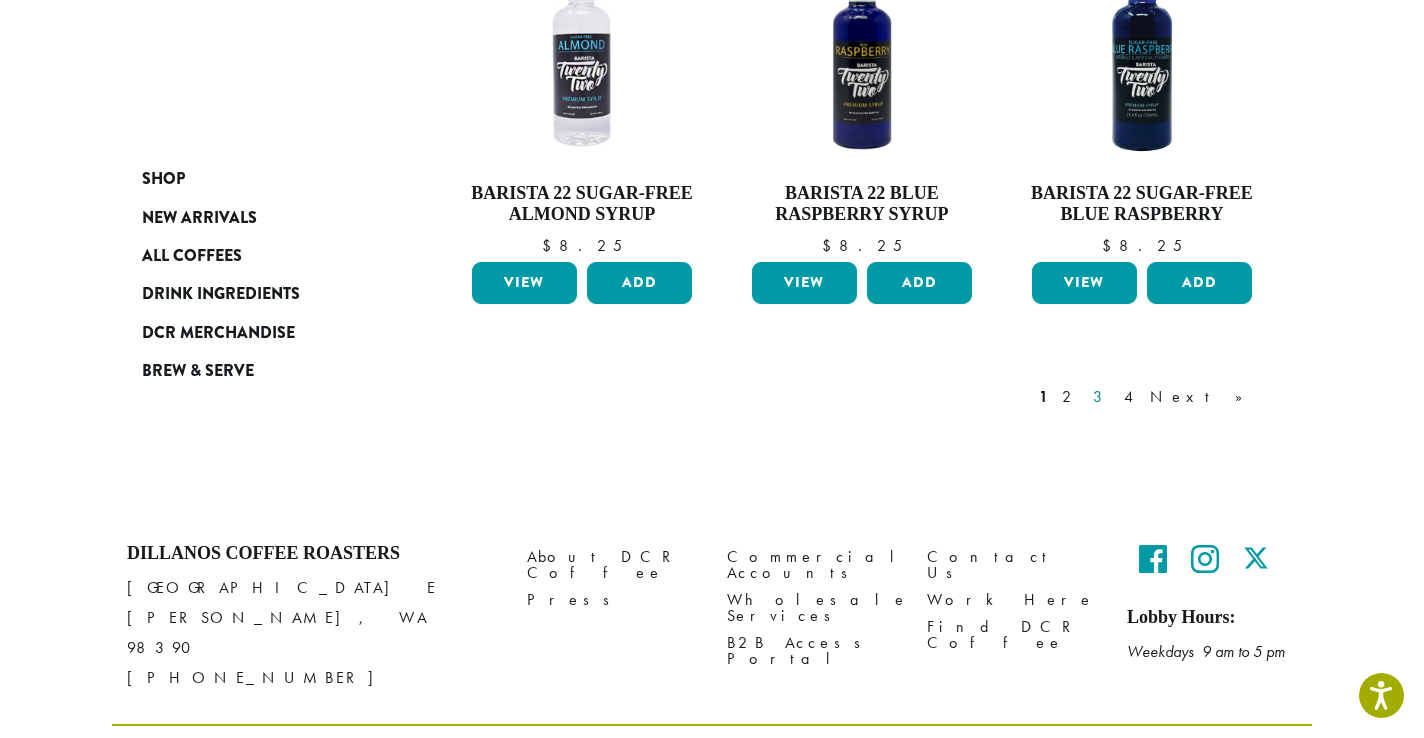 click on "3" at bounding box center (1101, 397) 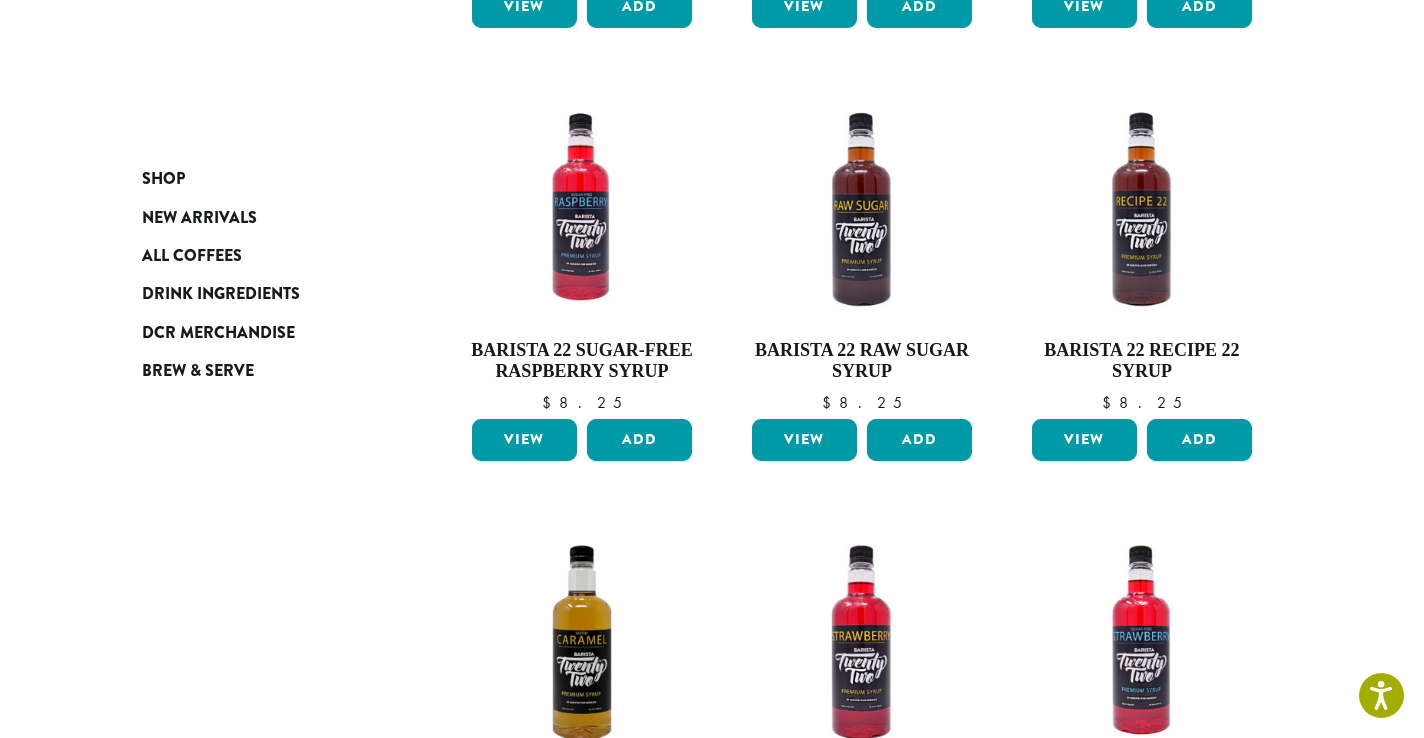 scroll, scrollTop: 1174, scrollLeft: 0, axis: vertical 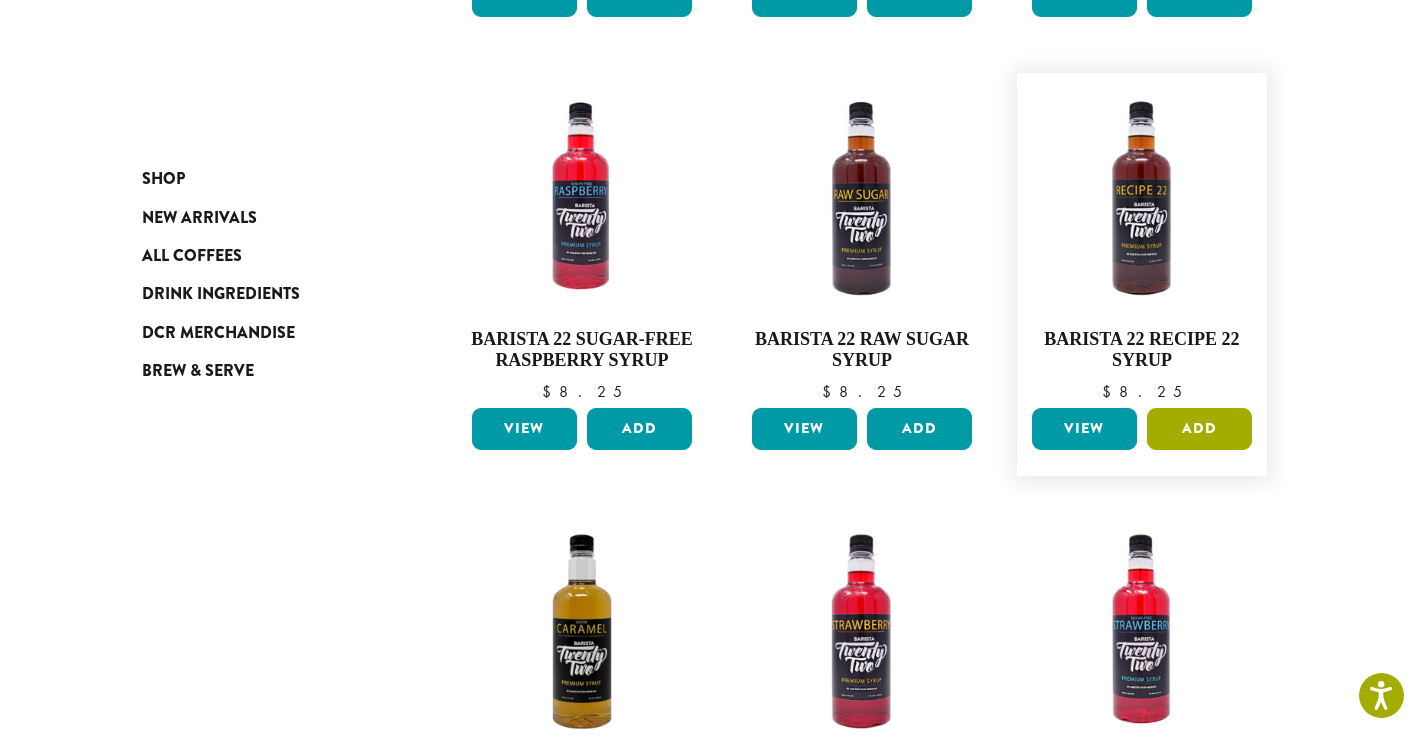 click on "Add" at bounding box center (1199, 429) 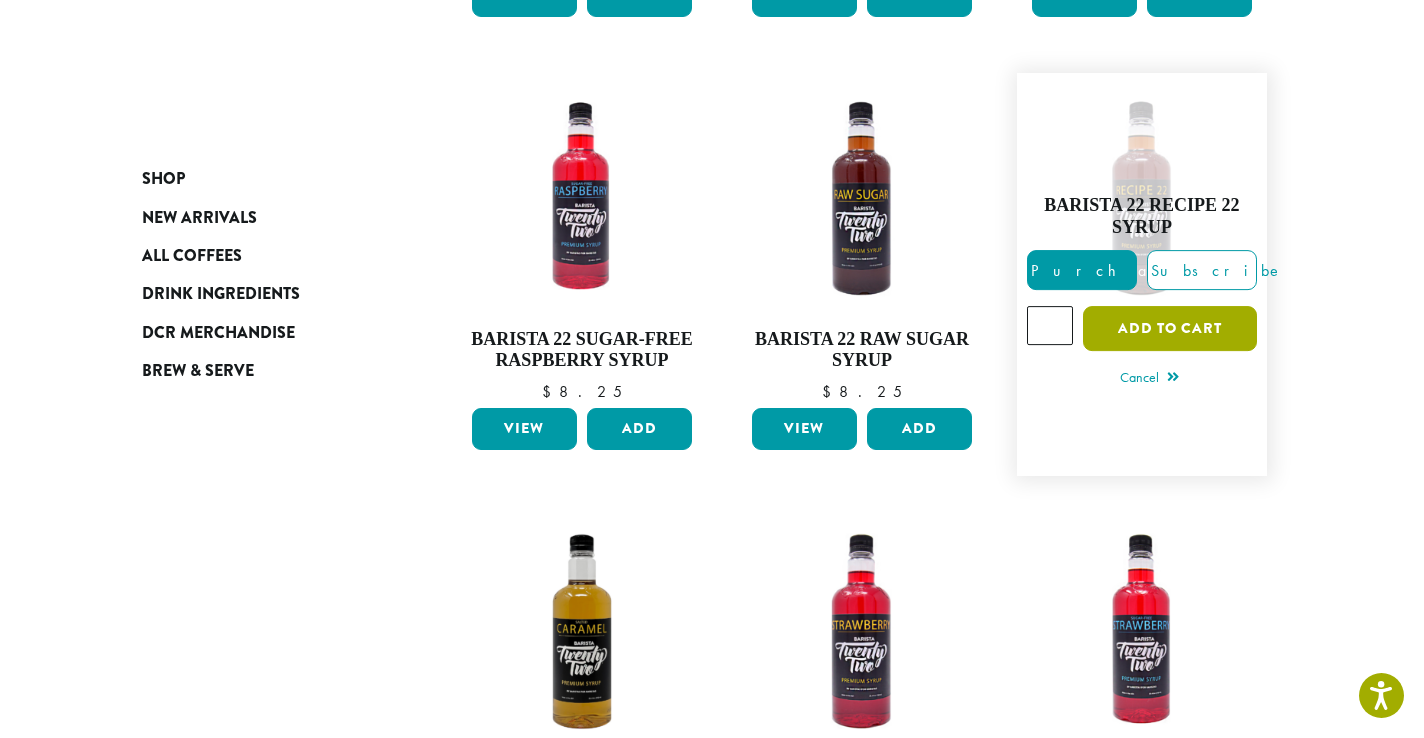 click on "Add to cart" at bounding box center (1170, 328) 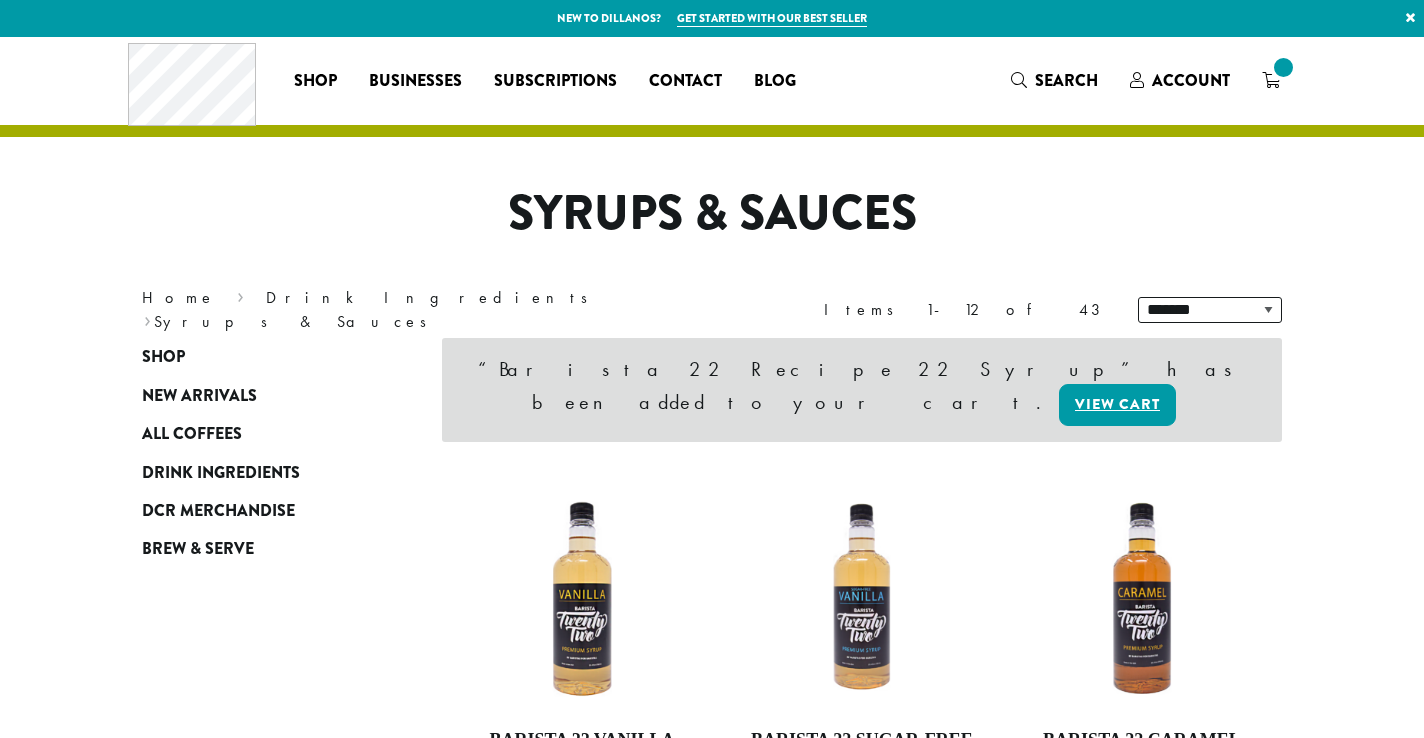 scroll, scrollTop: 0, scrollLeft: 0, axis: both 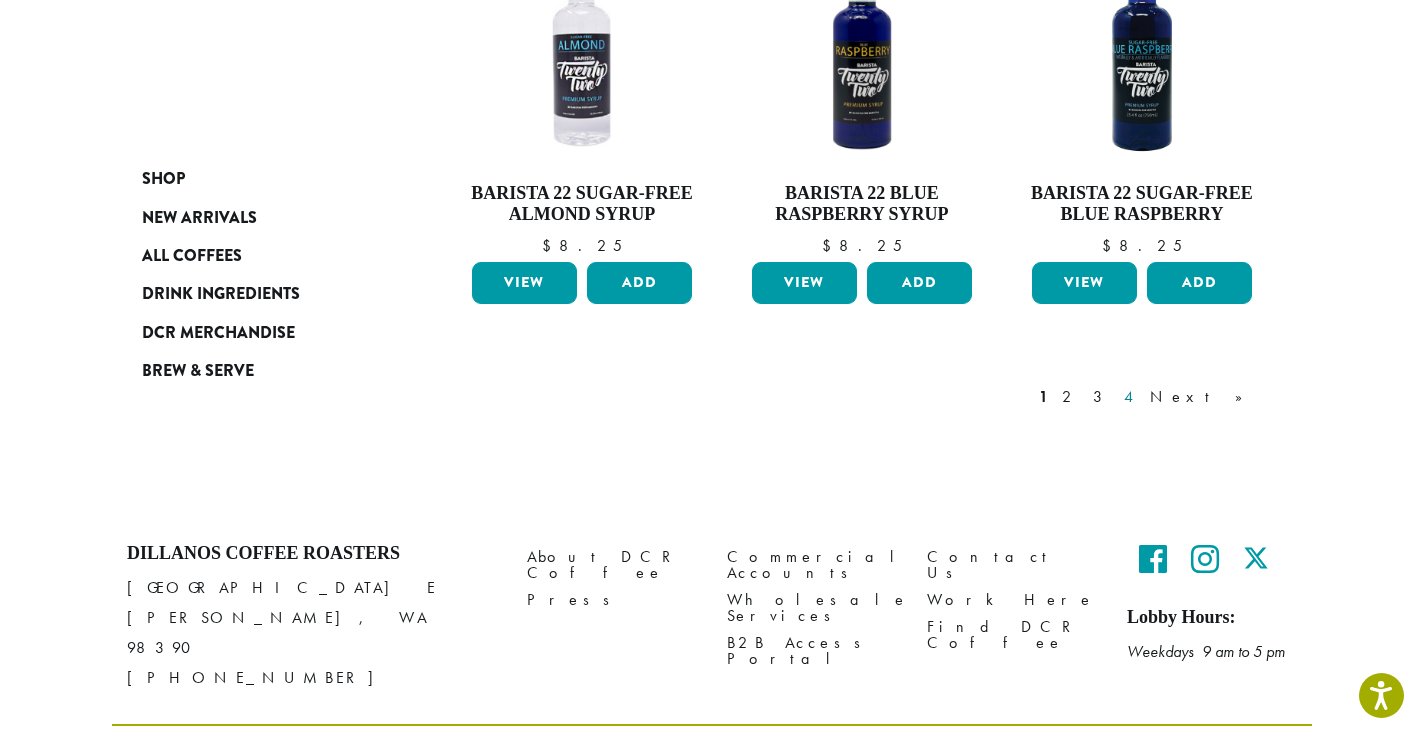 click on "4" at bounding box center (1130, 397) 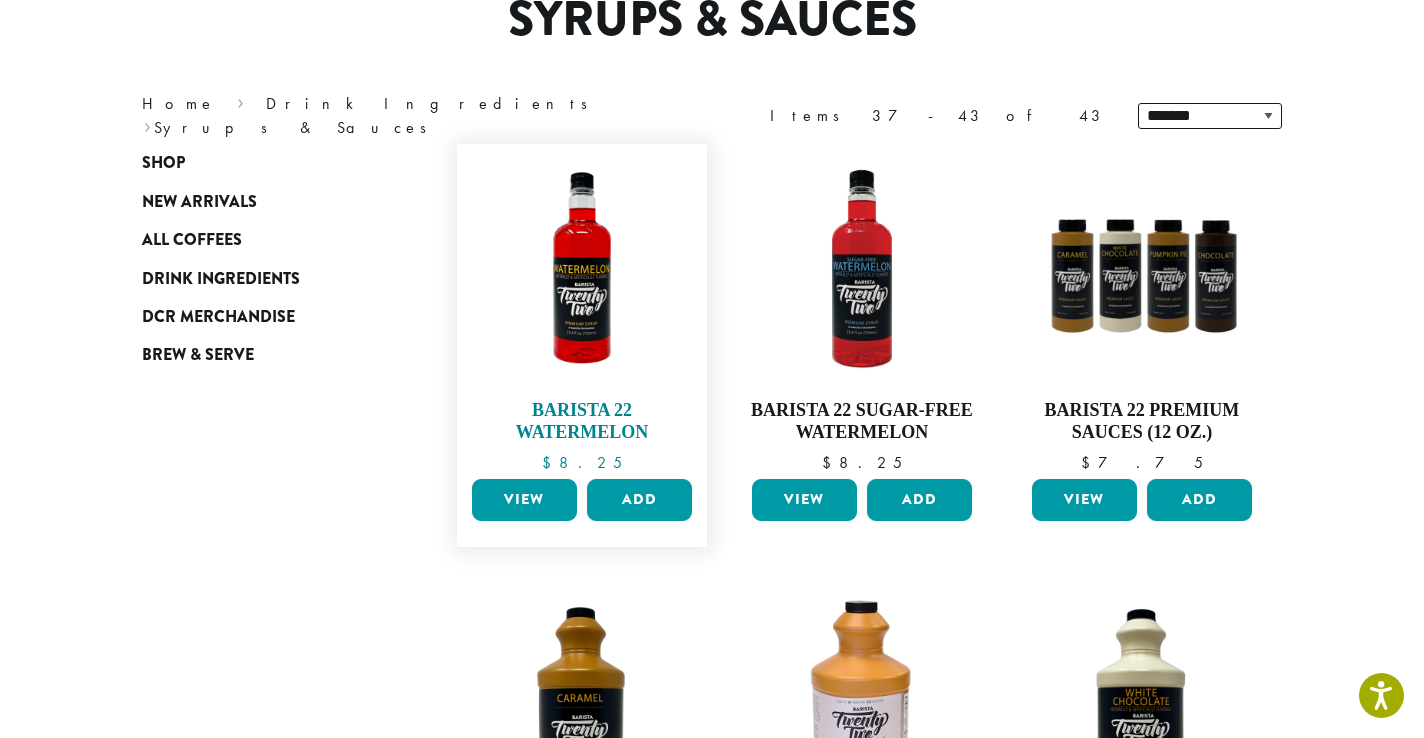 scroll, scrollTop: 196, scrollLeft: 0, axis: vertical 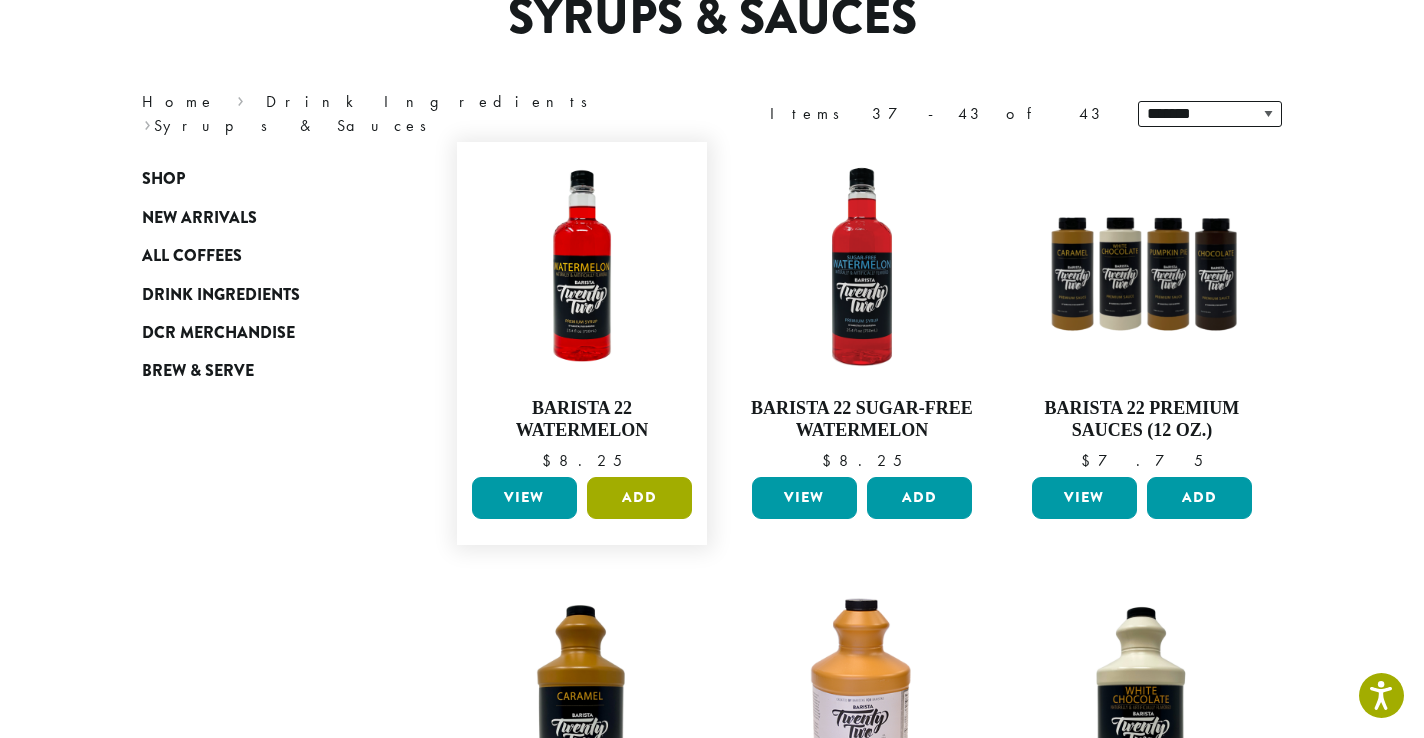 click on "Add" at bounding box center (639, 498) 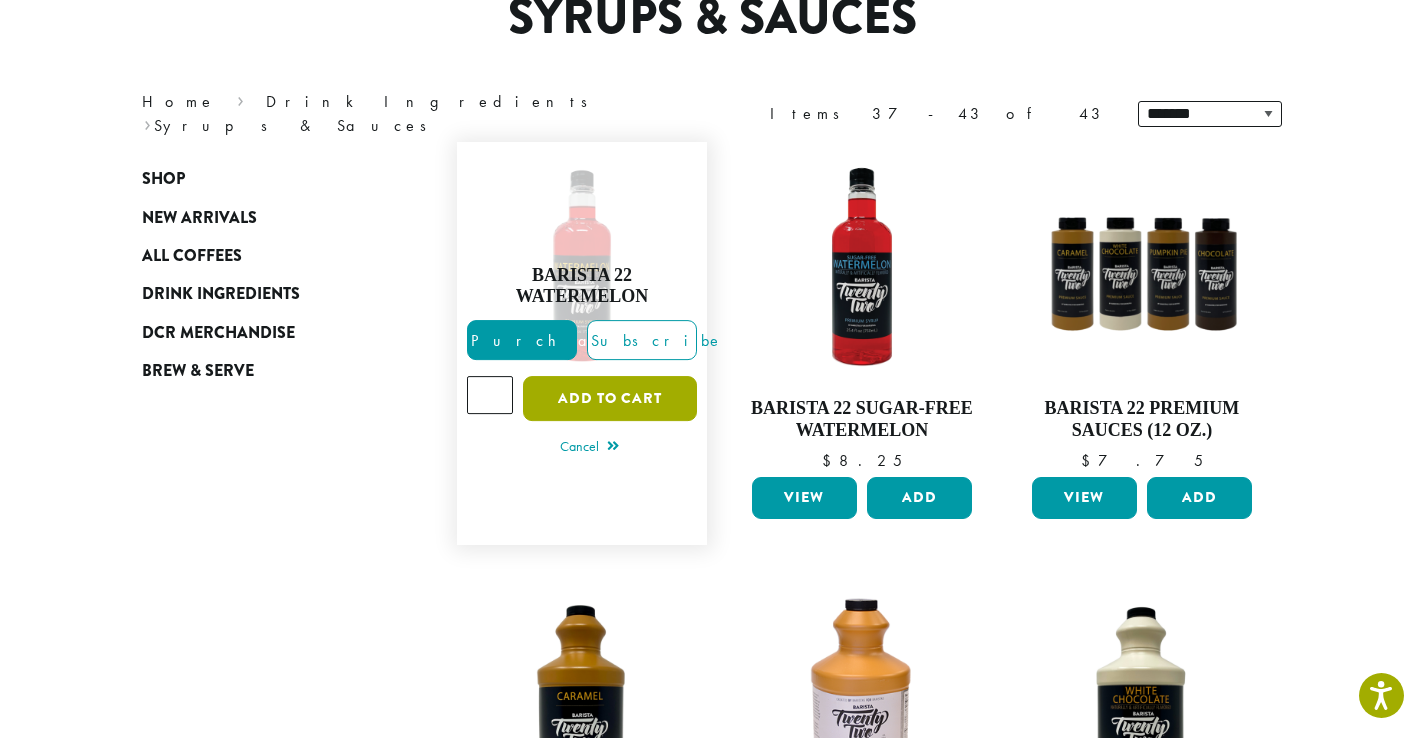 click on "Add to cart" at bounding box center [610, 398] 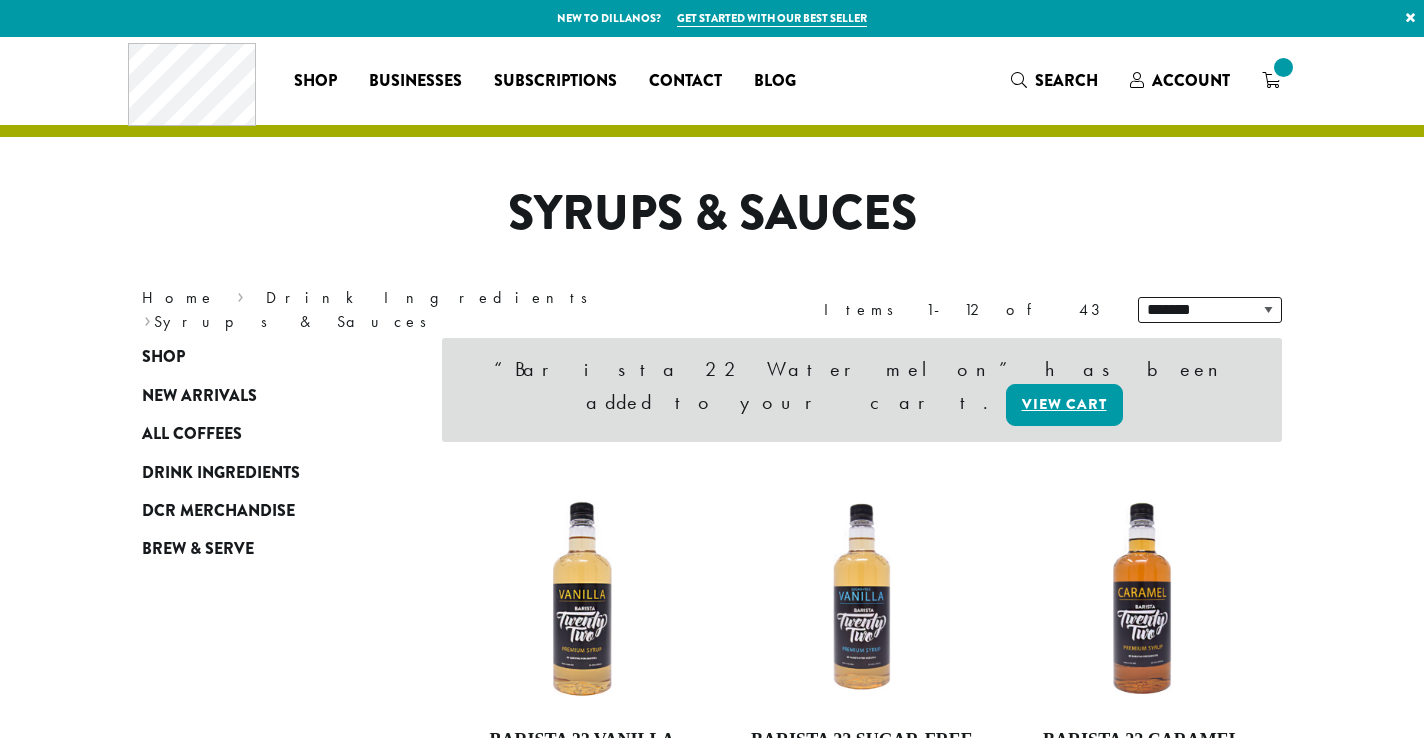 scroll, scrollTop: 0, scrollLeft: 0, axis: both 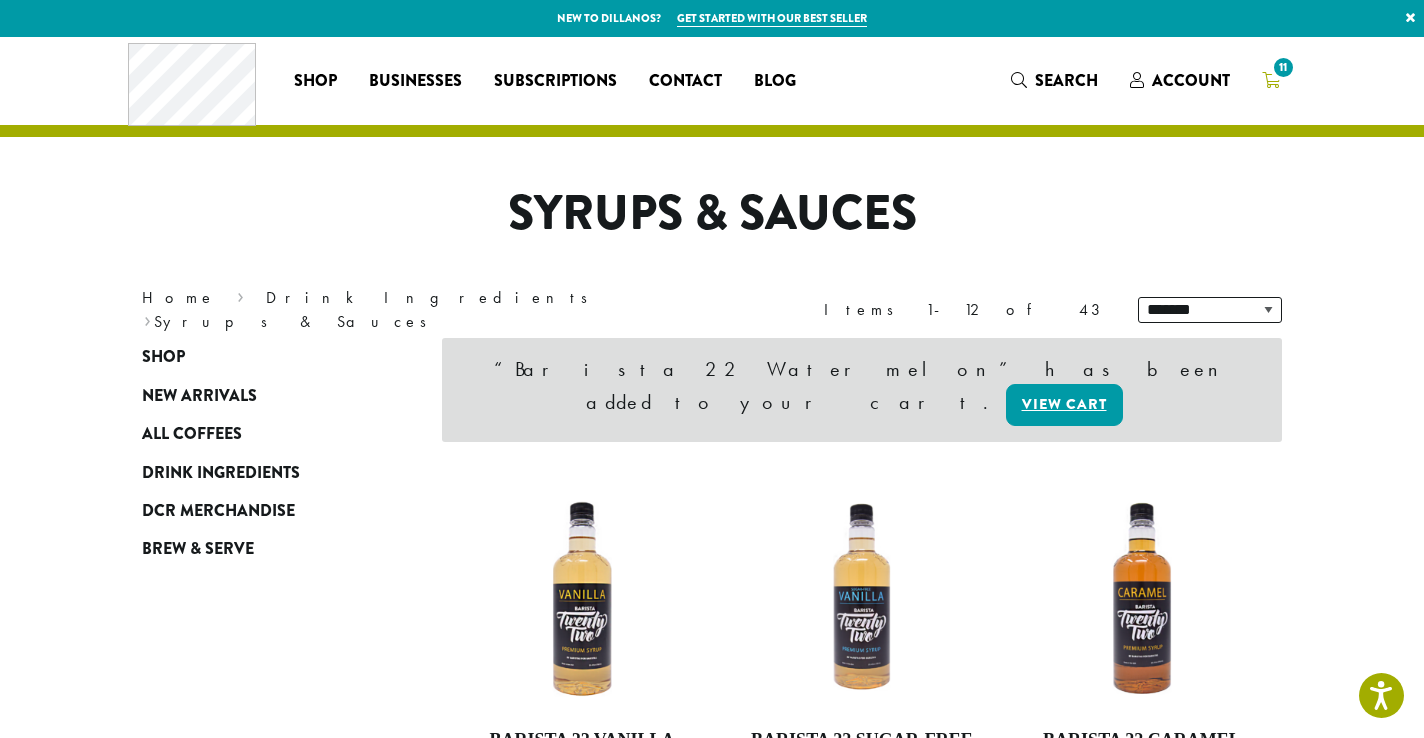 click on "11" at bounding box center [1271, 80] 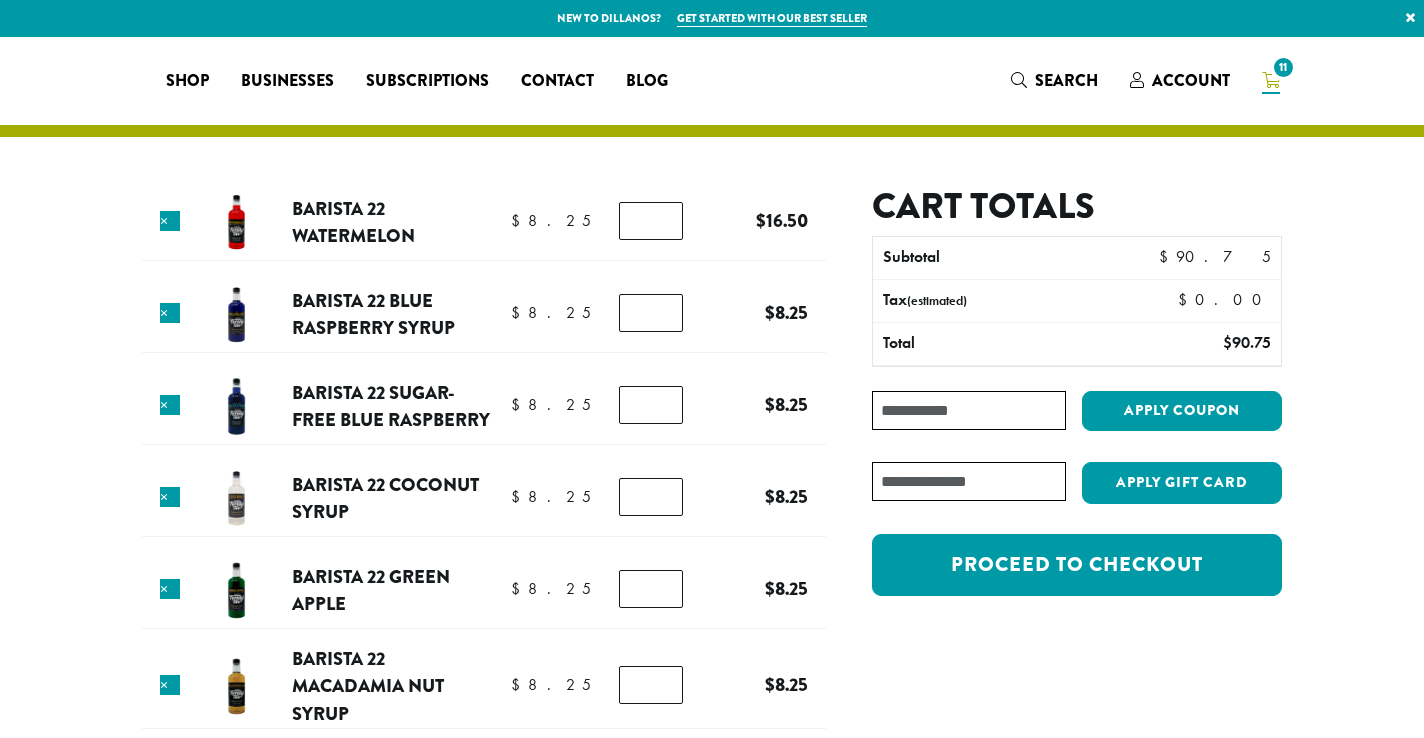 scroll, scrollTop: 0, scrollLeft: 0, axis: both 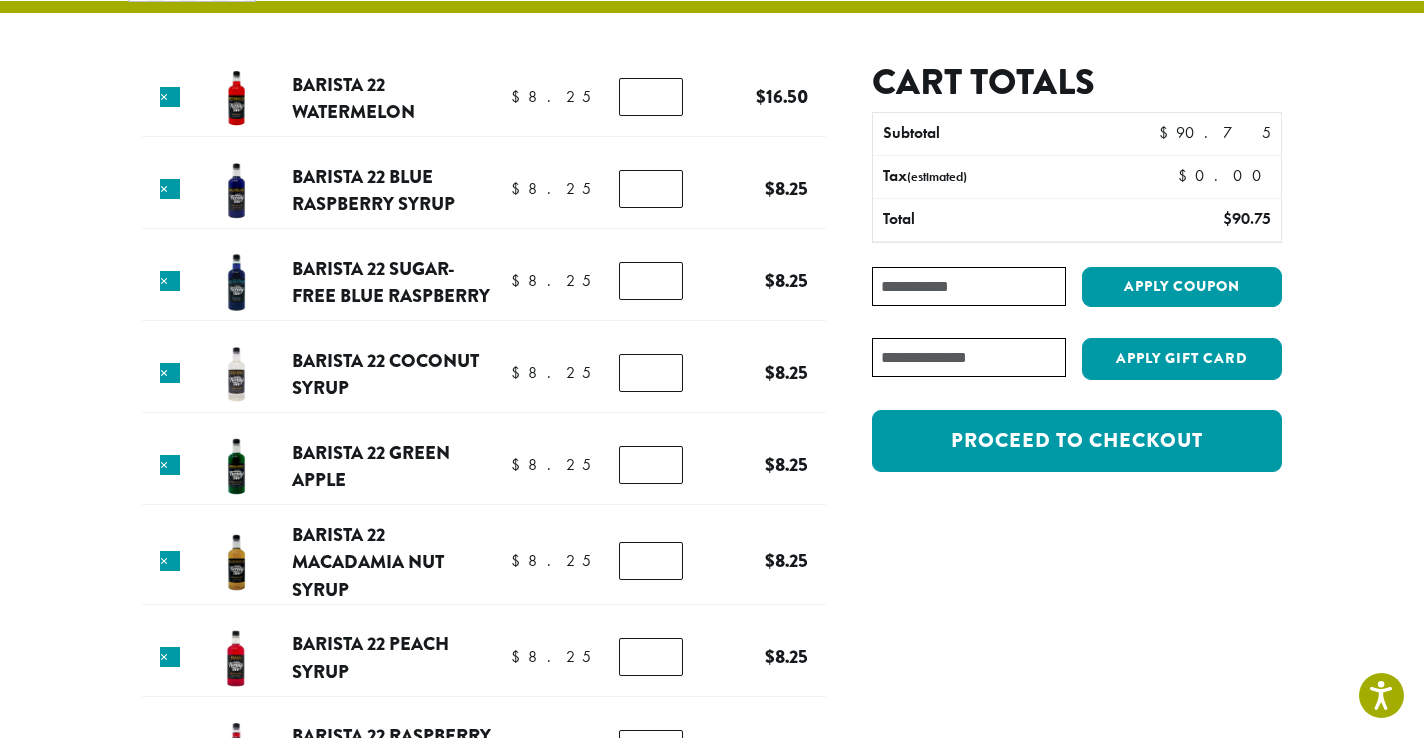 click on "*" at bounding box center [651, 189] 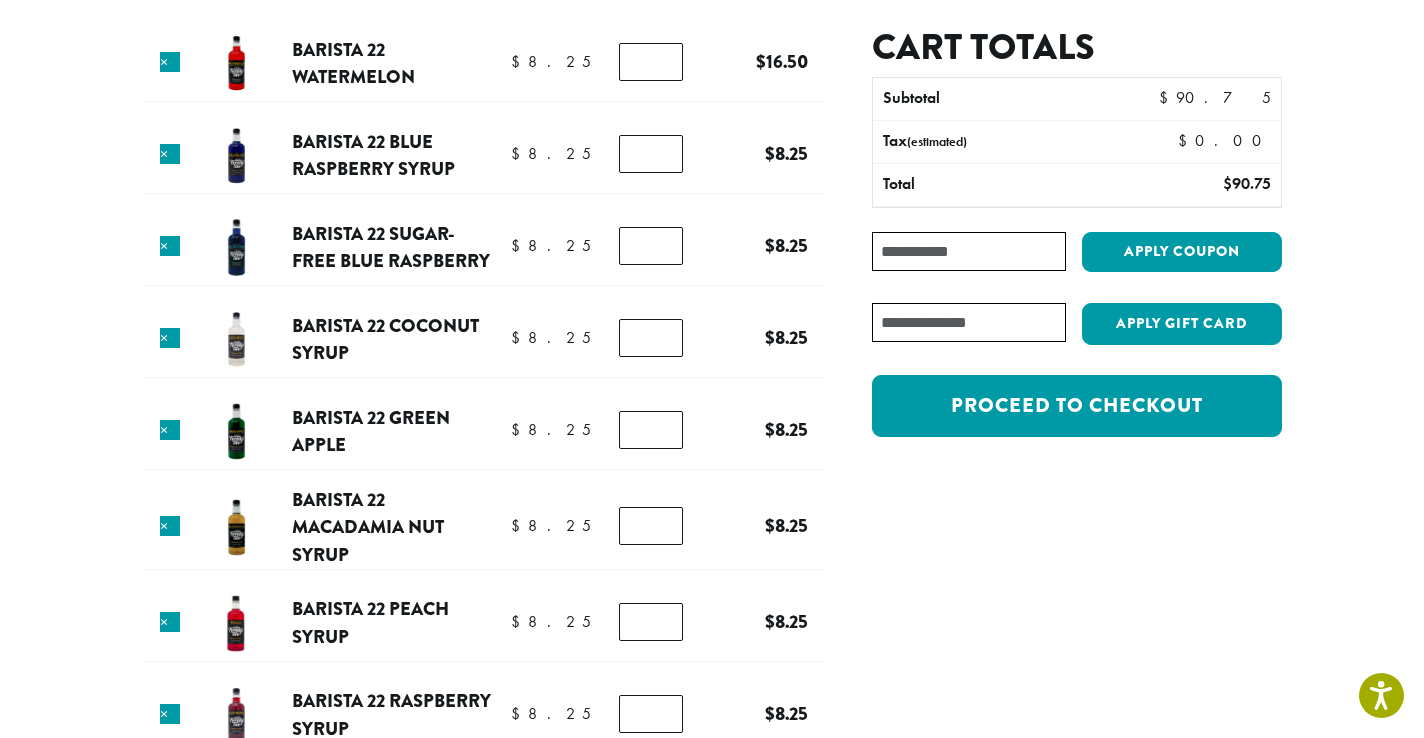scroll, scrollTop: 160, scrollLeft: 0, axis: vertical 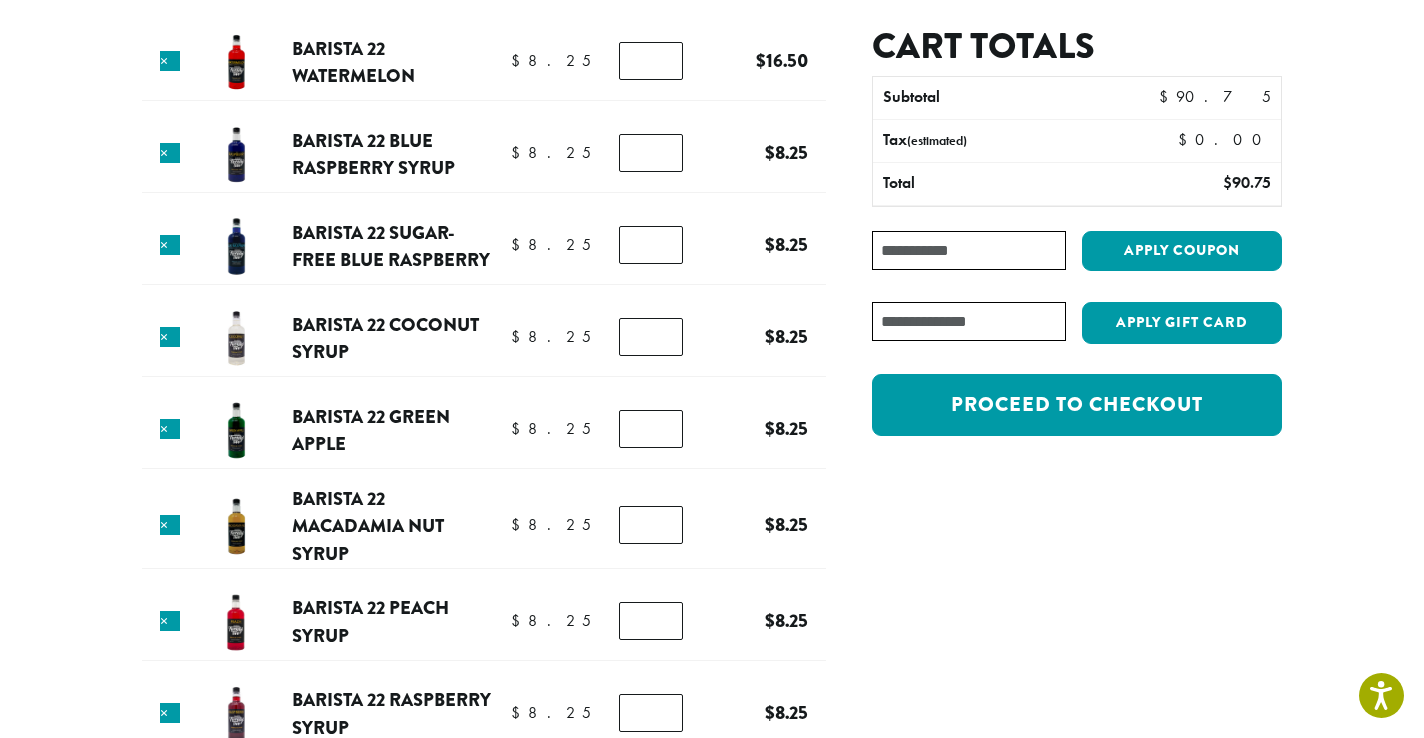 click on "*" at bounding box center [651, 245] 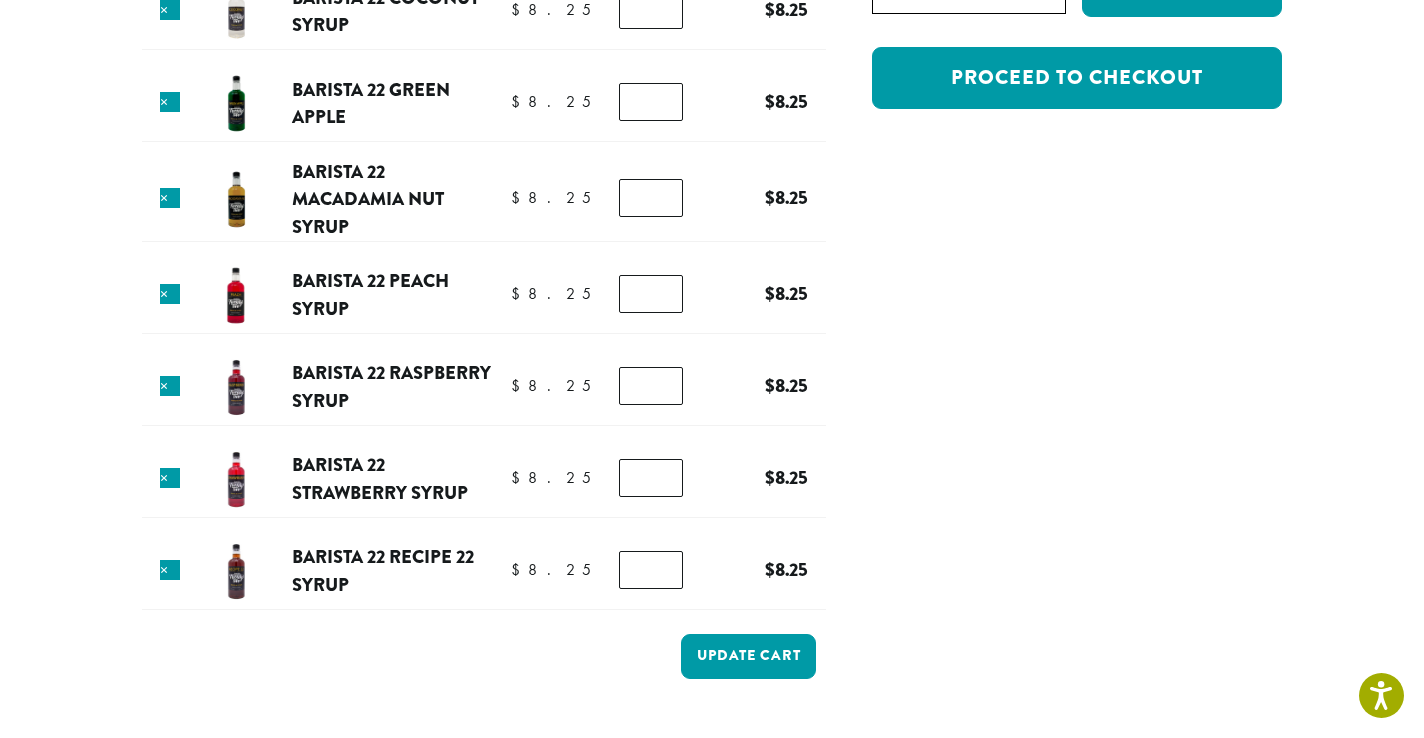 scroll, scrollTop: 515, scrollLeft: 0, axis: vertical 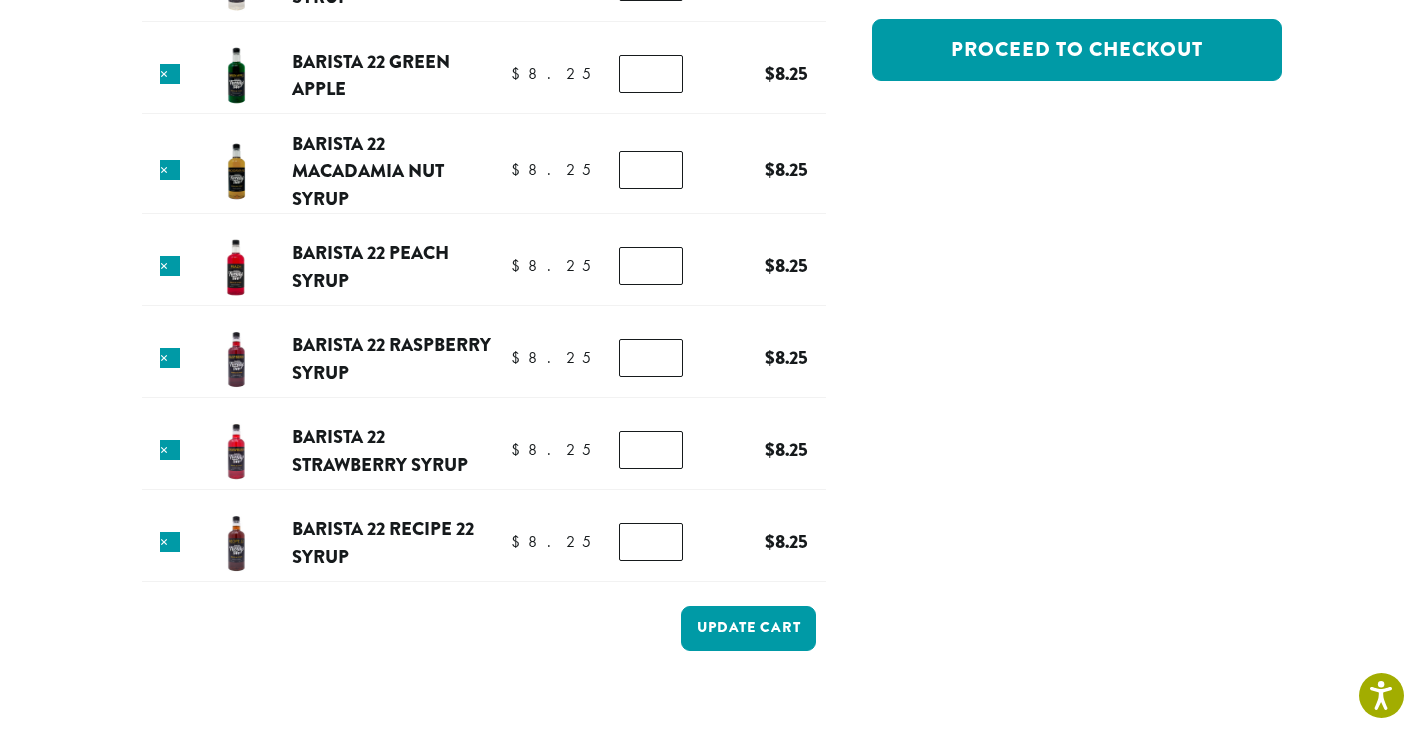 type on "*" 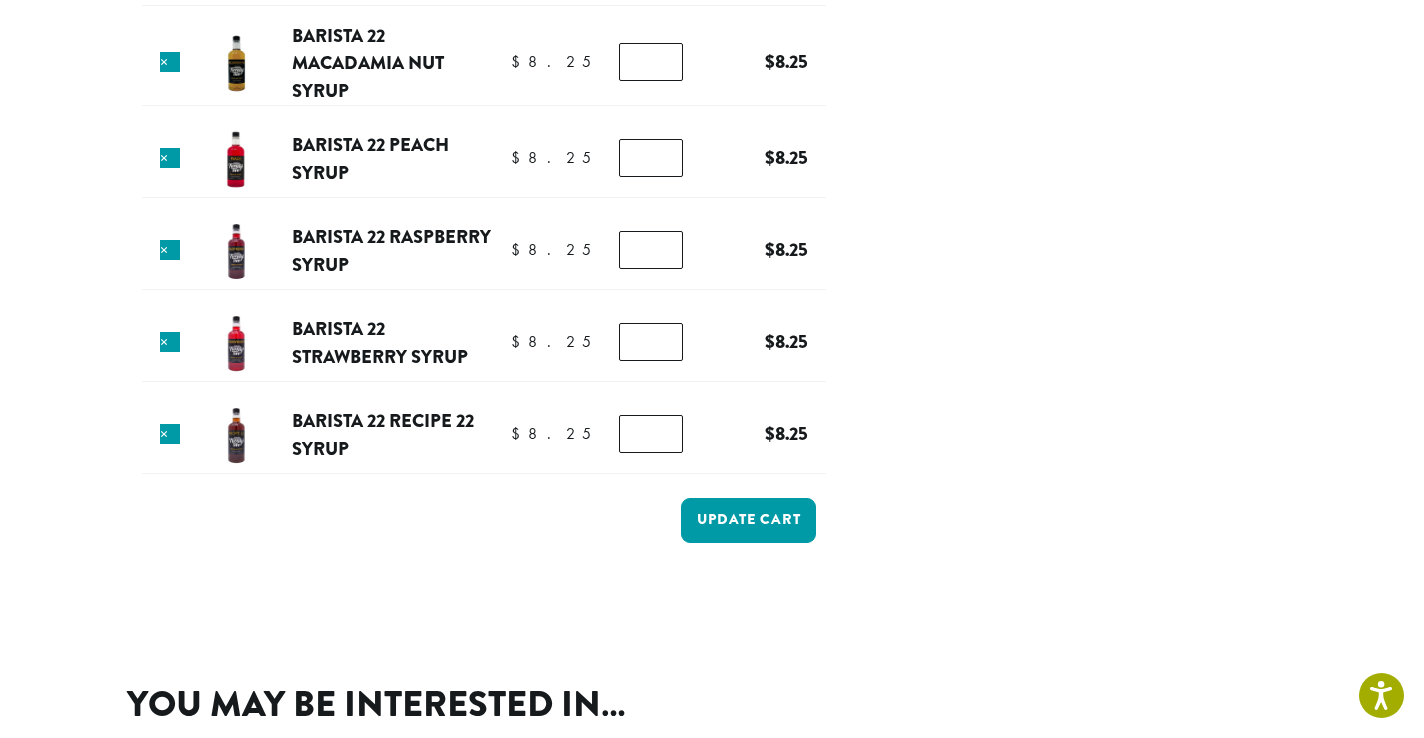 scroll, scrollTop: 642, scrollLeft: 0, axis: vertical 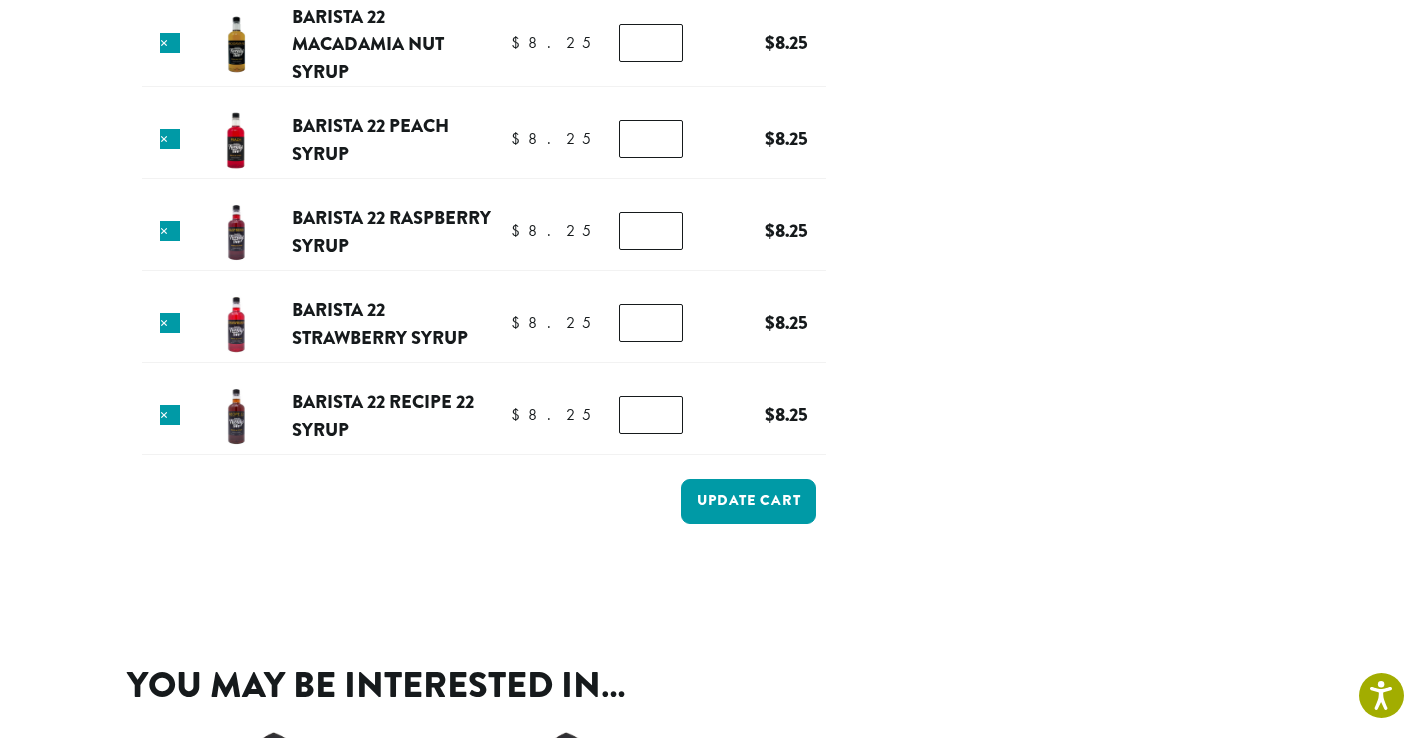 type on "*" 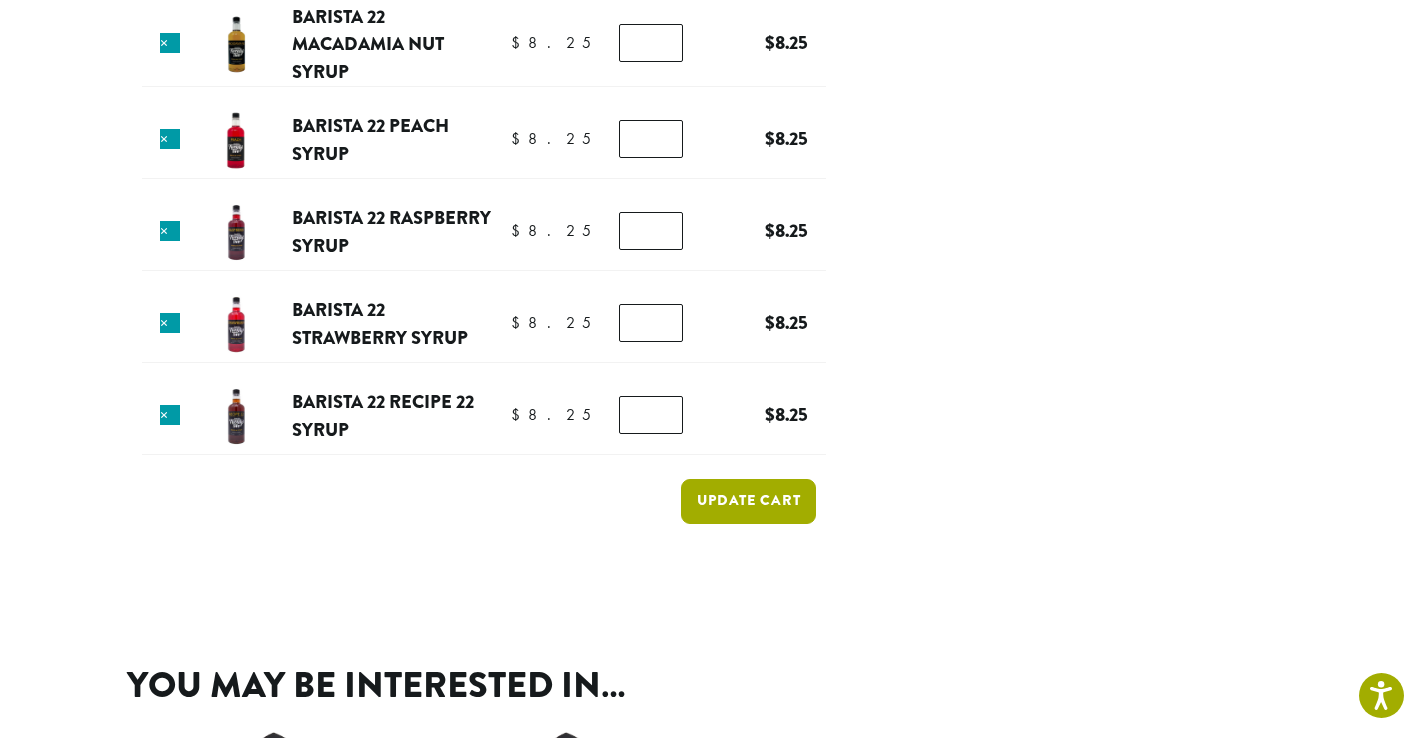 click on "Update cart" at bounding box center (748, 501) 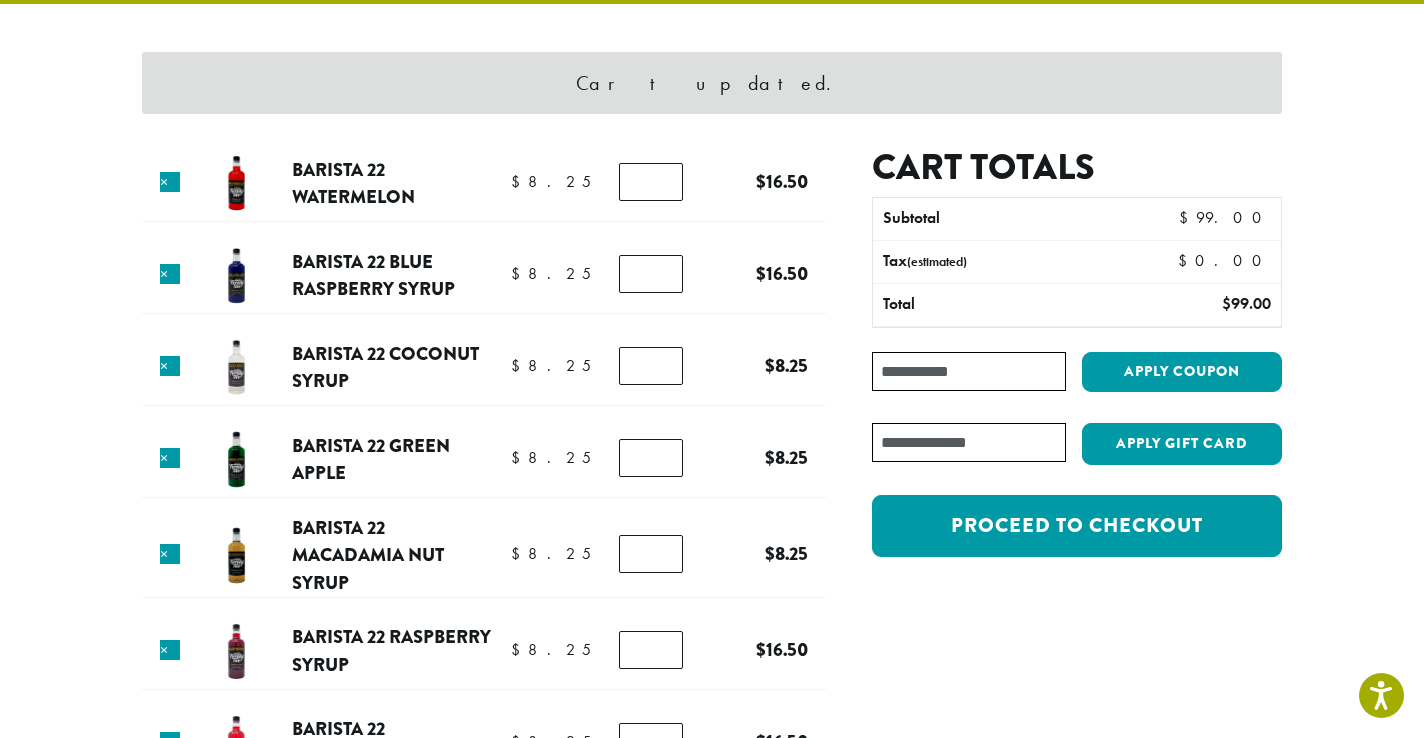 scroll, scrollTop: 88, scrollLeft: 0, axis: vertical 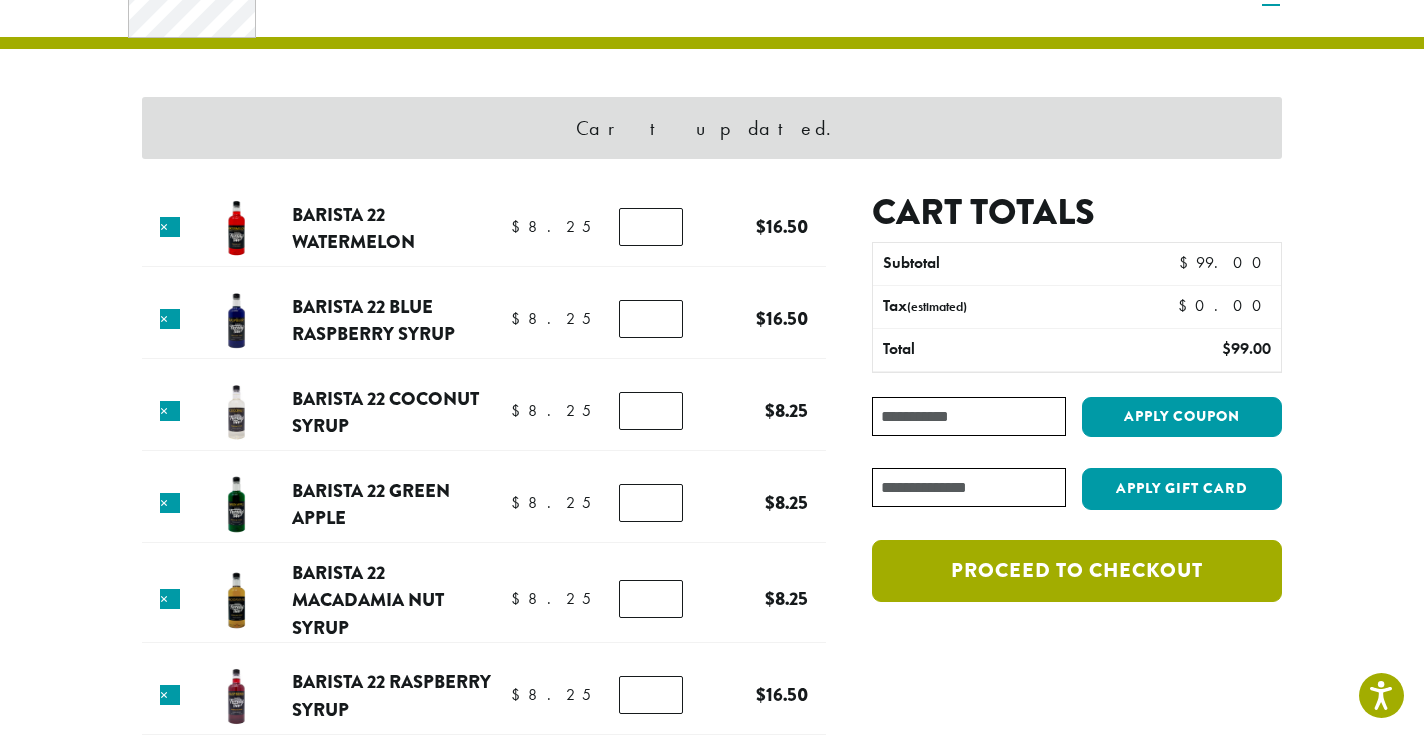 click on "Proceed to checkout" at bounding box center (1077, 571) 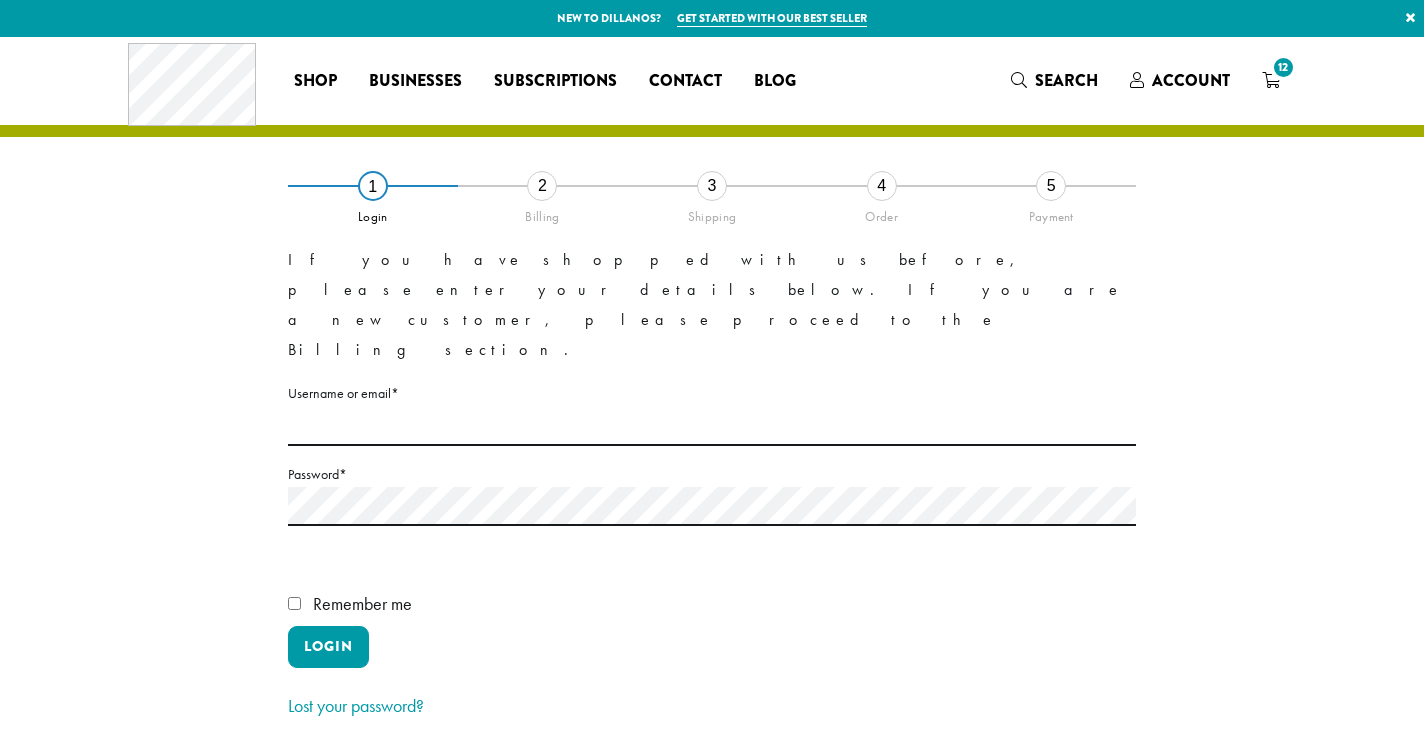 scroll, scrollTop: 0, scrollLeft: 0, axis: both 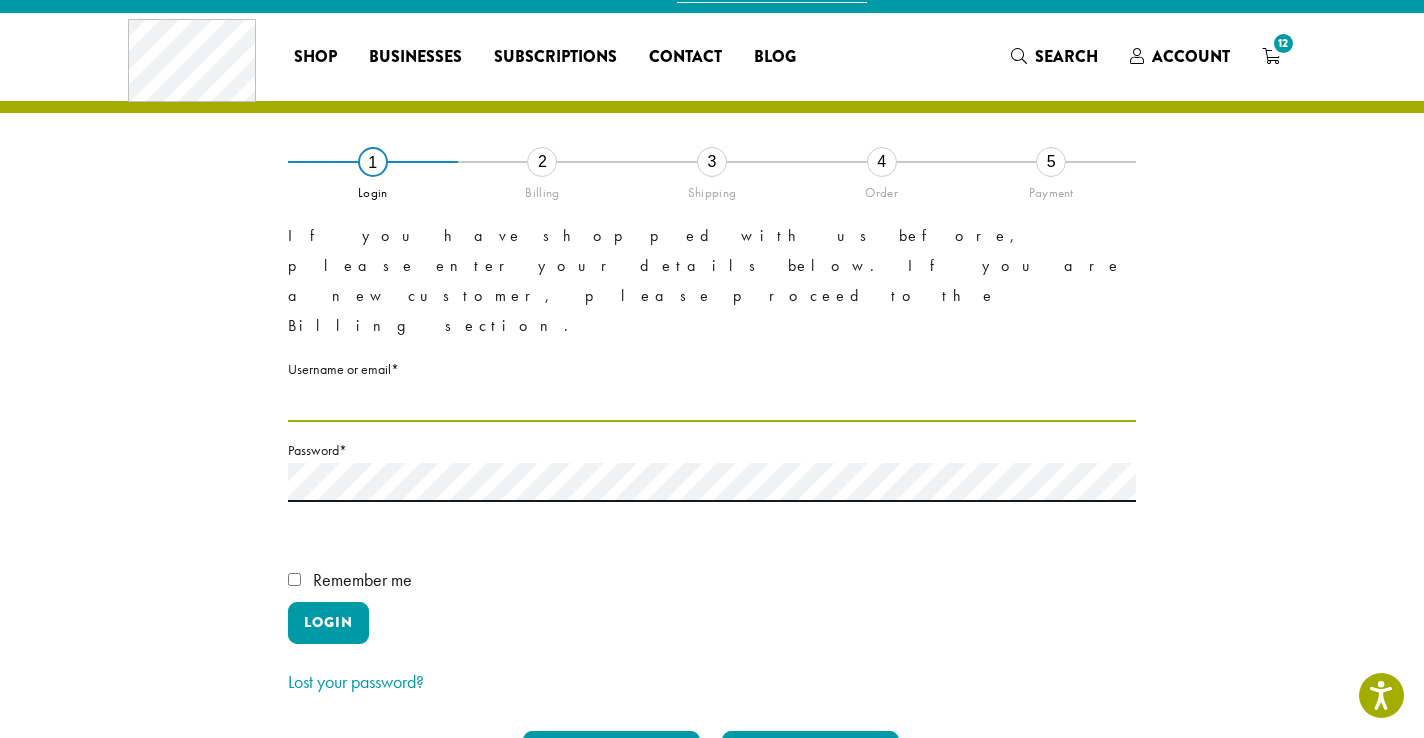 click on "Username or email  * Required" at bounding box center [712, 402] 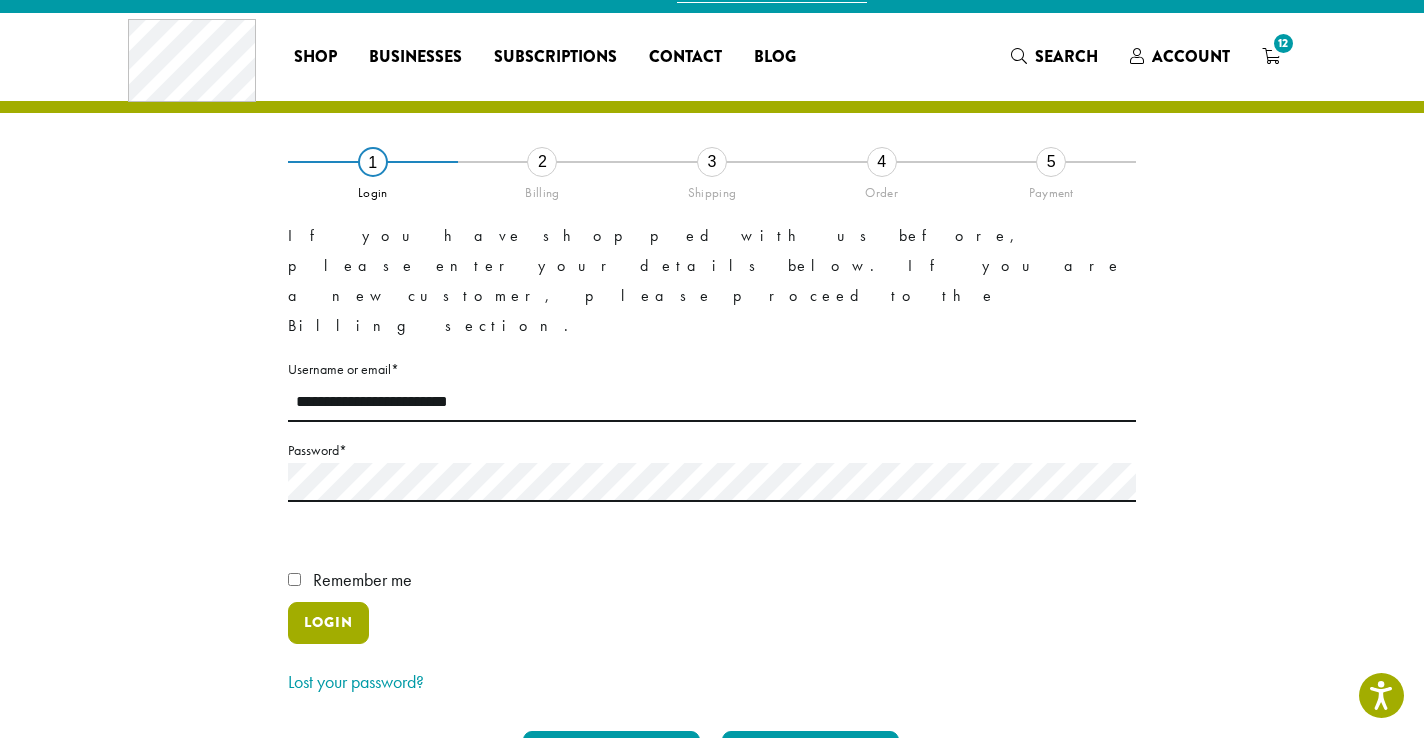 click on "Login" at bounding box center [328, 623] 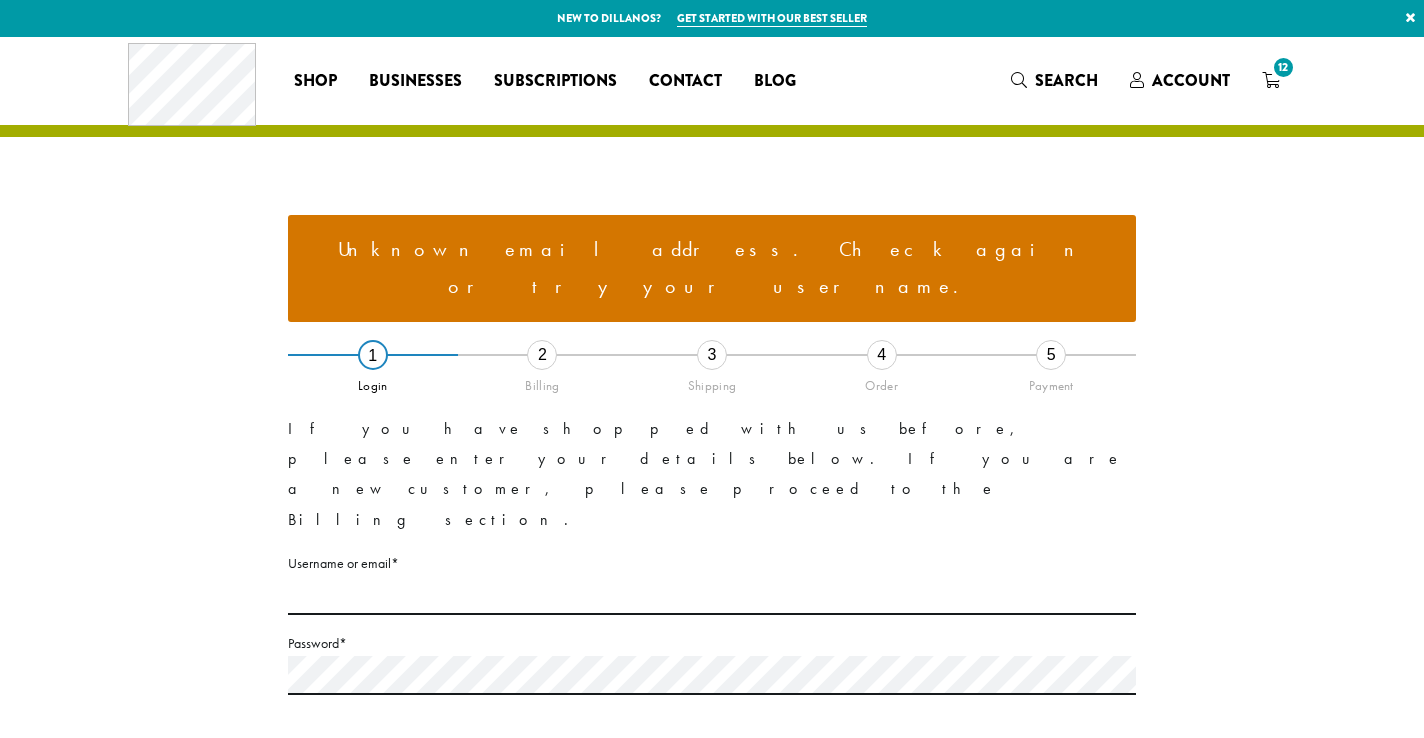 scroll, scrollTop: 0, scrollLeft: 0, axis: both 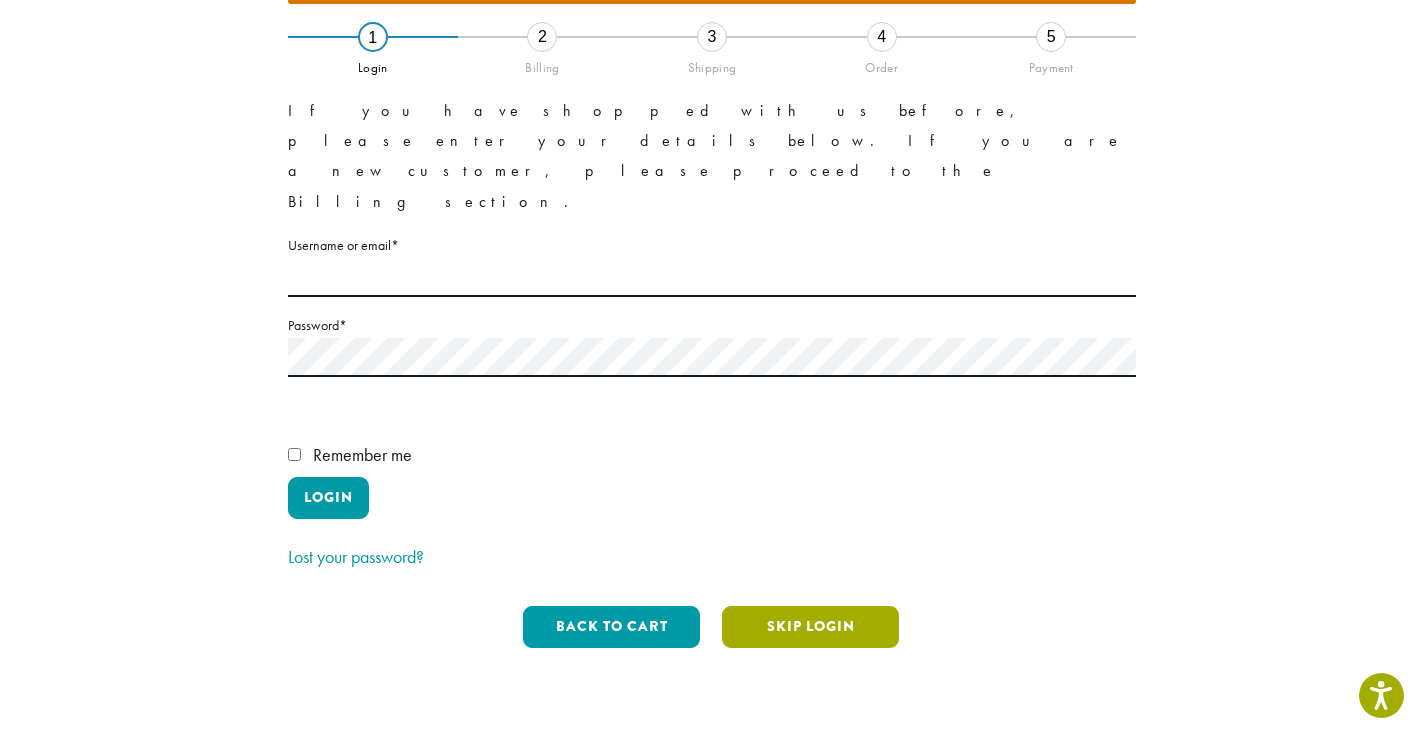 click on "Skip Login" at bounding box center (810, 627) 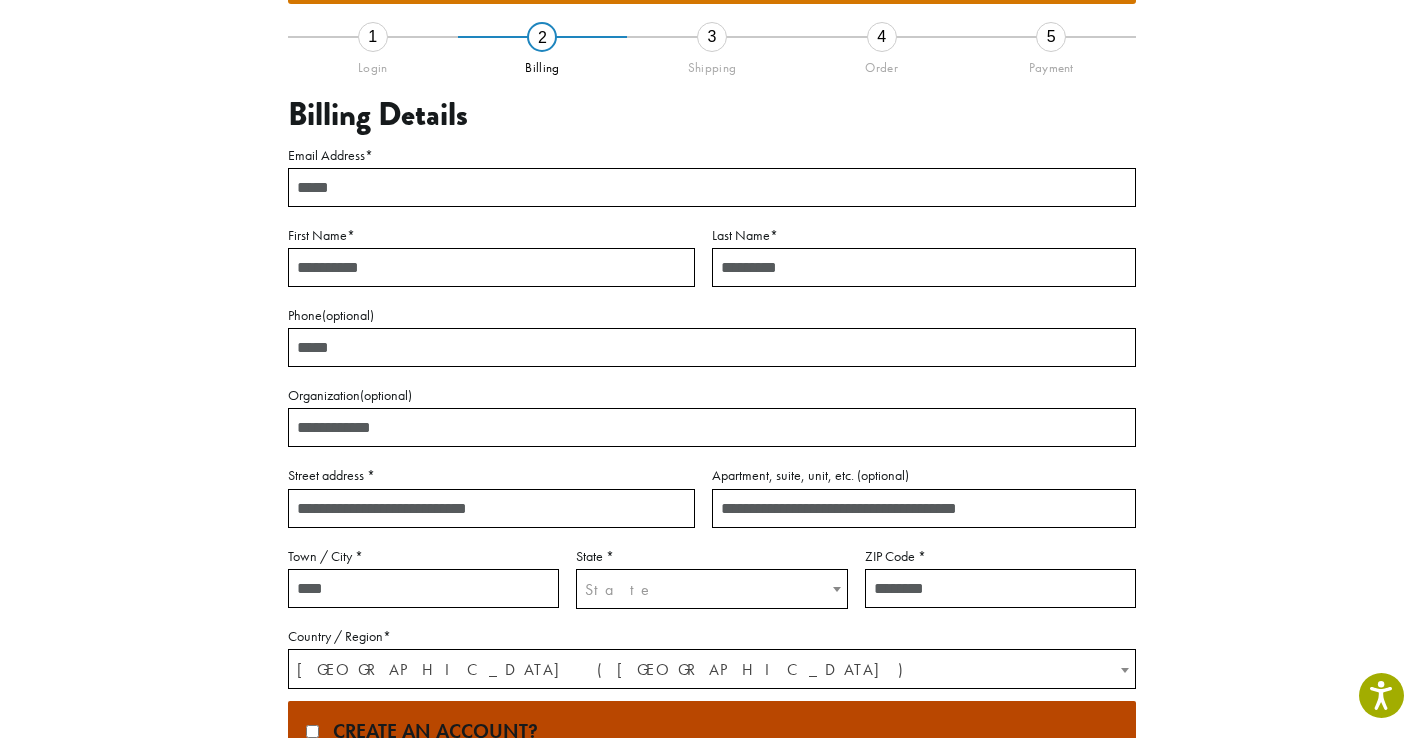 click on "Email Address  *" at bounding box center [712, 187] 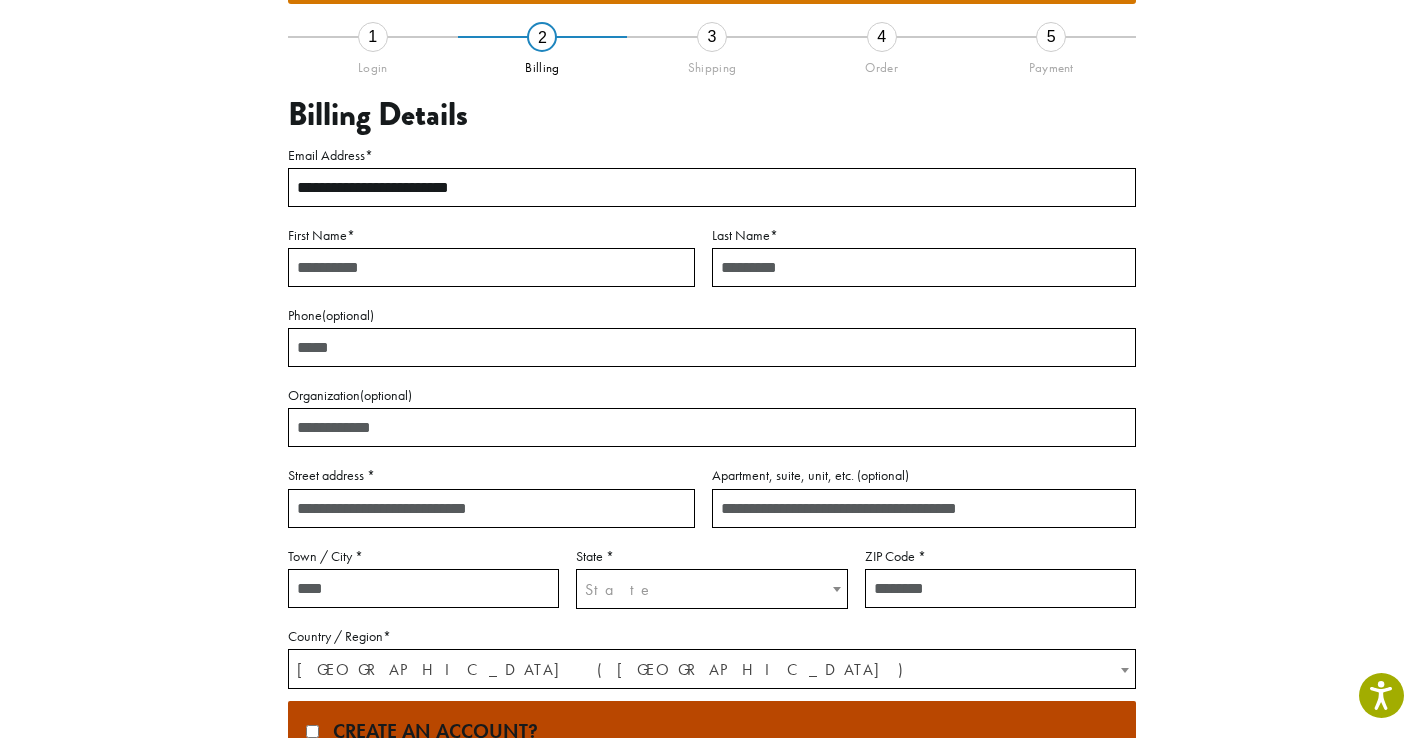 type on "******" 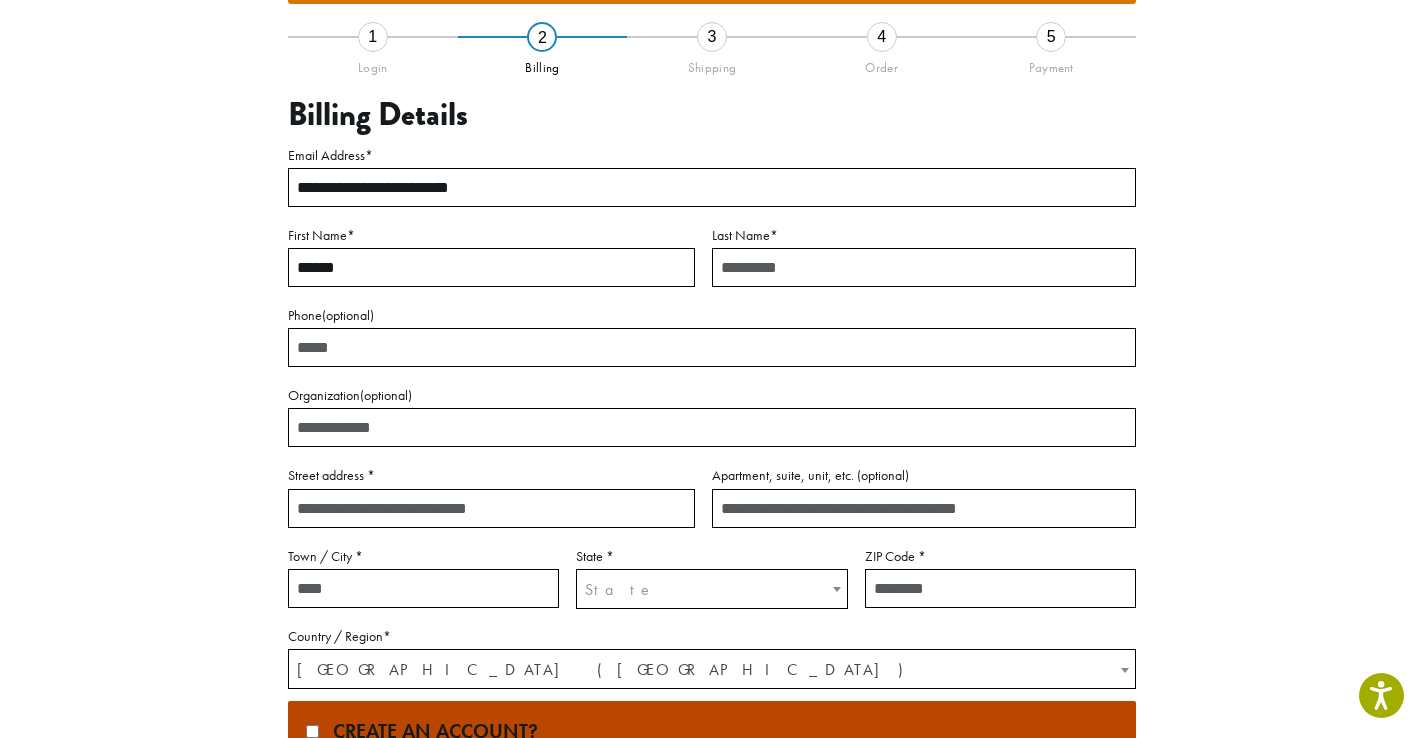 type on "******" 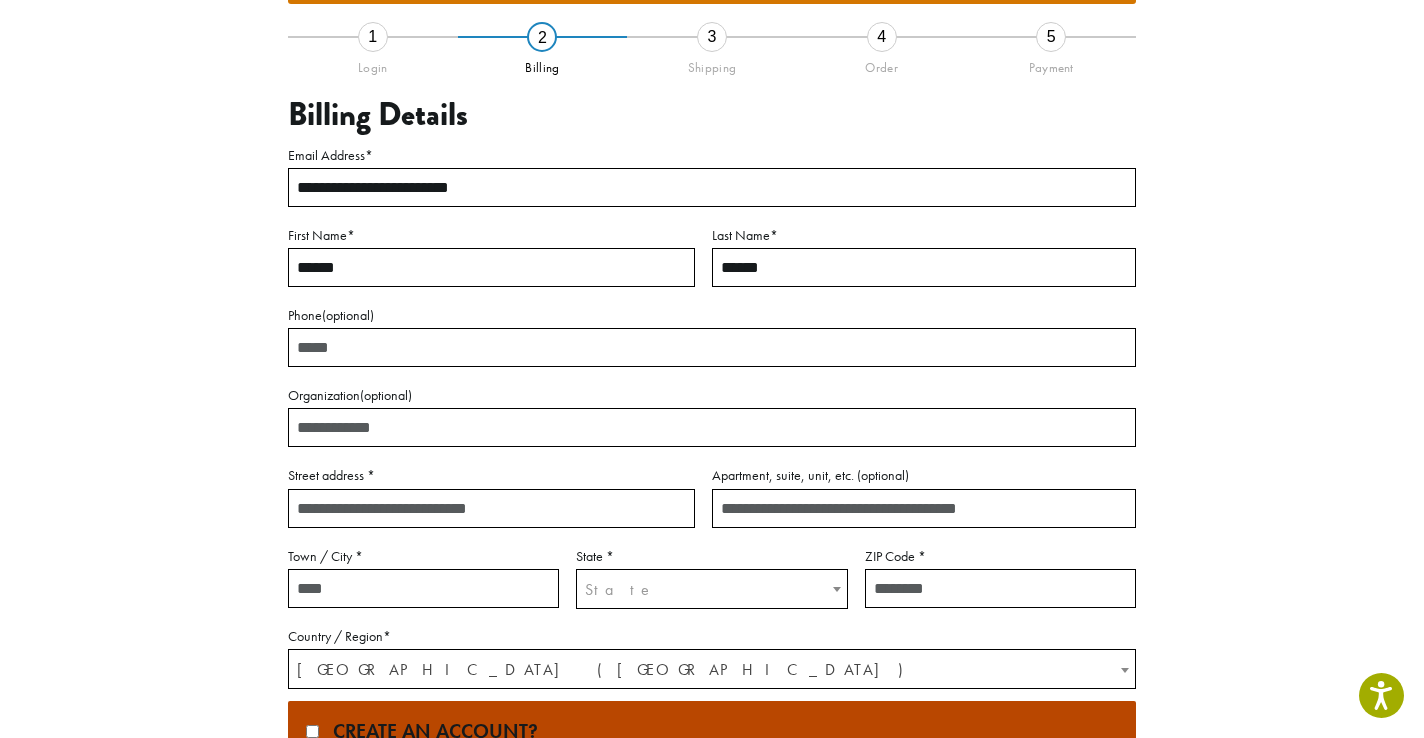 type on "**********" 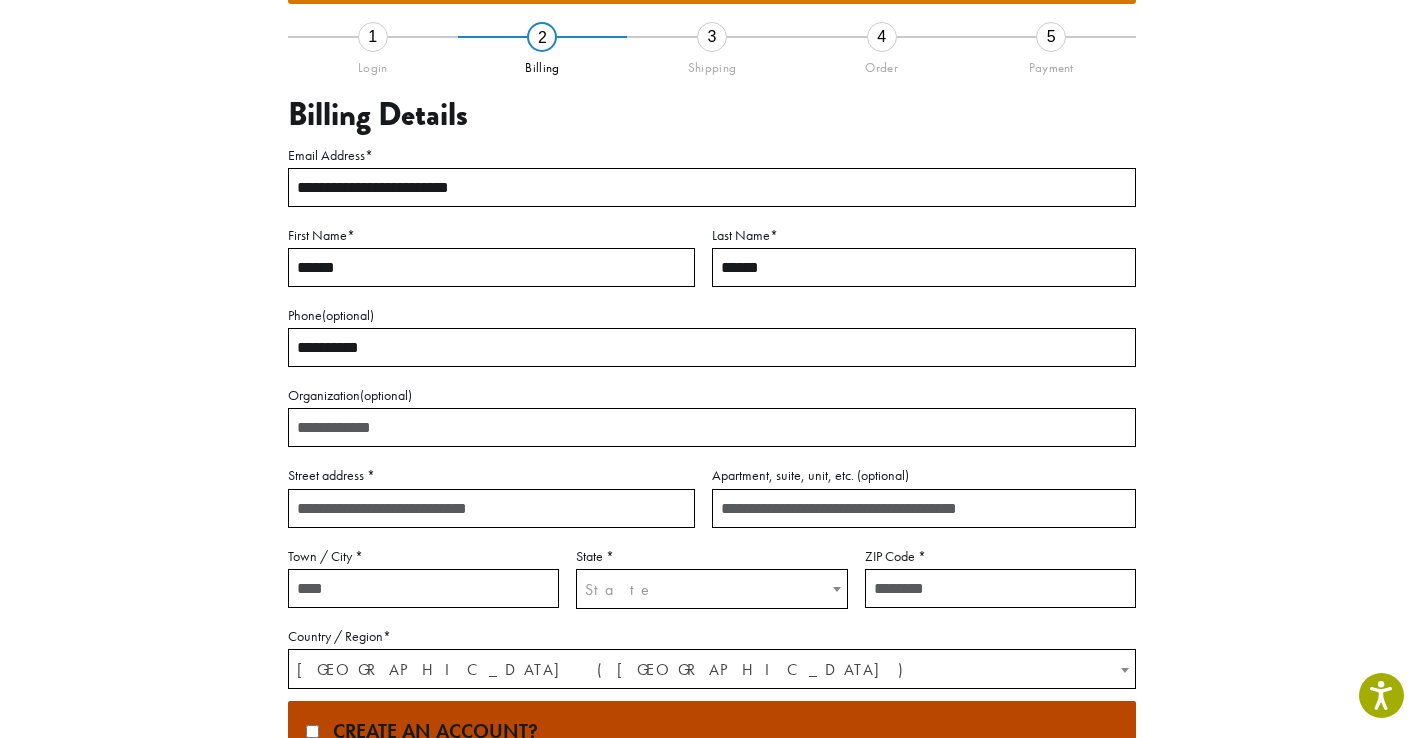 type on "**********" 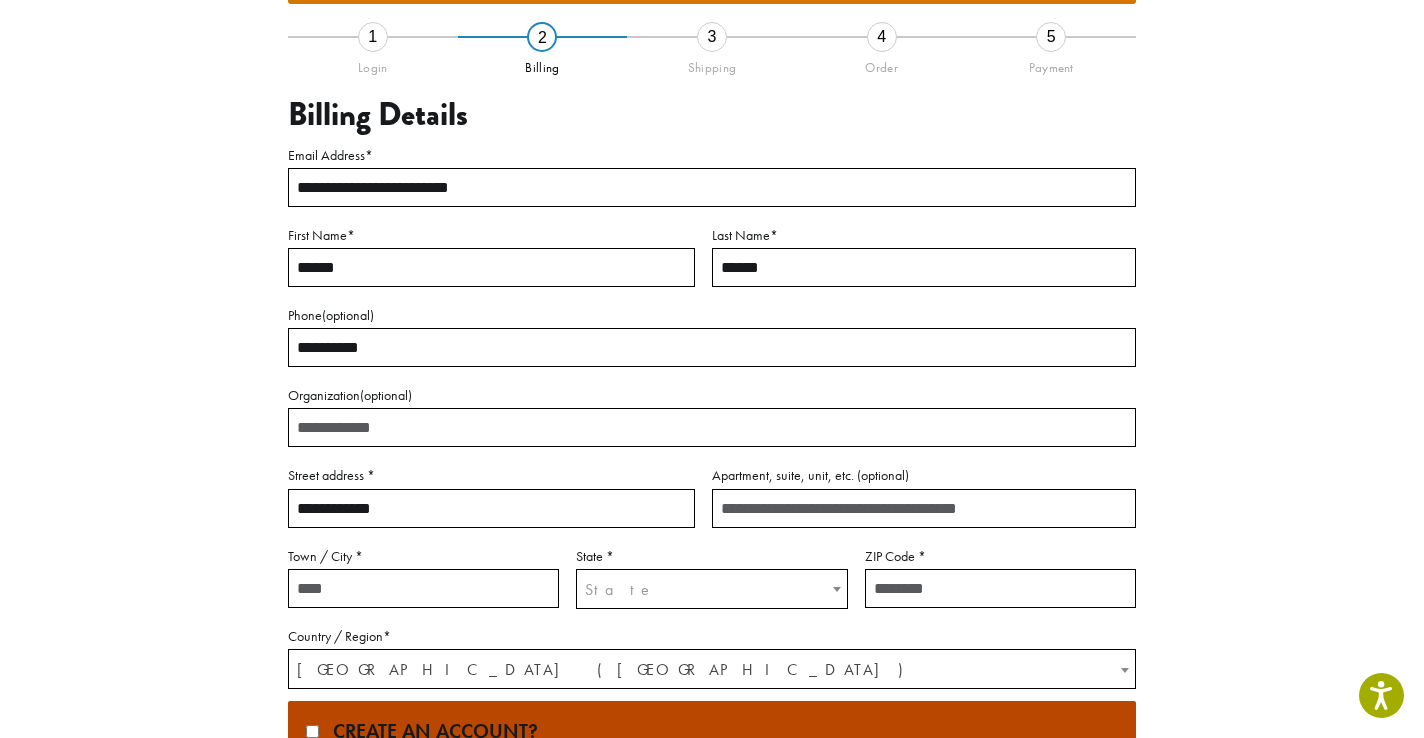 type on "******" 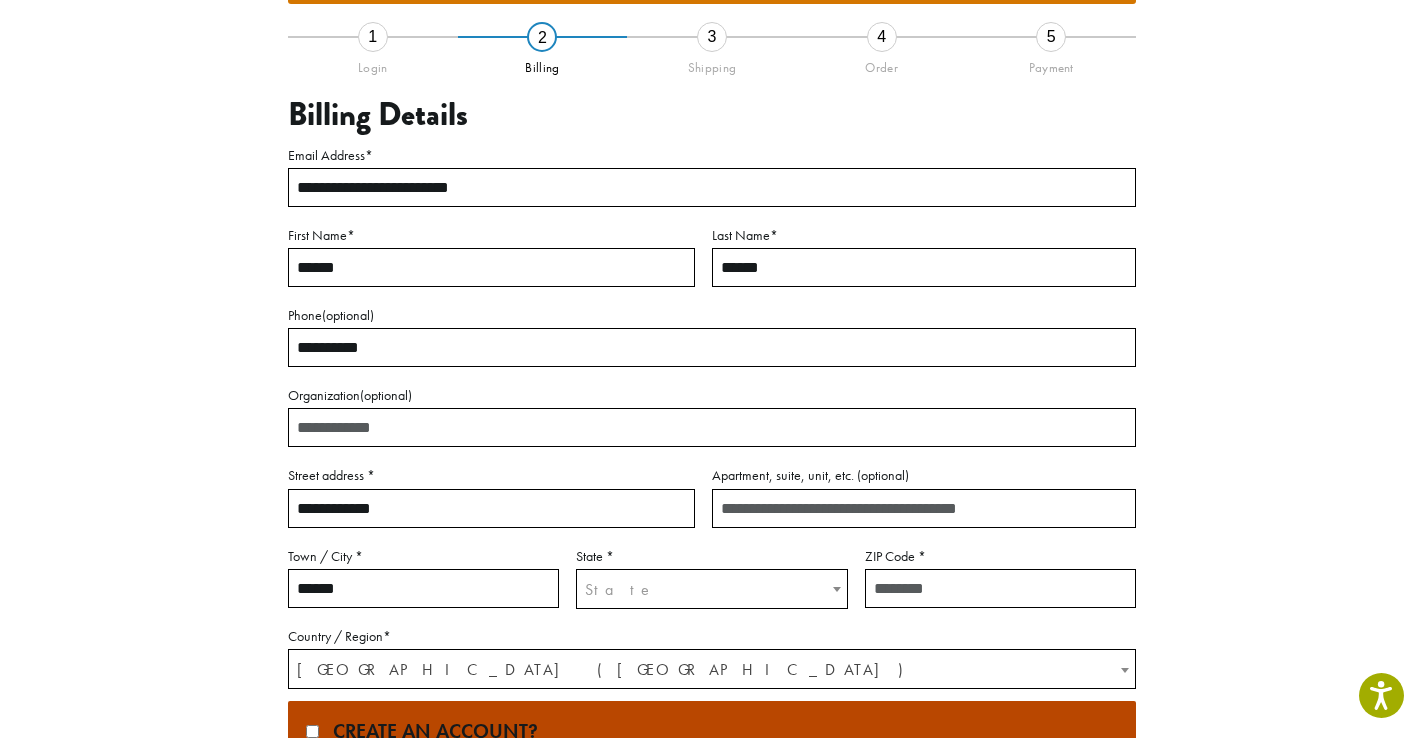 select on "**" 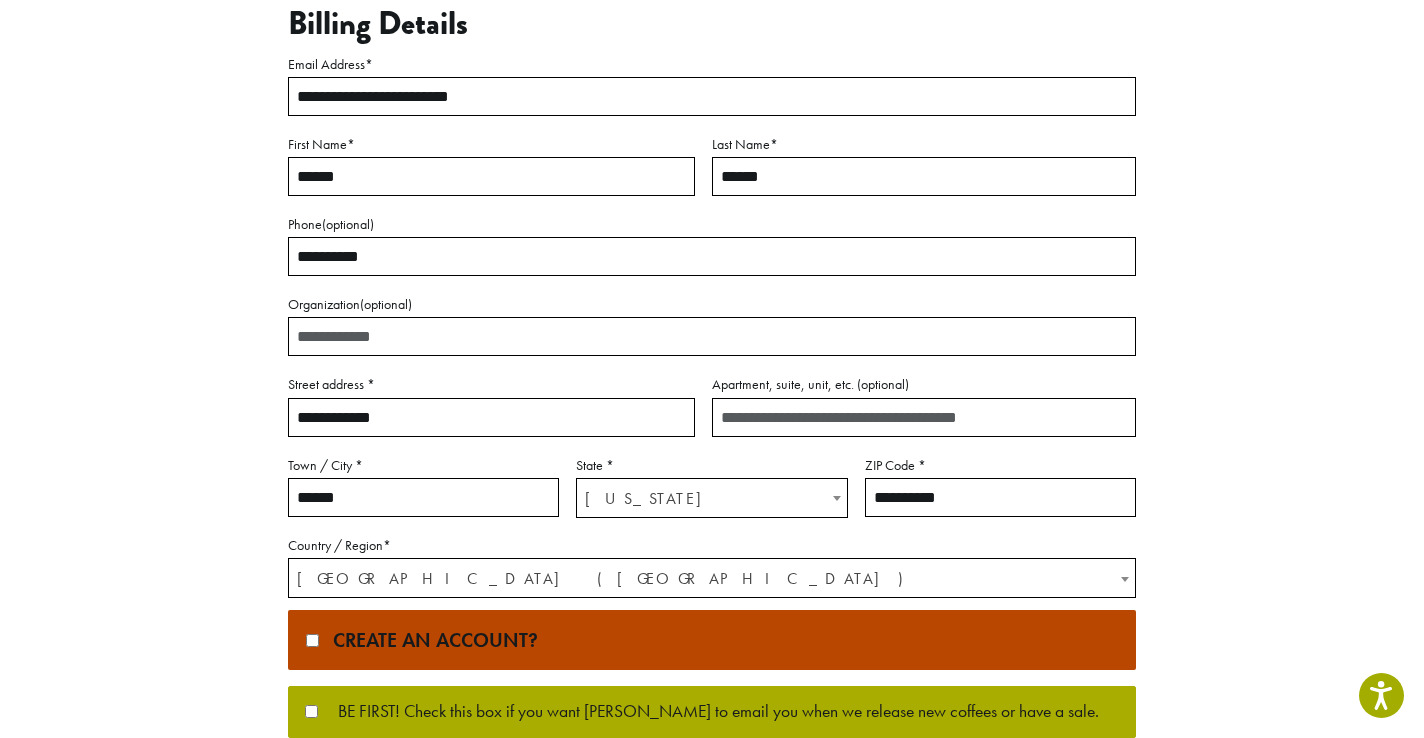 scroll, scrollTop: 424, scrollLeft: 0, axis: vertical 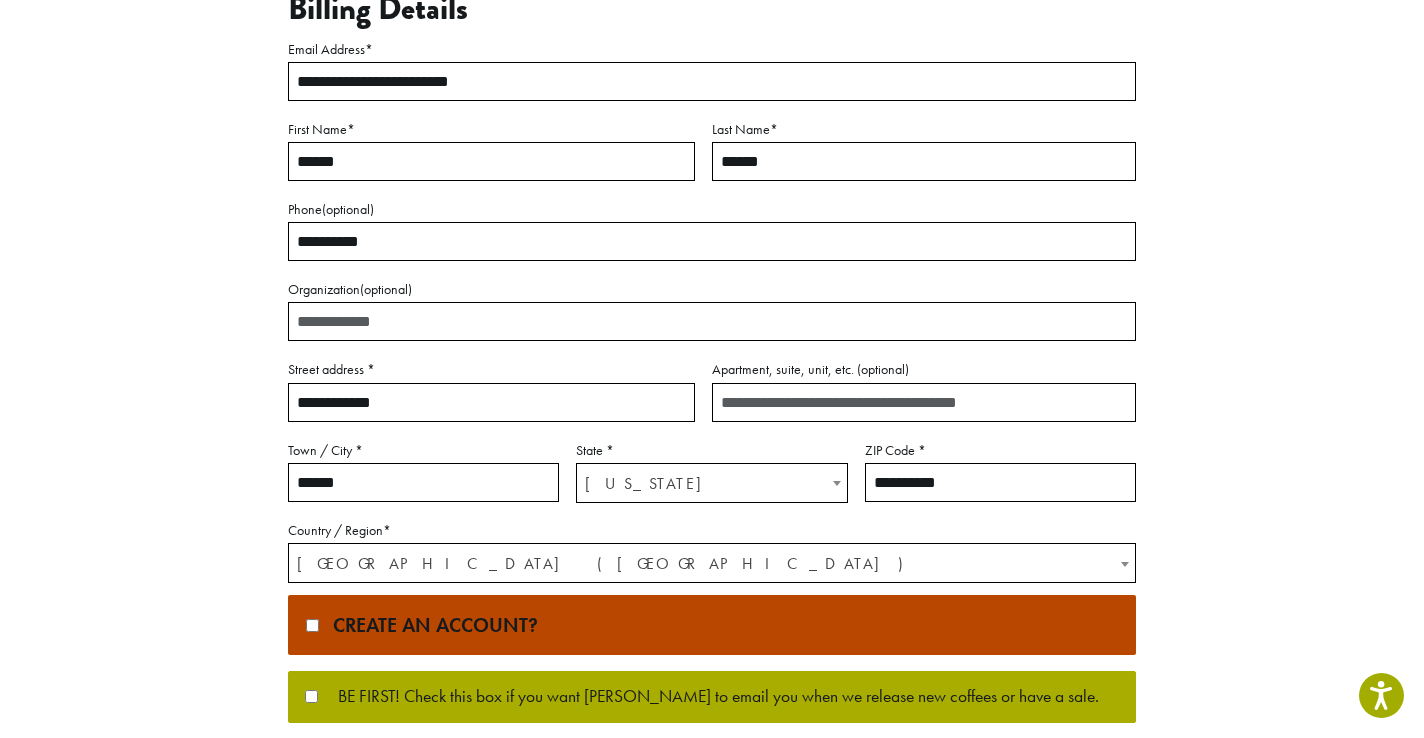 click on "Create an account?" at bounding box center [712, 625] 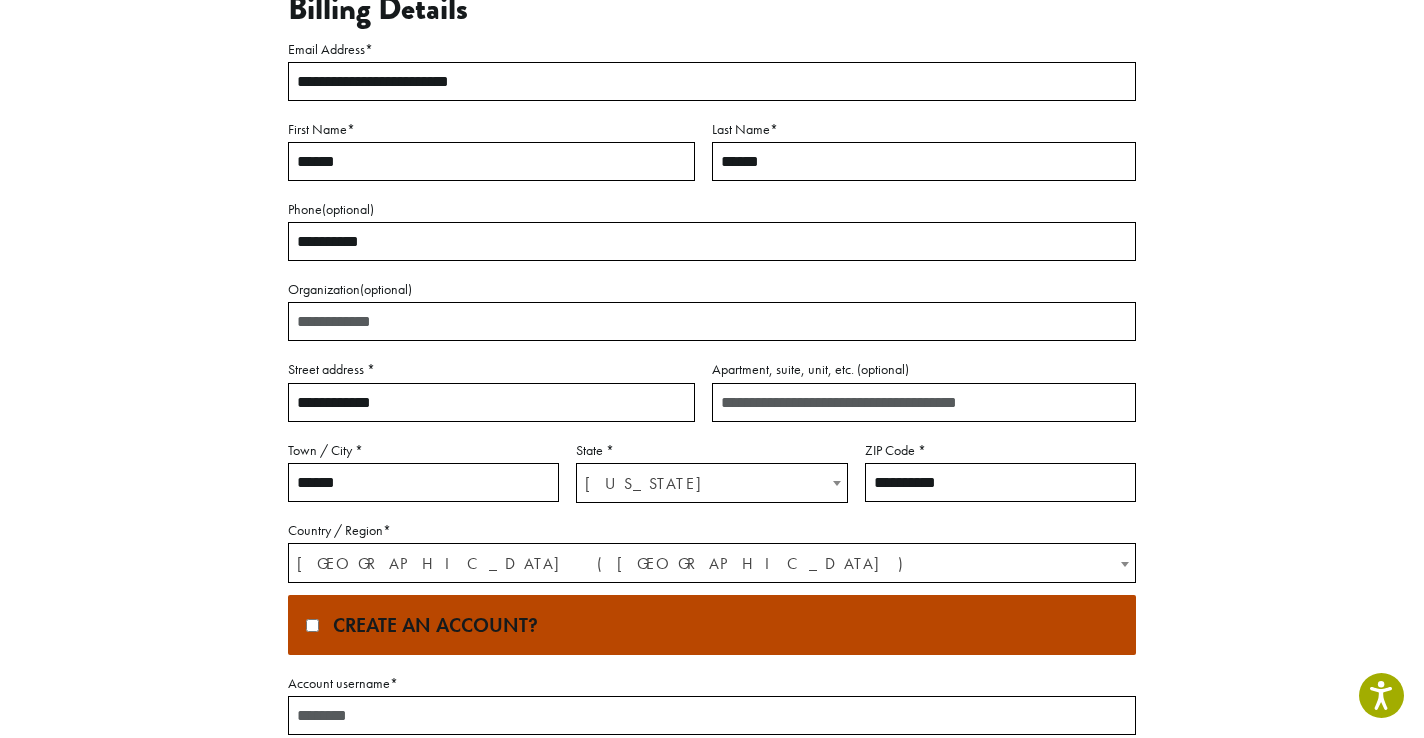 scroll, scrollTop: 532, scrollLeft: 0, axis: vertical 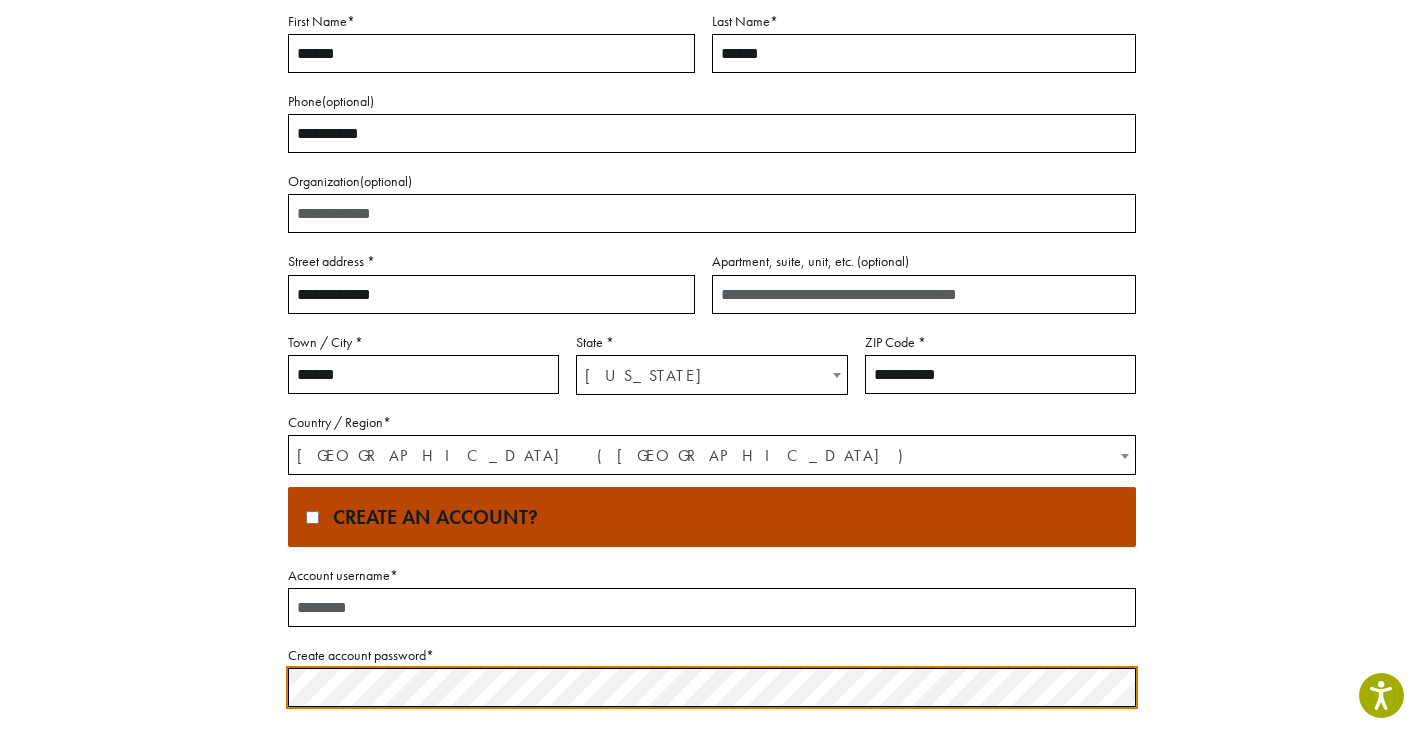 click on "Account username  *" at bounding box center [712, 607] 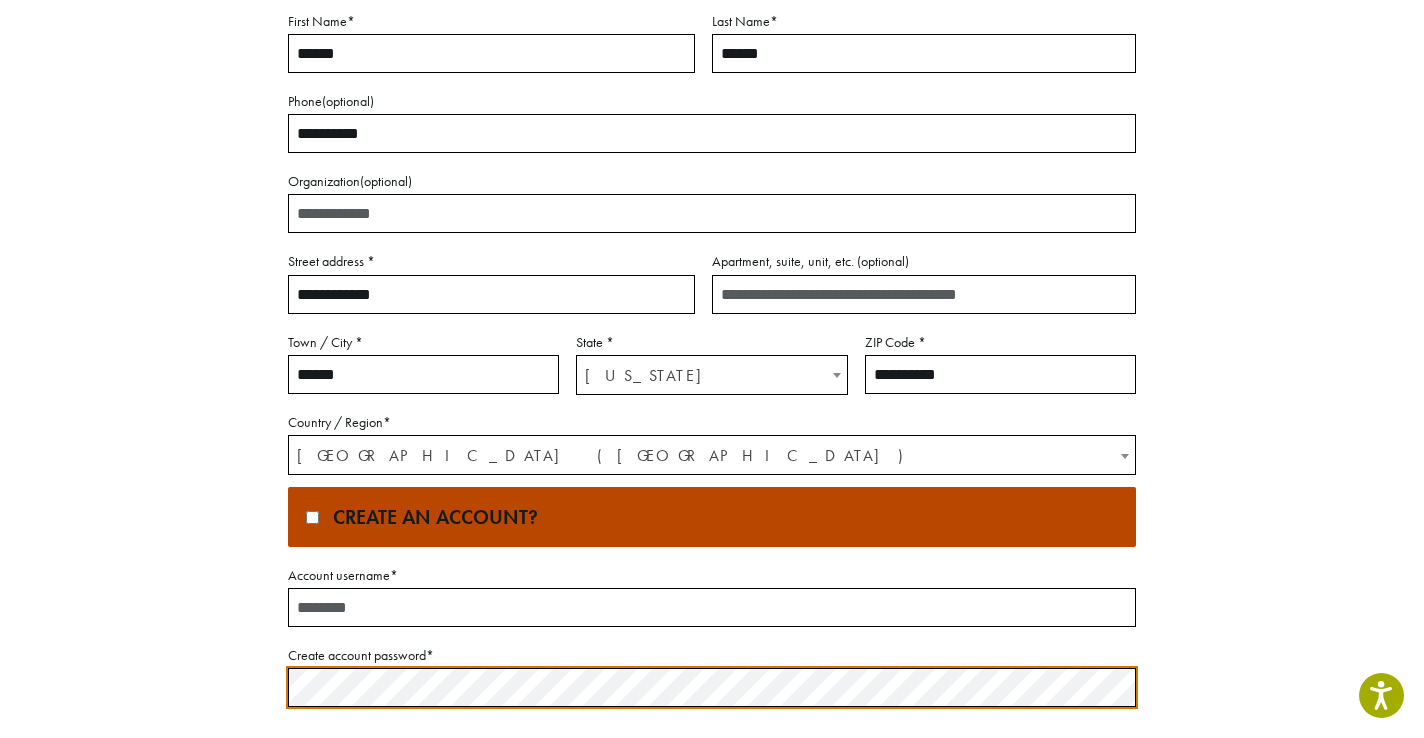 click on "Account username  *" at bounding box center (712, 607) 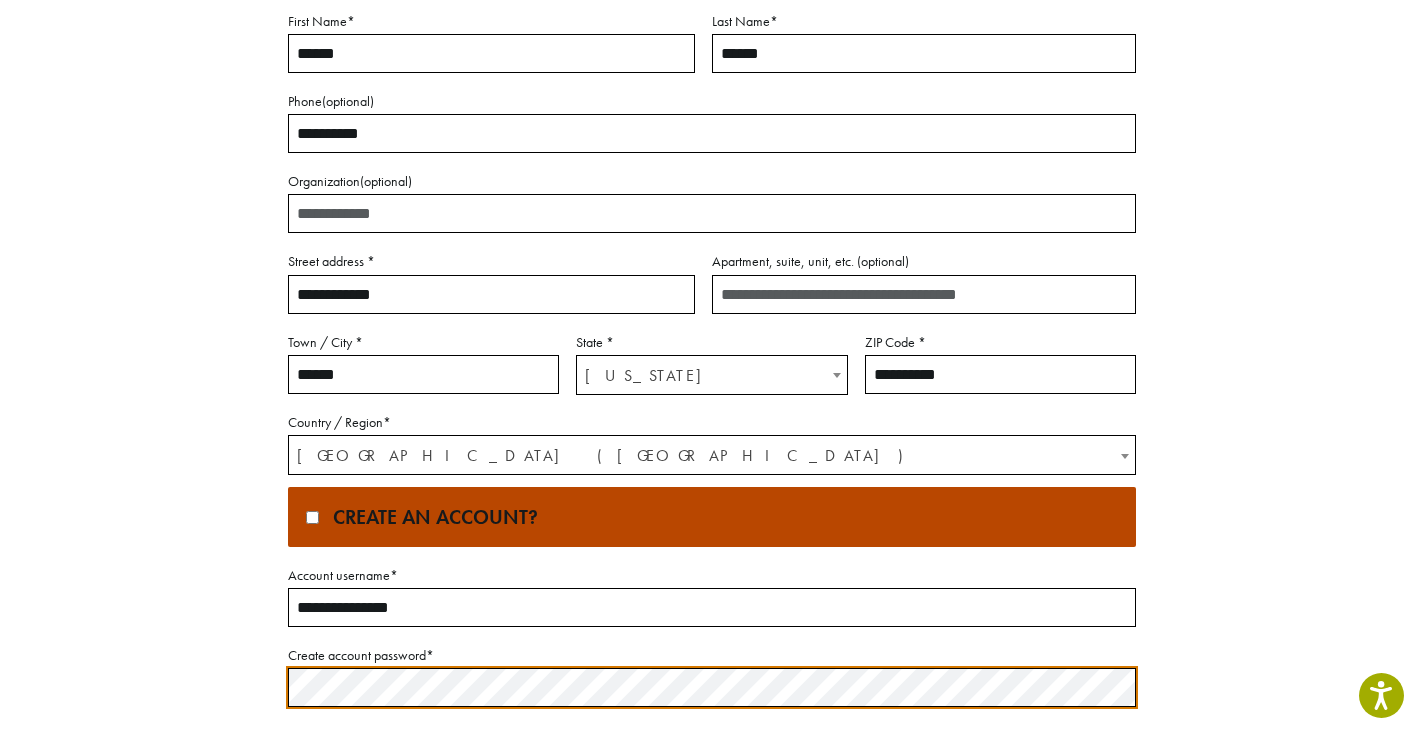 type on "**********" 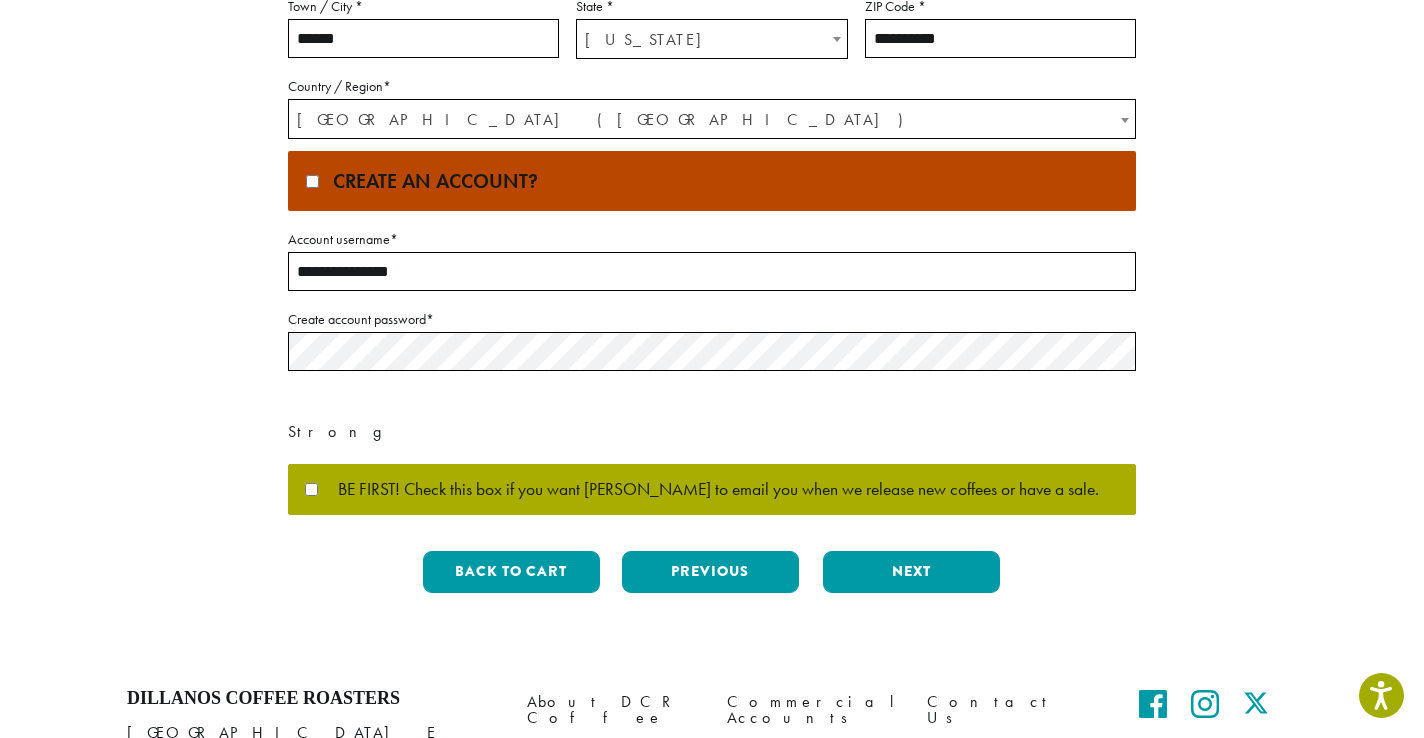 scroll, scrollTop: 888, scrollLeft: 0, axis: vertical 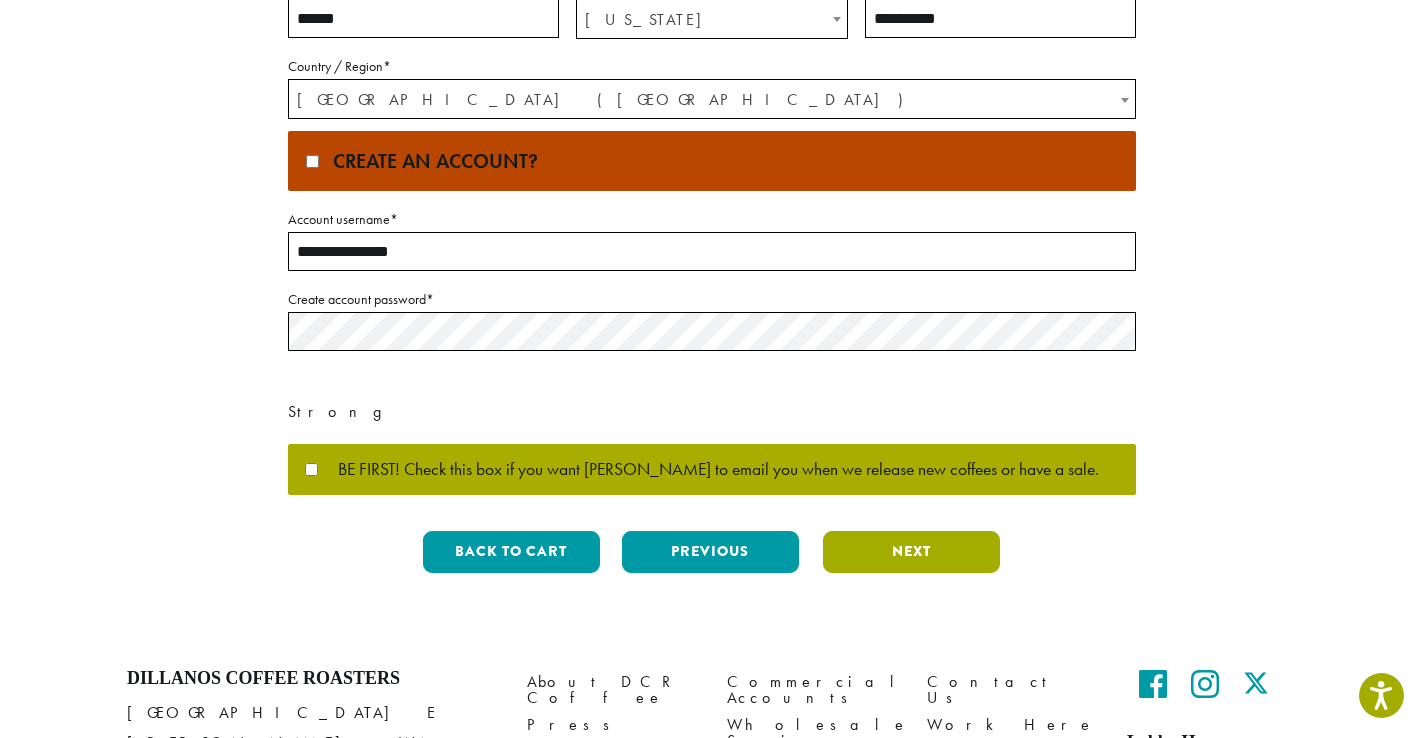 click on "Next" at bounding box center [911, 552] 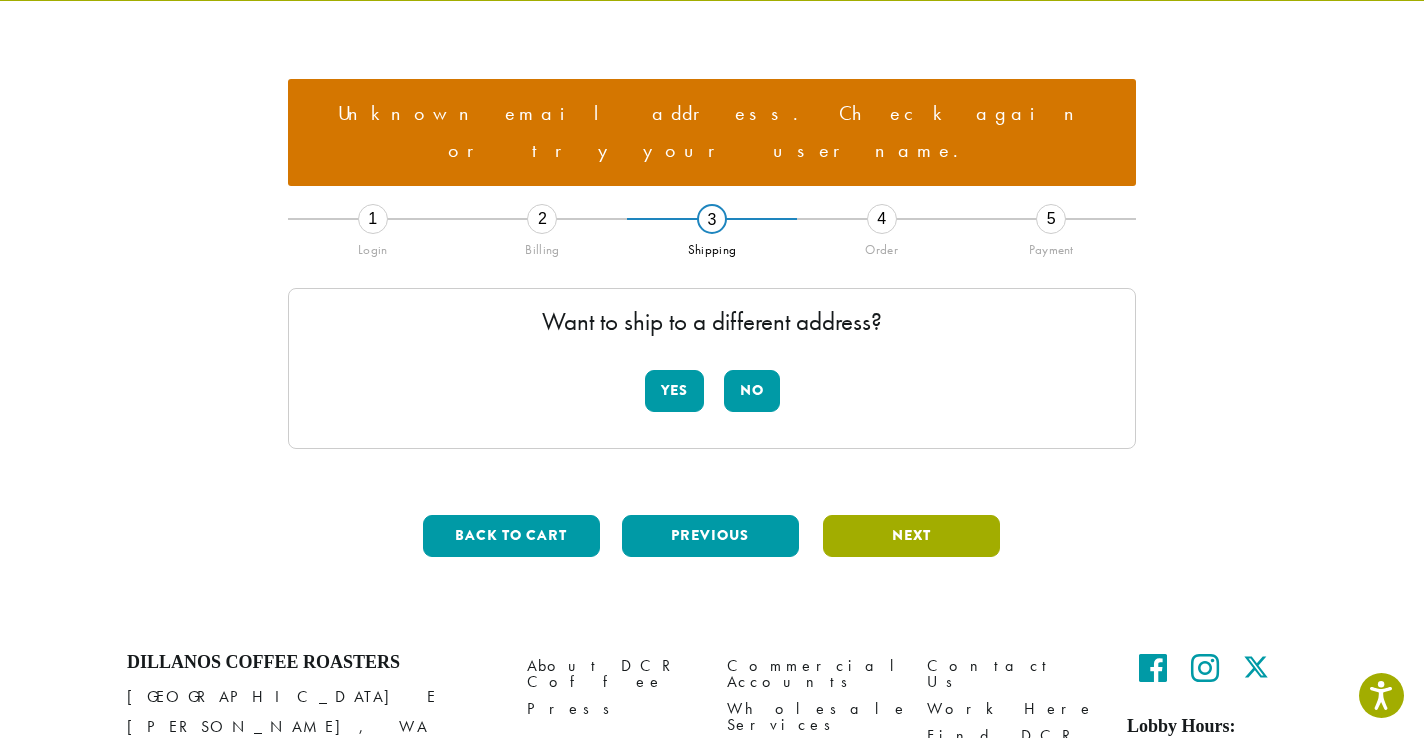 scroll, scrollTop: 114, scrollLeft: 0, axis: vertical 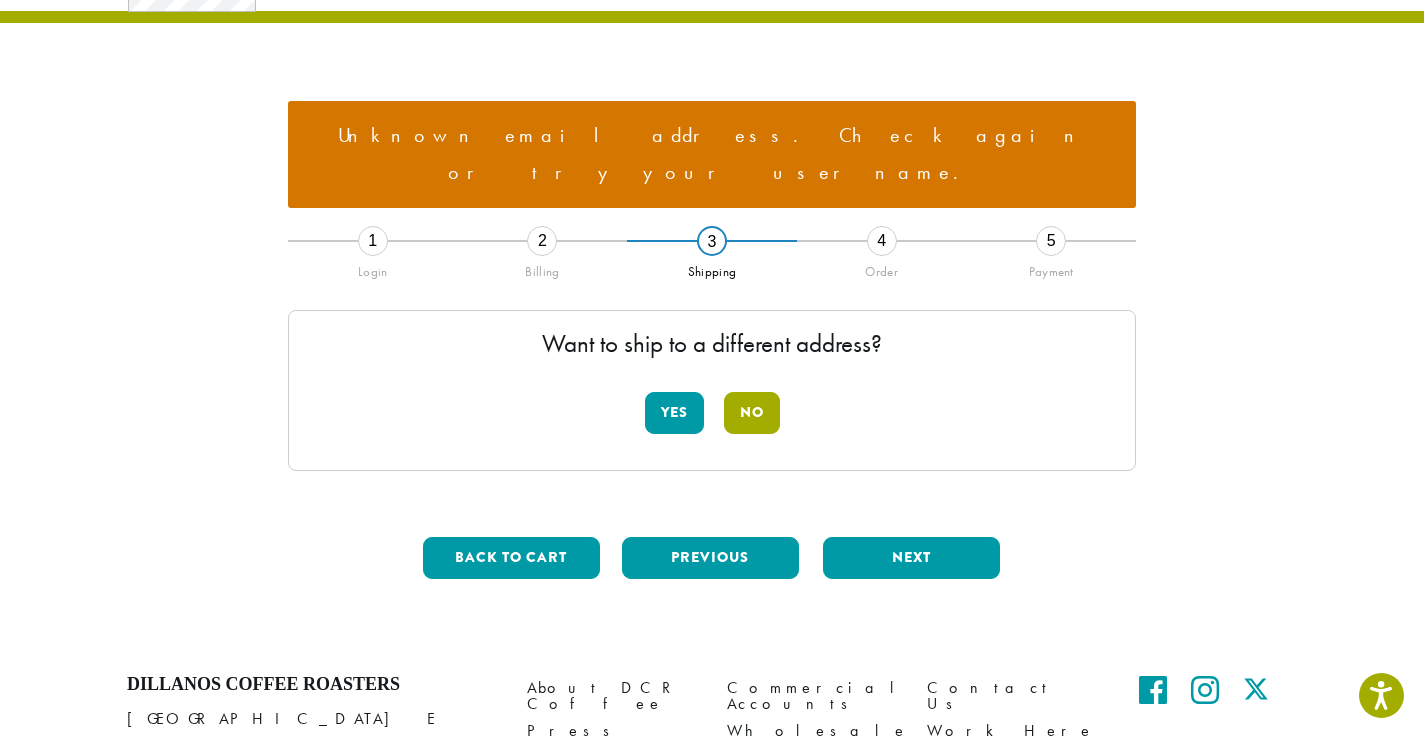 click on "No" at bounding box center (752, 413) 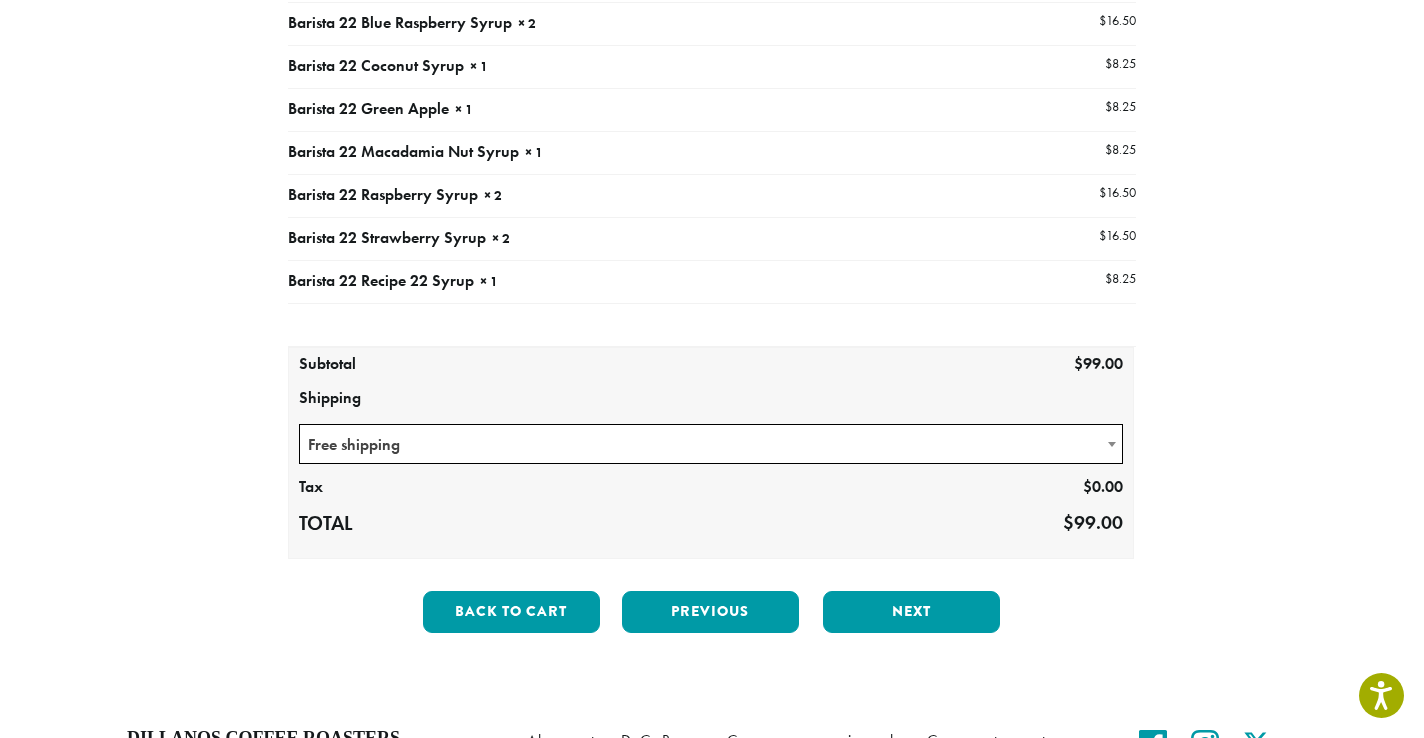 scroll, scrollTop: 678, scrollLeft: 0, axis: vertical 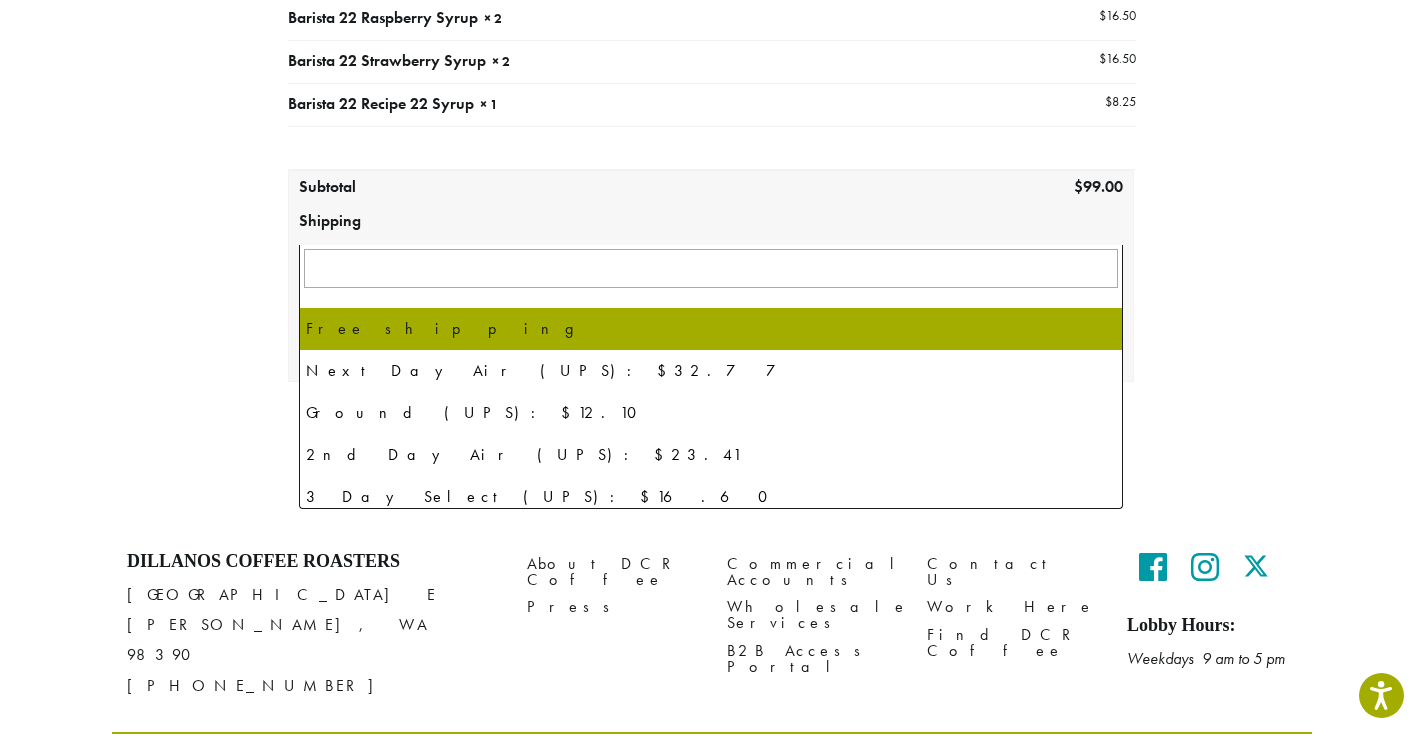 click on "Free shipping" at bounding box center [711, 267] 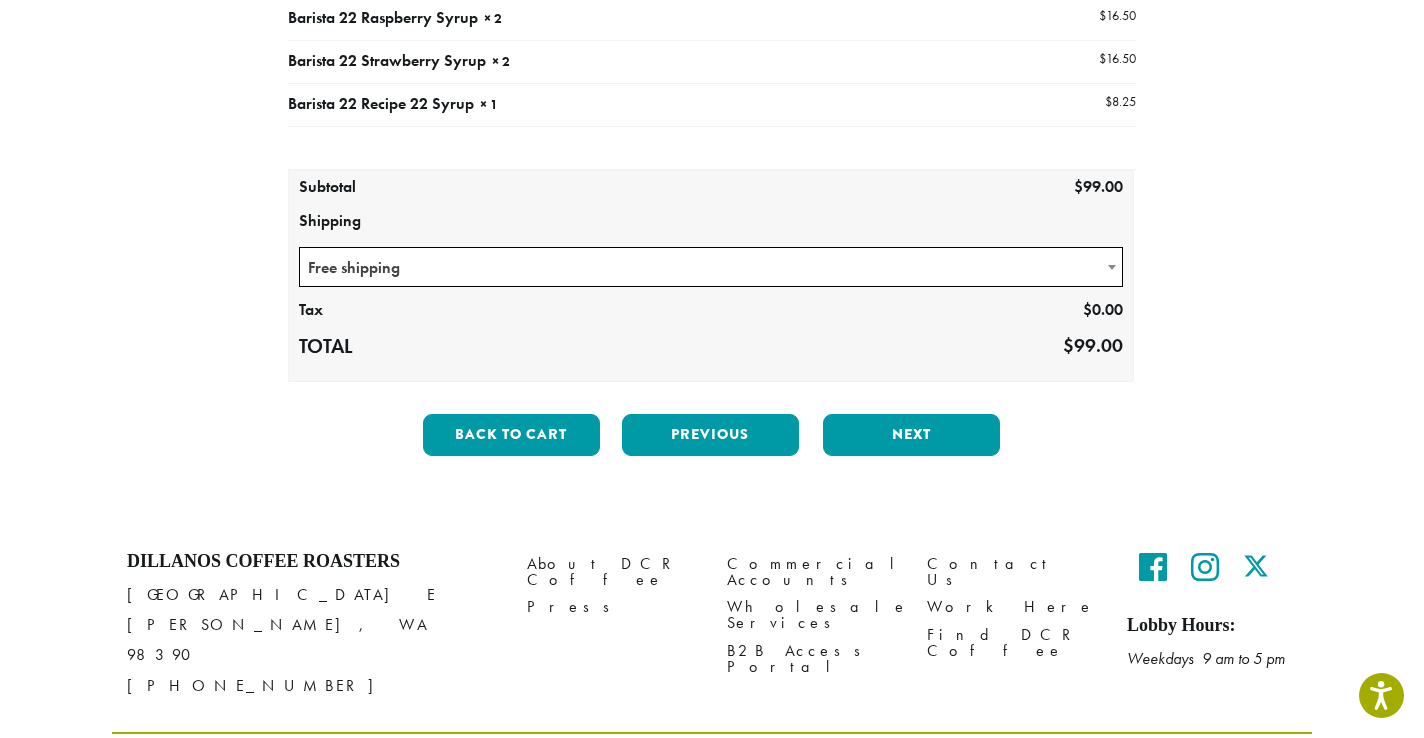 click on "Free shipping" at bounding box center [711, 267] 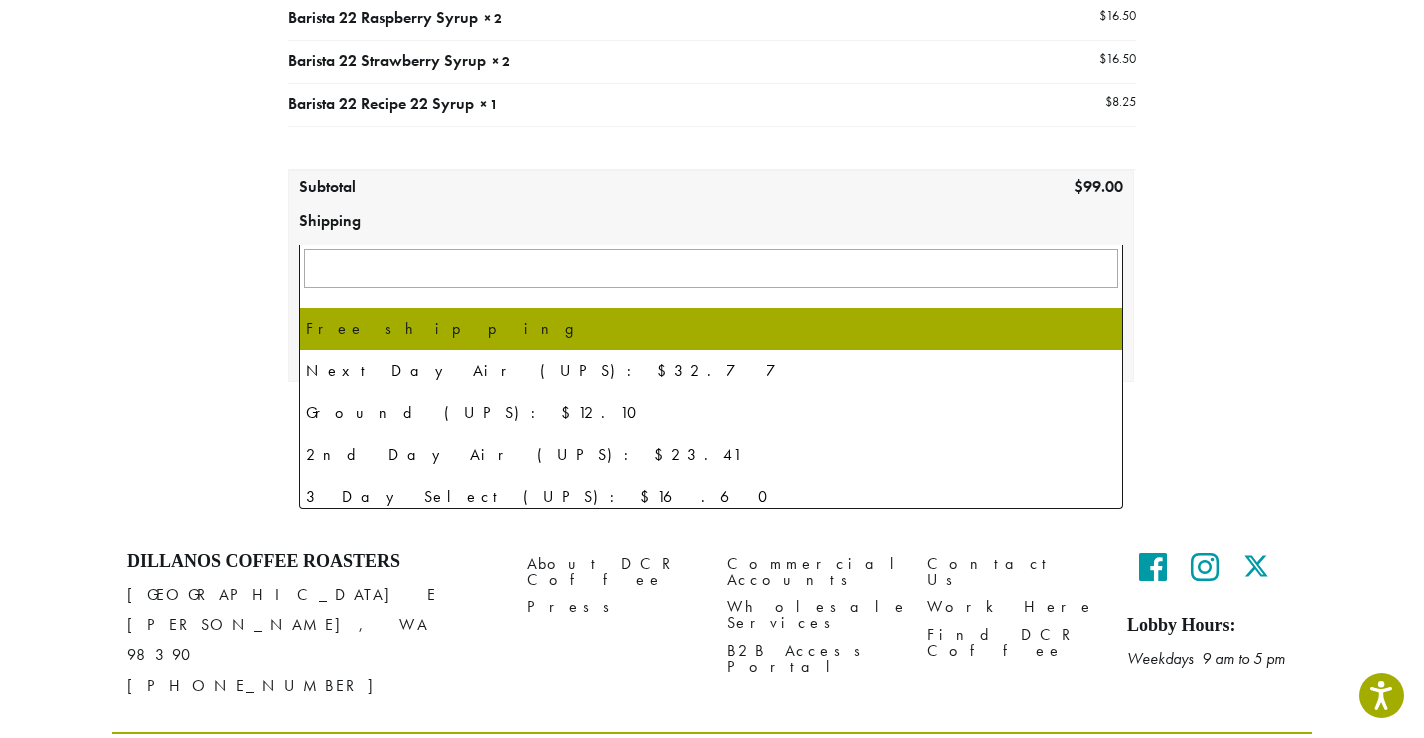 click on "Free shipping" at bounding box center (711, 267) 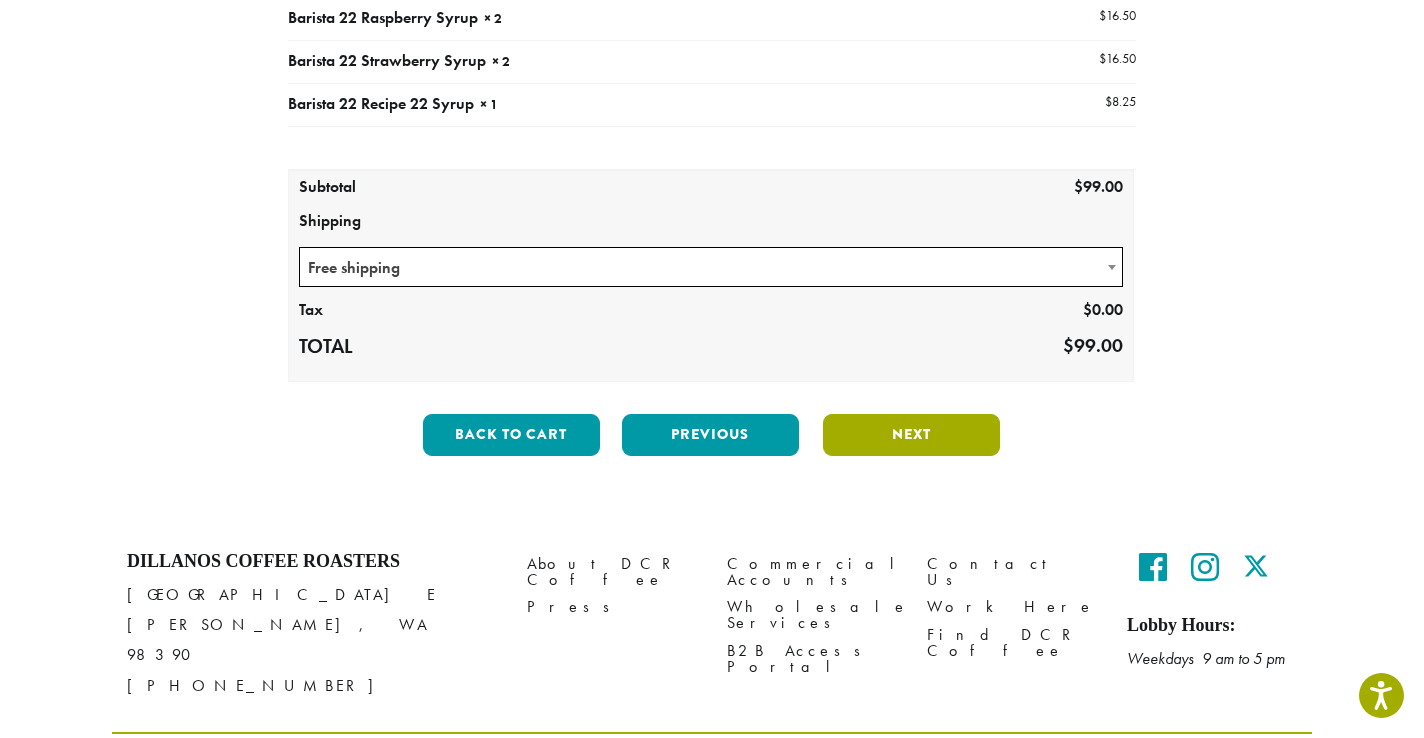 click on "Next" at bounding box center [911, 435] 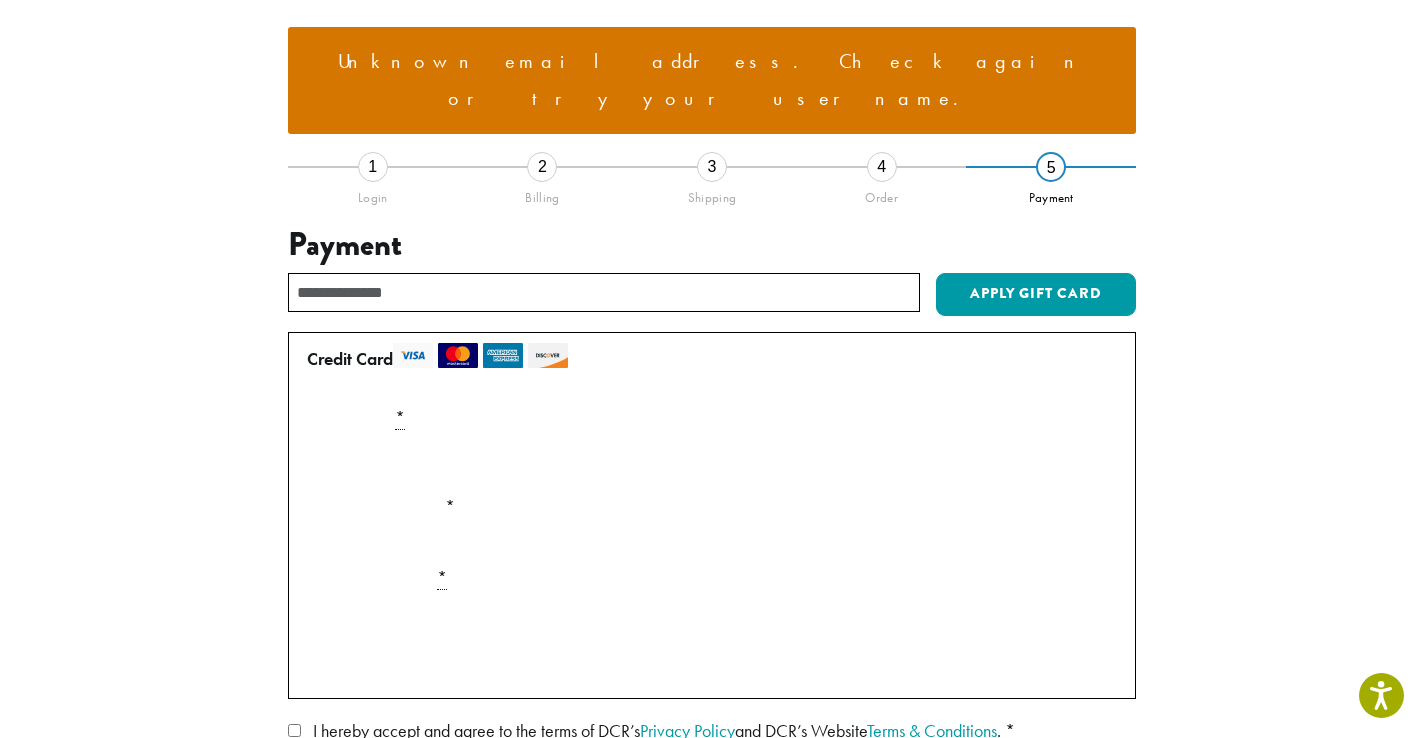 scroll, scrollTop: 636, scrollLeft: 0, axis: vertical 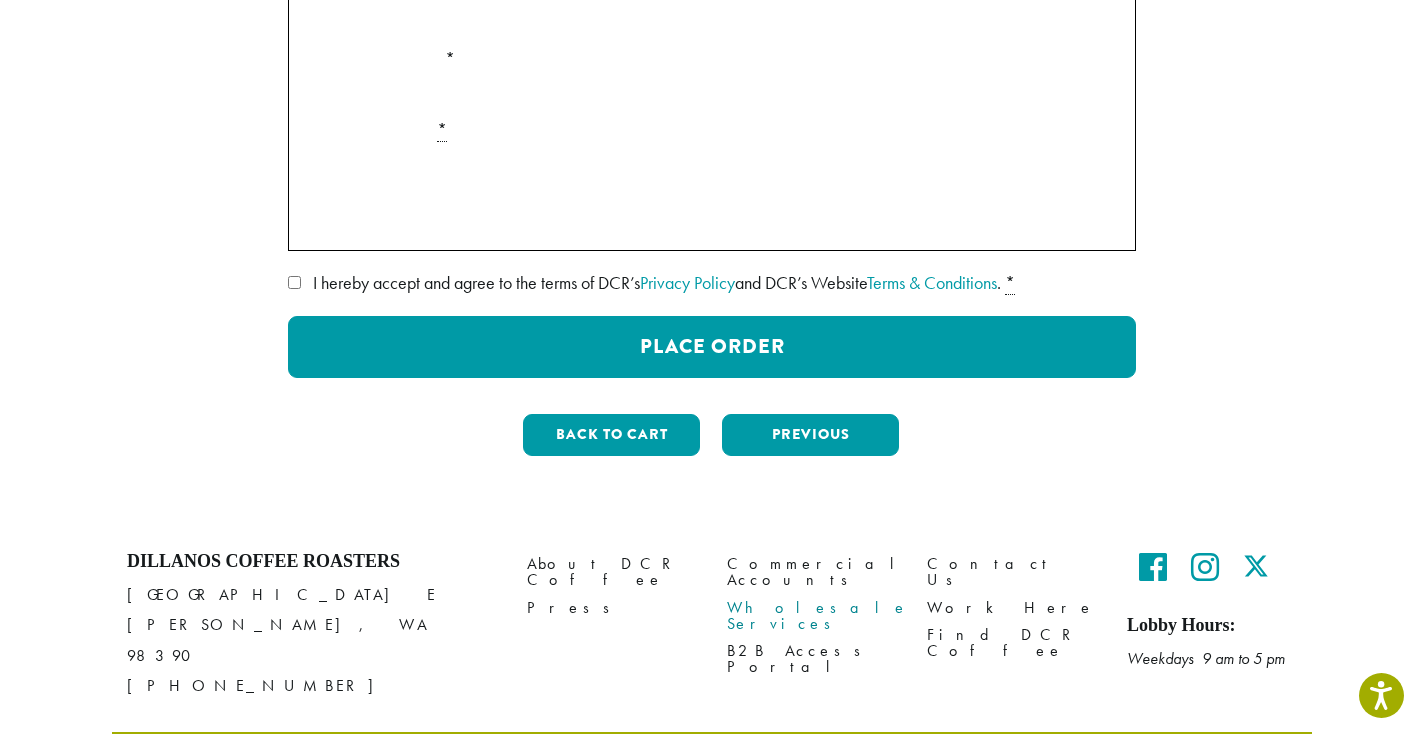 click on "Wholesale Services" at bounding box center (812, 615) 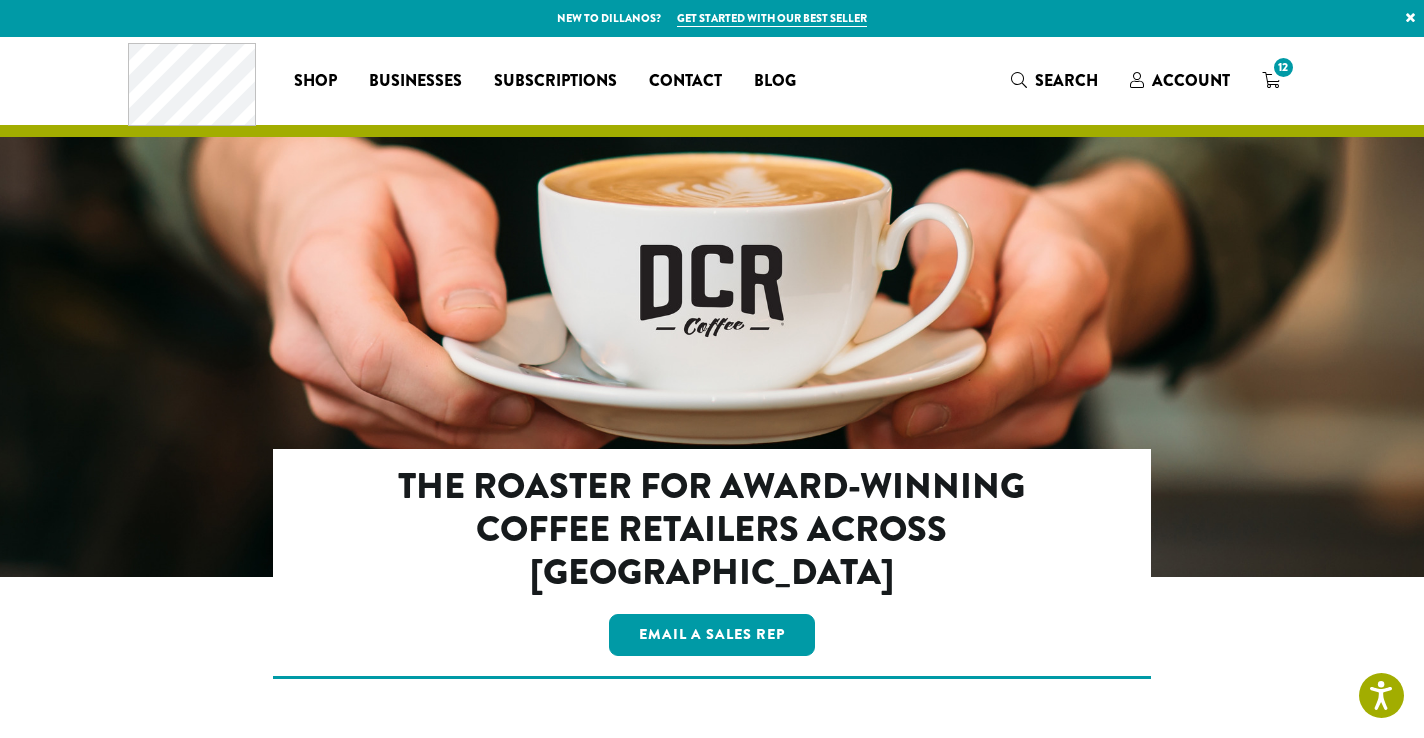 scroll, scrollTop: 113, scrollLeft: 0, axis: vertical 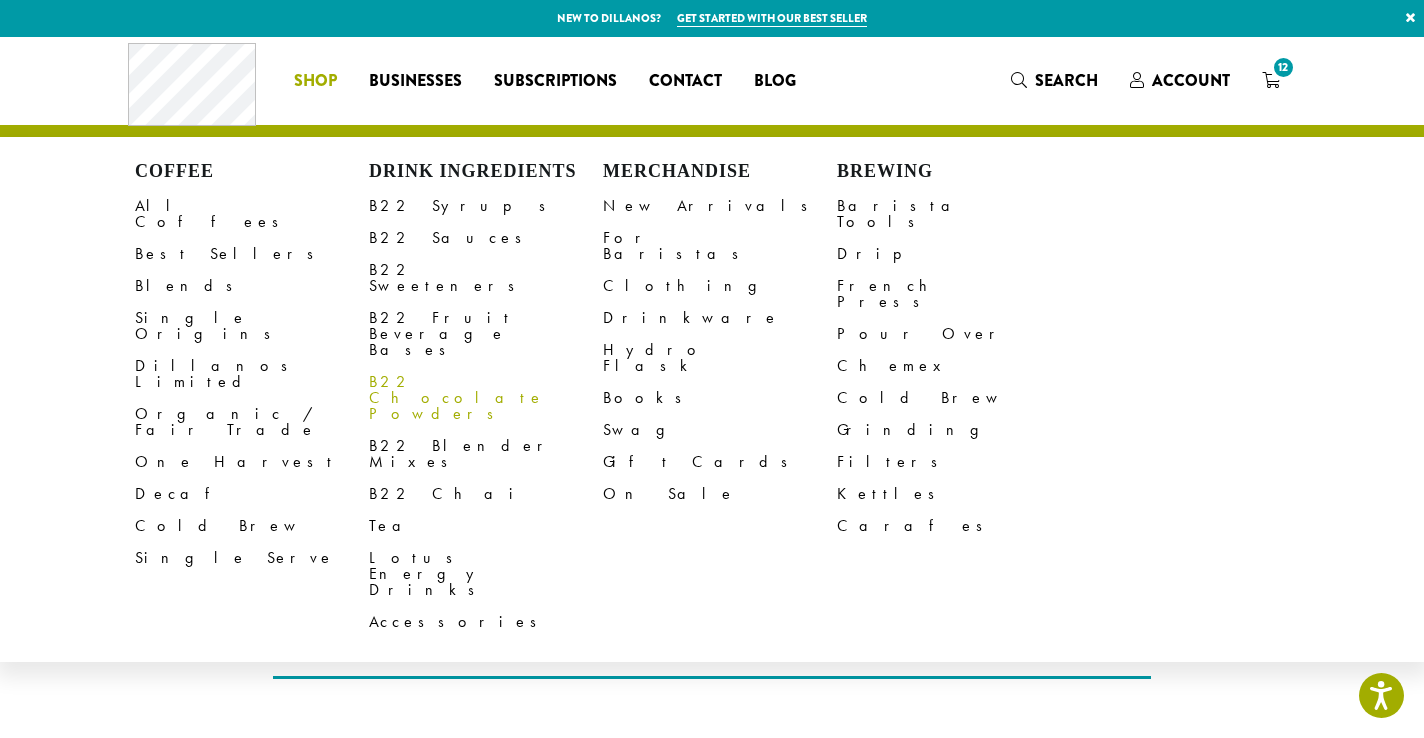 click on "B22 Chocolate Powders" at bounding box center (486, 398) 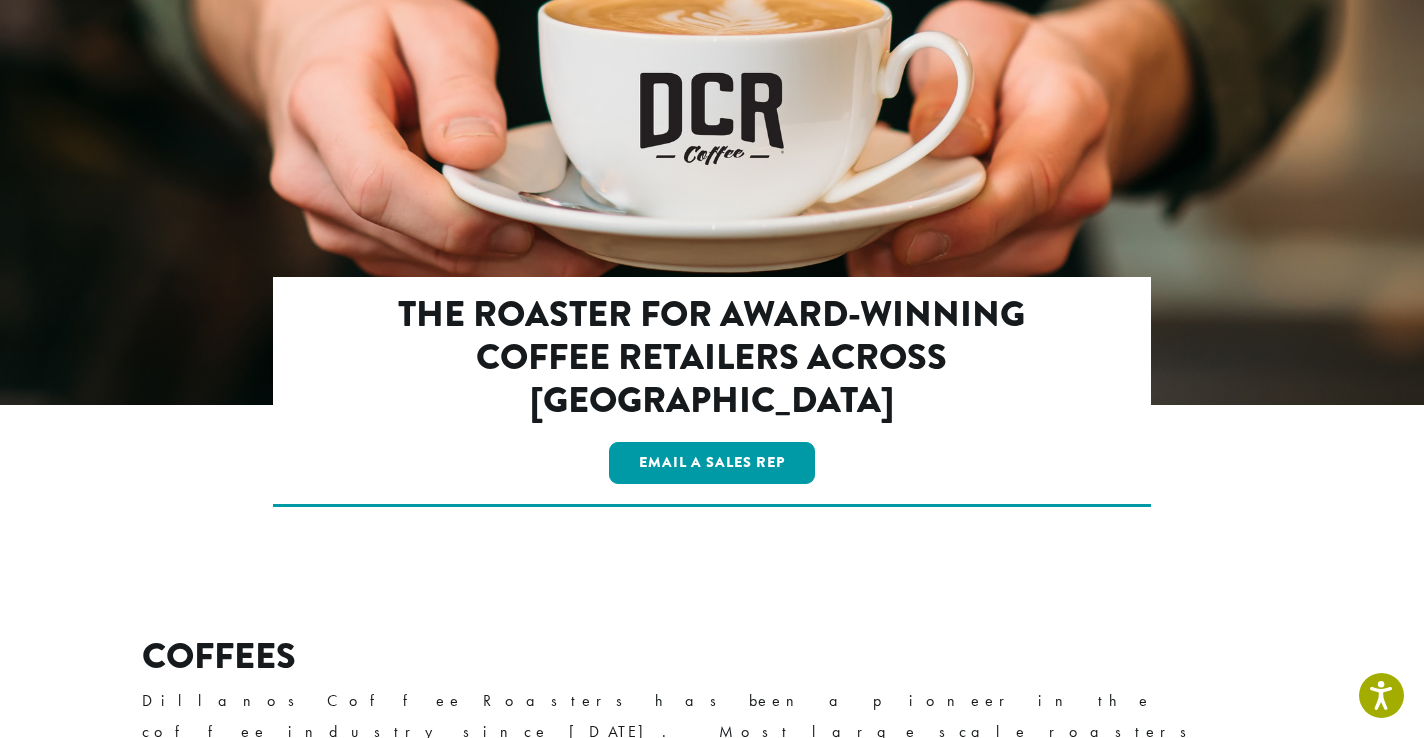 scroll, scrollTop: 174, scrollLeft: 0, axis: vertical 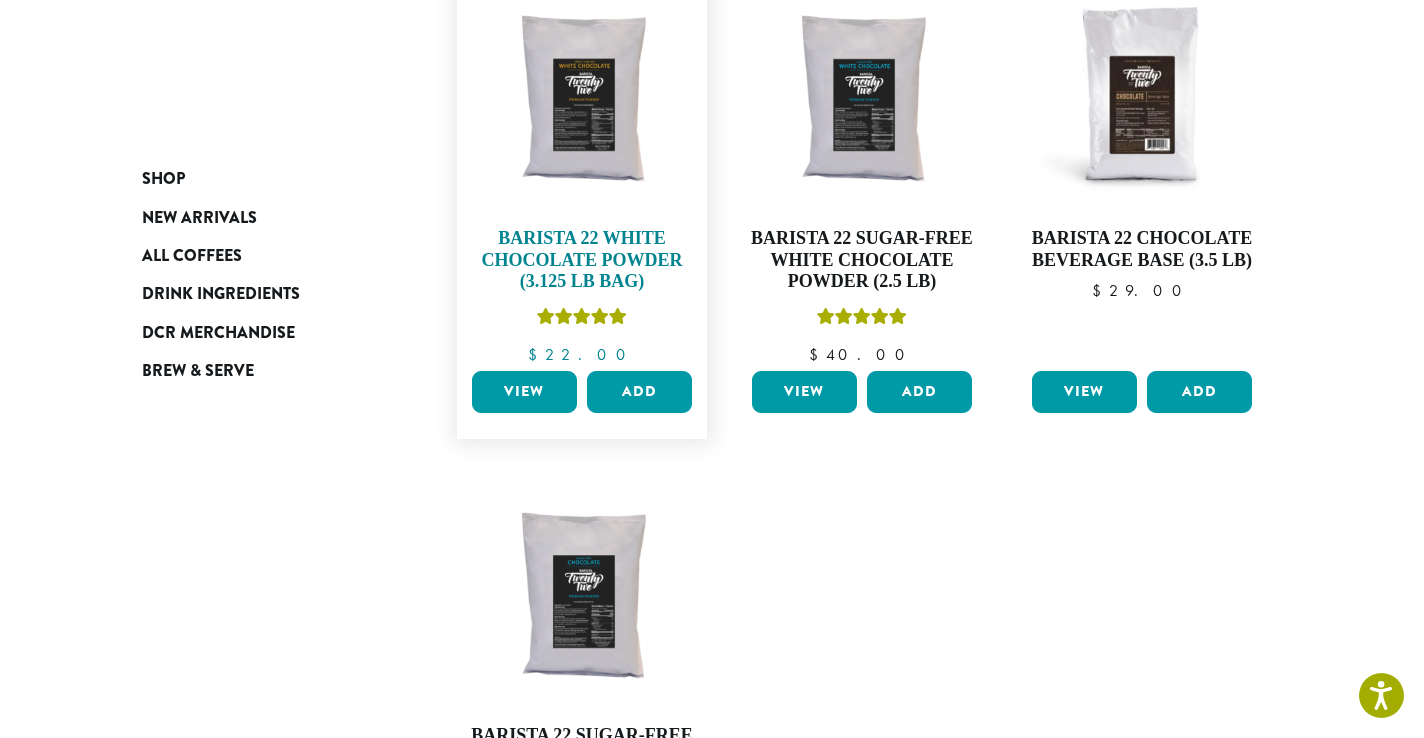 click on "Barista 22 White Chocolate Powder (3.125 lb bag)" at bounding box center [582, 260] 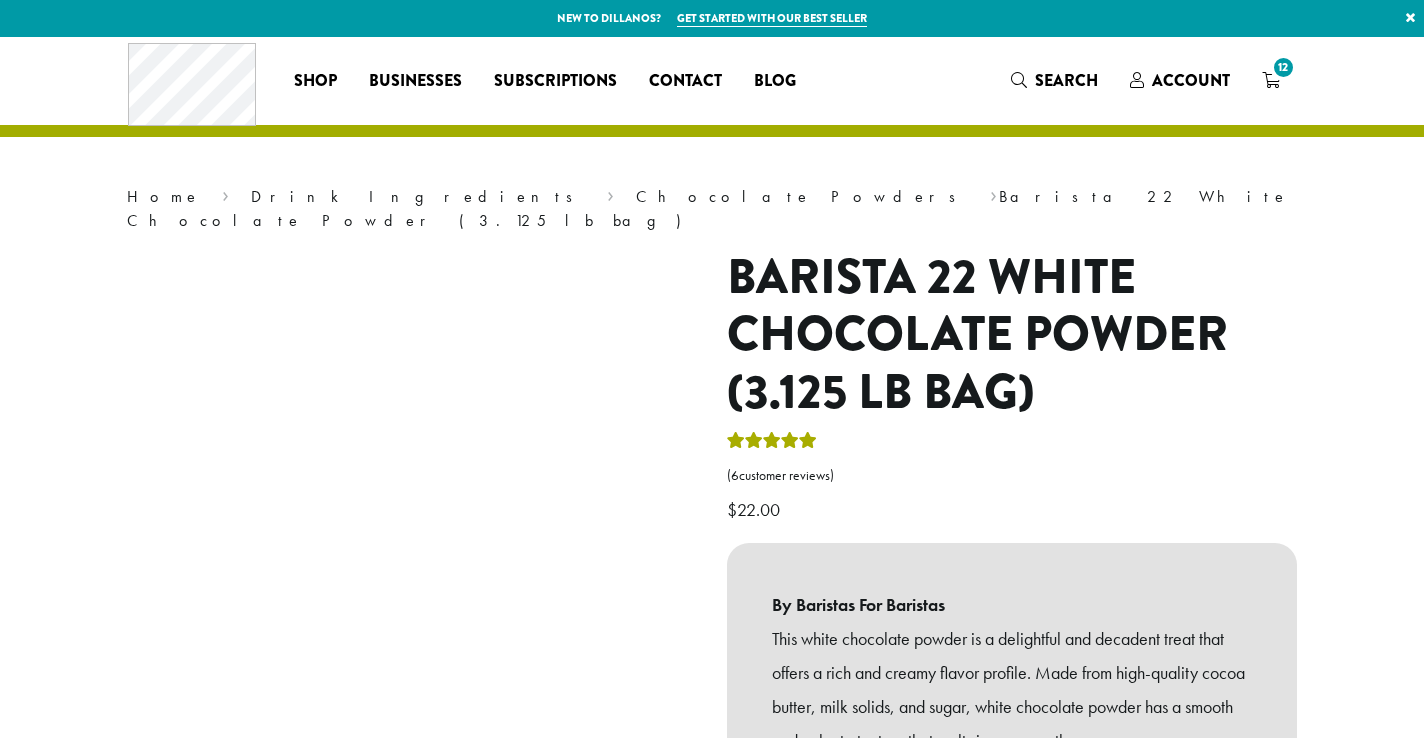 scroll, scrollTop: 0, scrollLeft: 0, axis: both 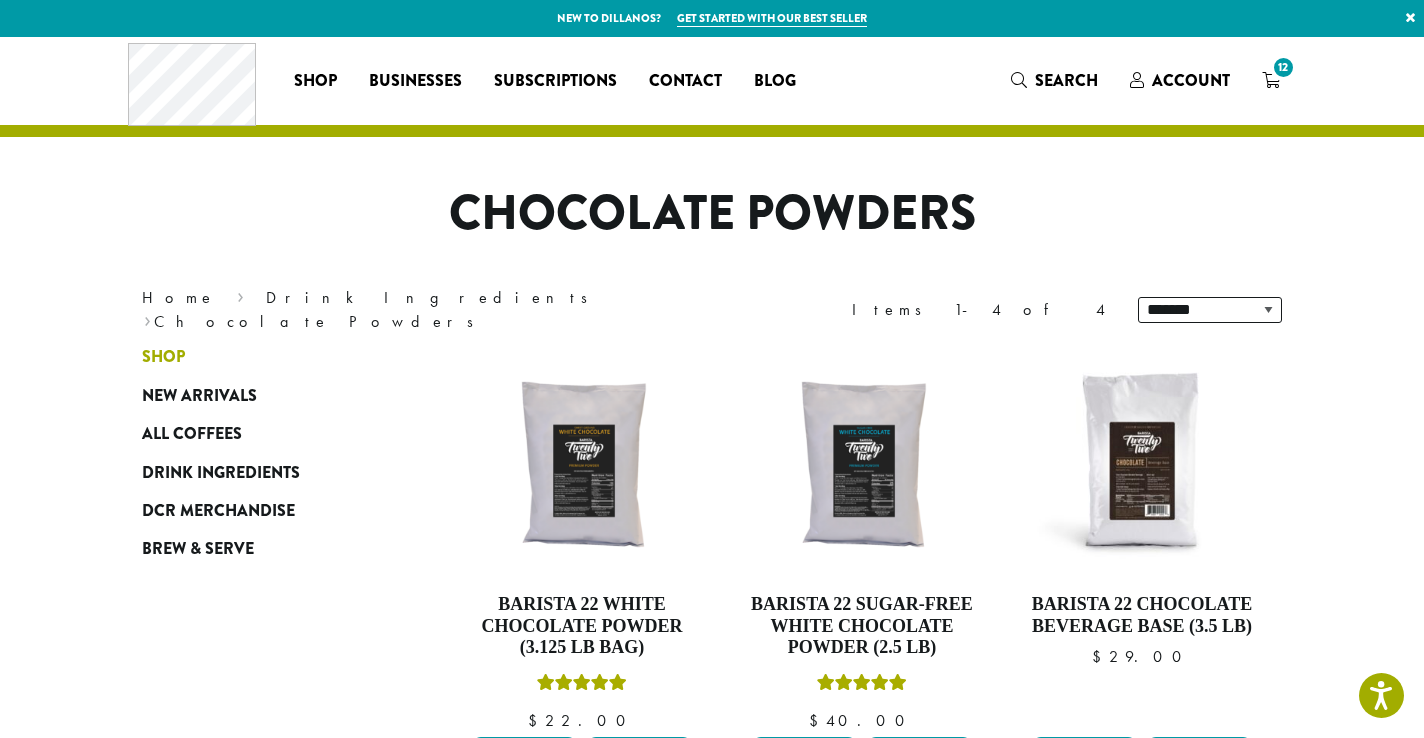 click on "Shop" at bounding box center (262, 357) 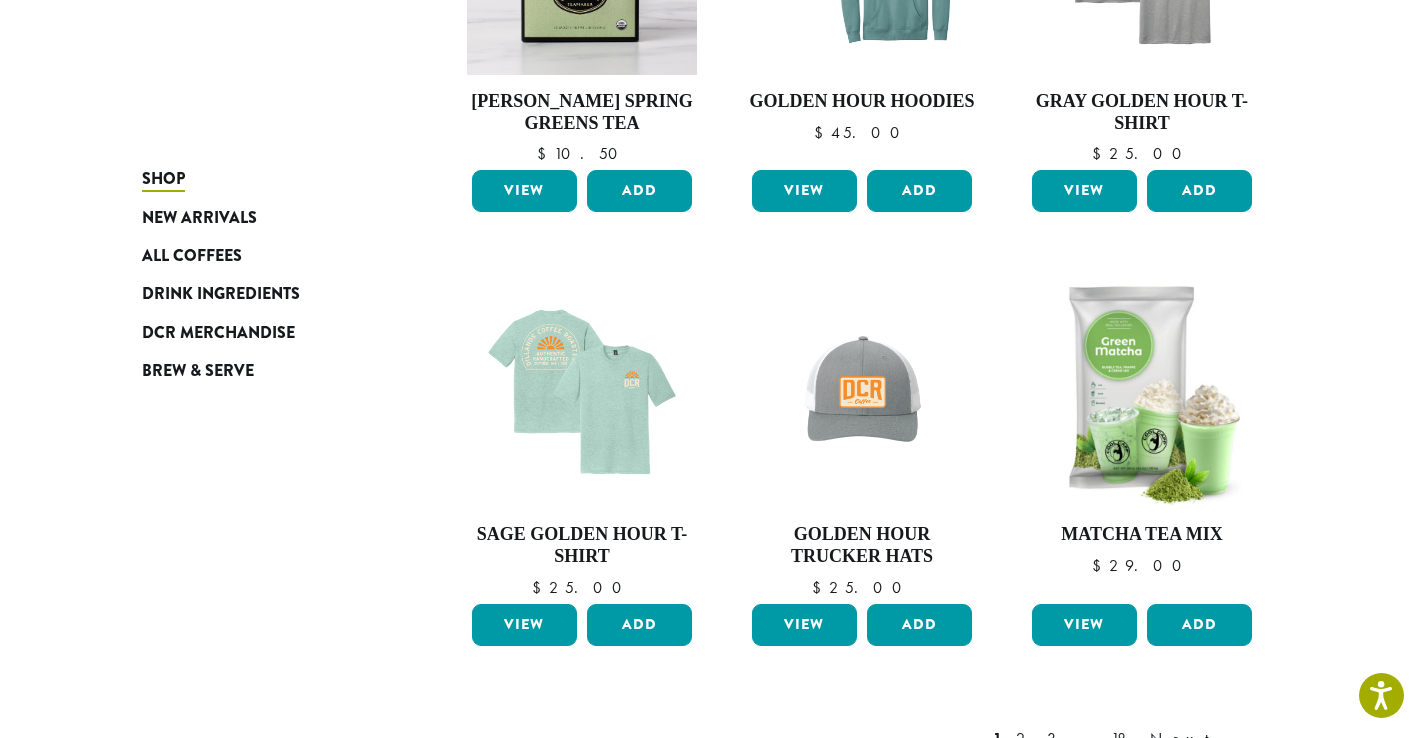 scroll, scrollTop: 1741, scrollLeft: 0, axis: vertical 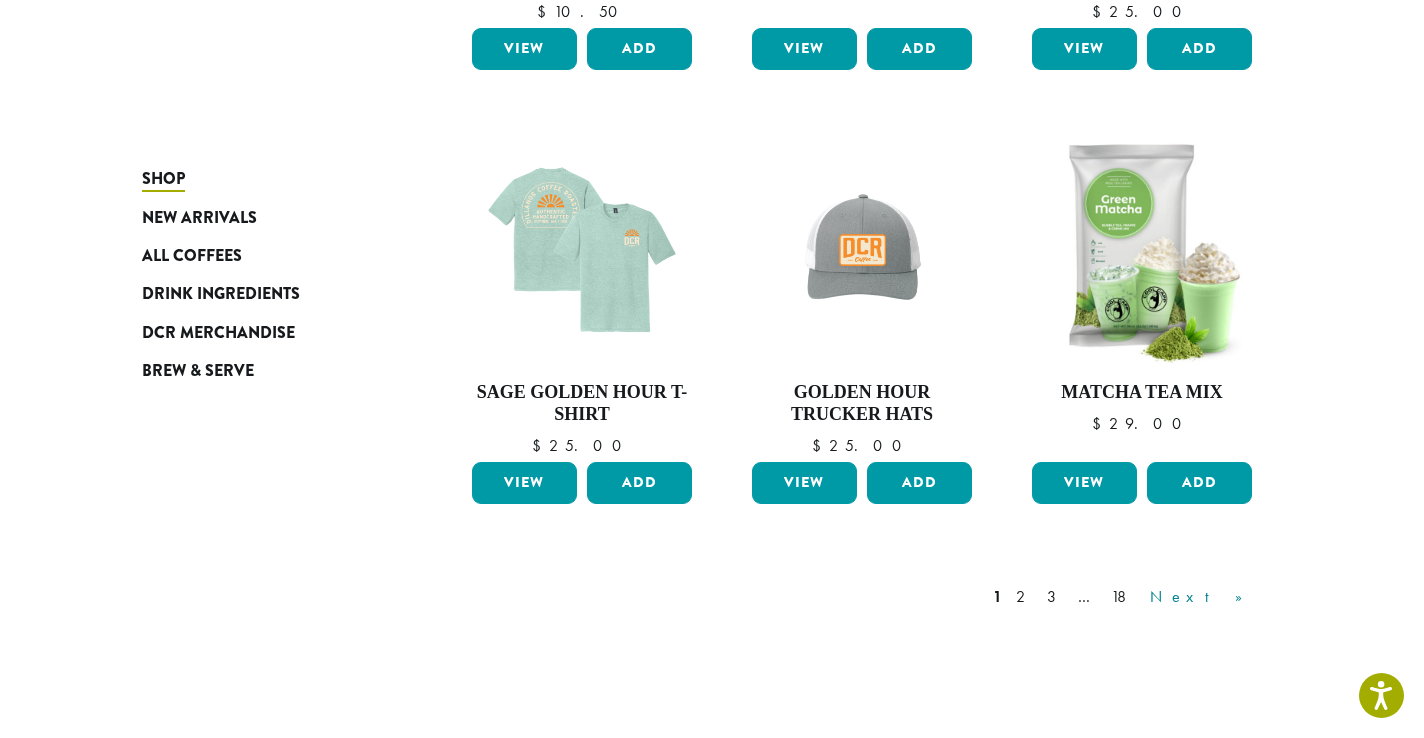 click on "Next »" at bounding box center [1203, 597] 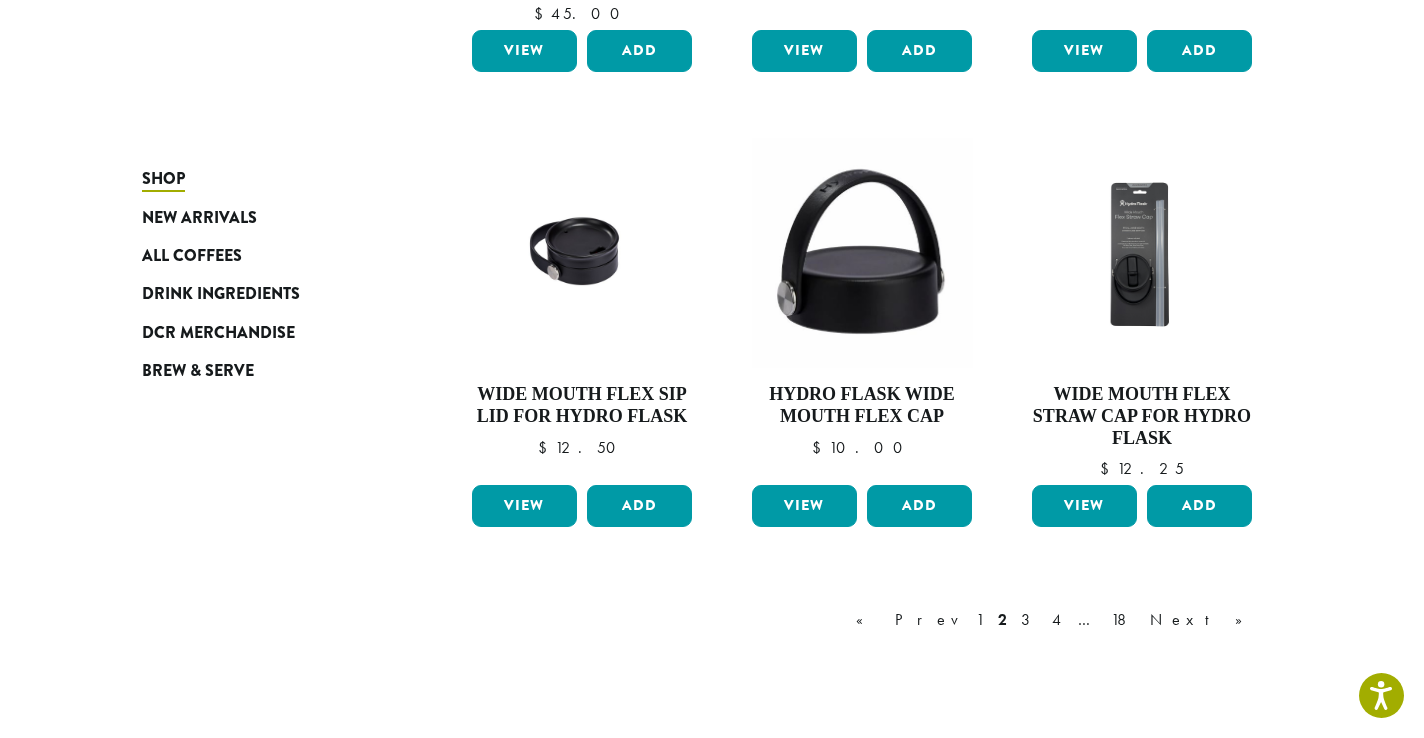 scroll, scrollTop: 1784, scrollLeft: 0, axis: vertical 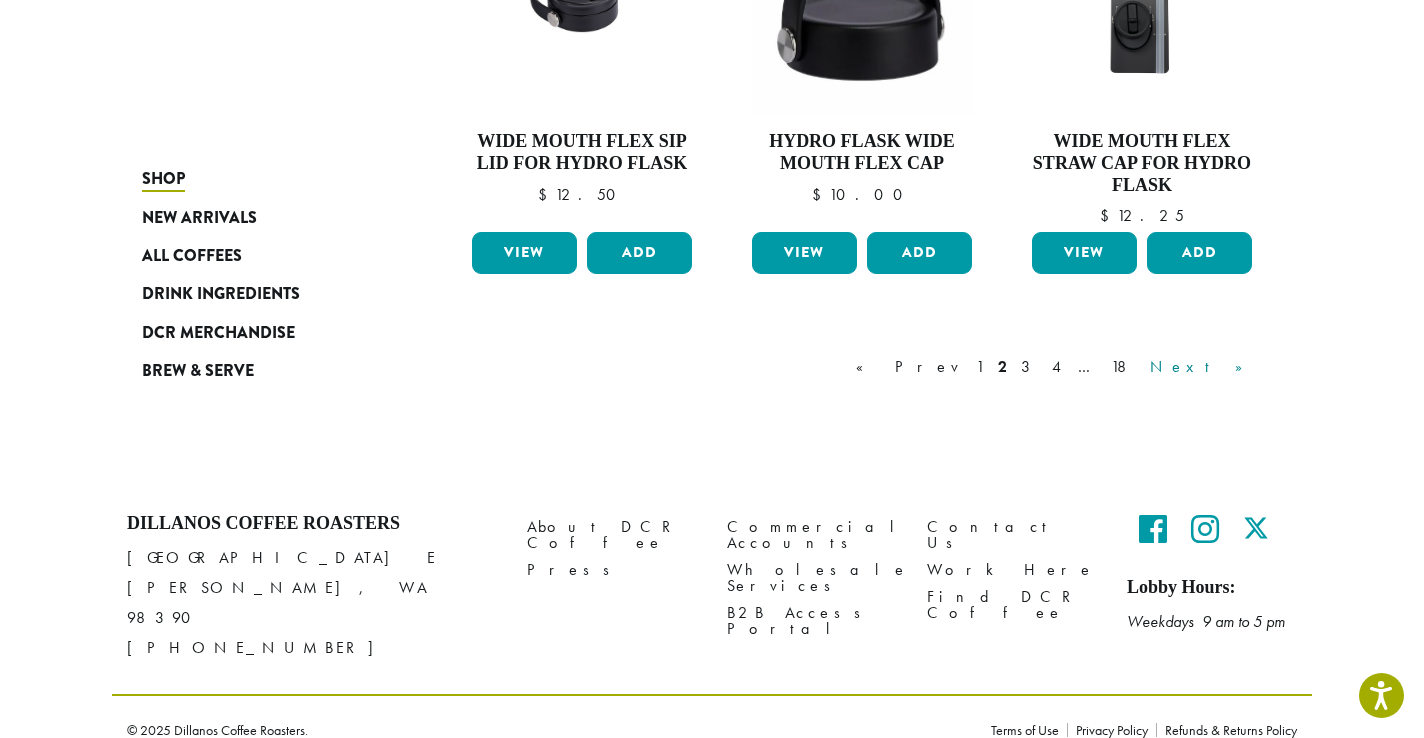 click on "Next »" at bounding box center [1203, 367] 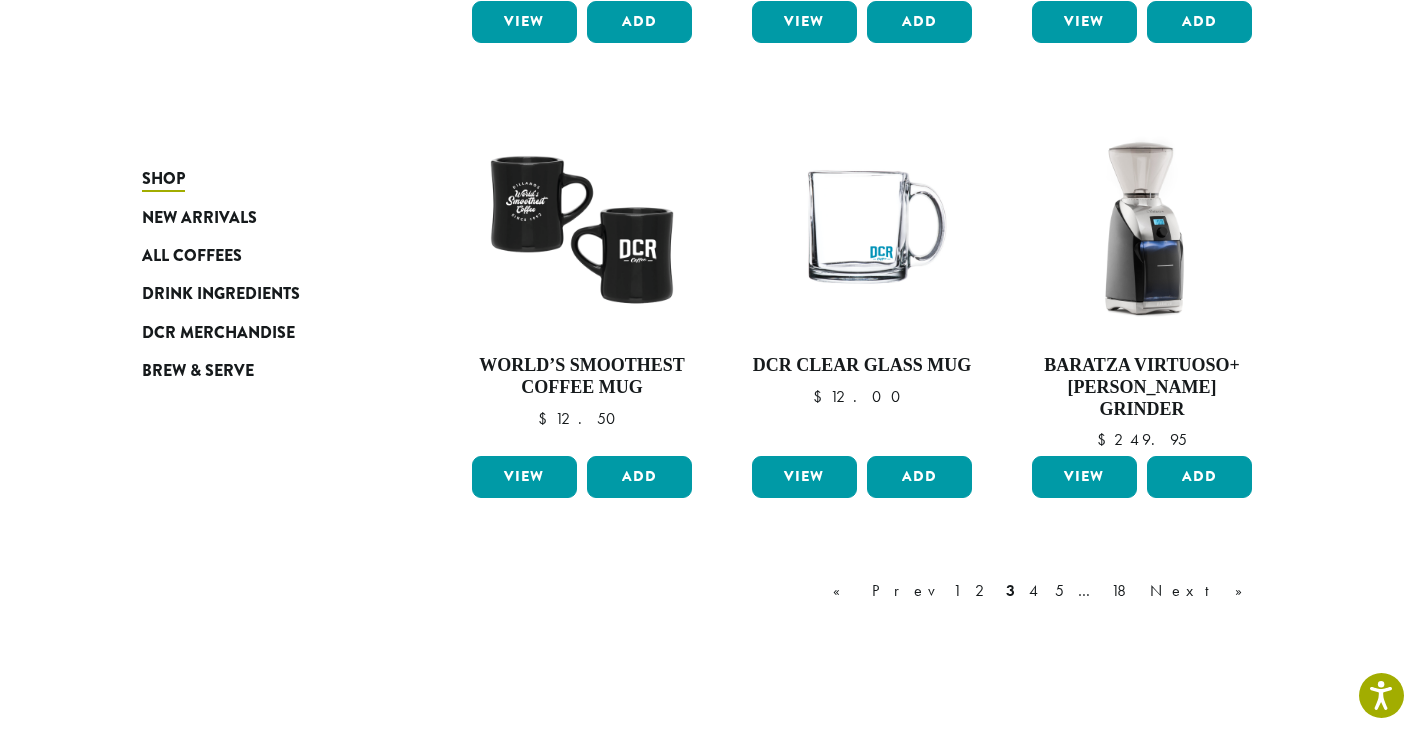 scroll, scrollTop: 1762, scrollLeft: 0, axis: vertical 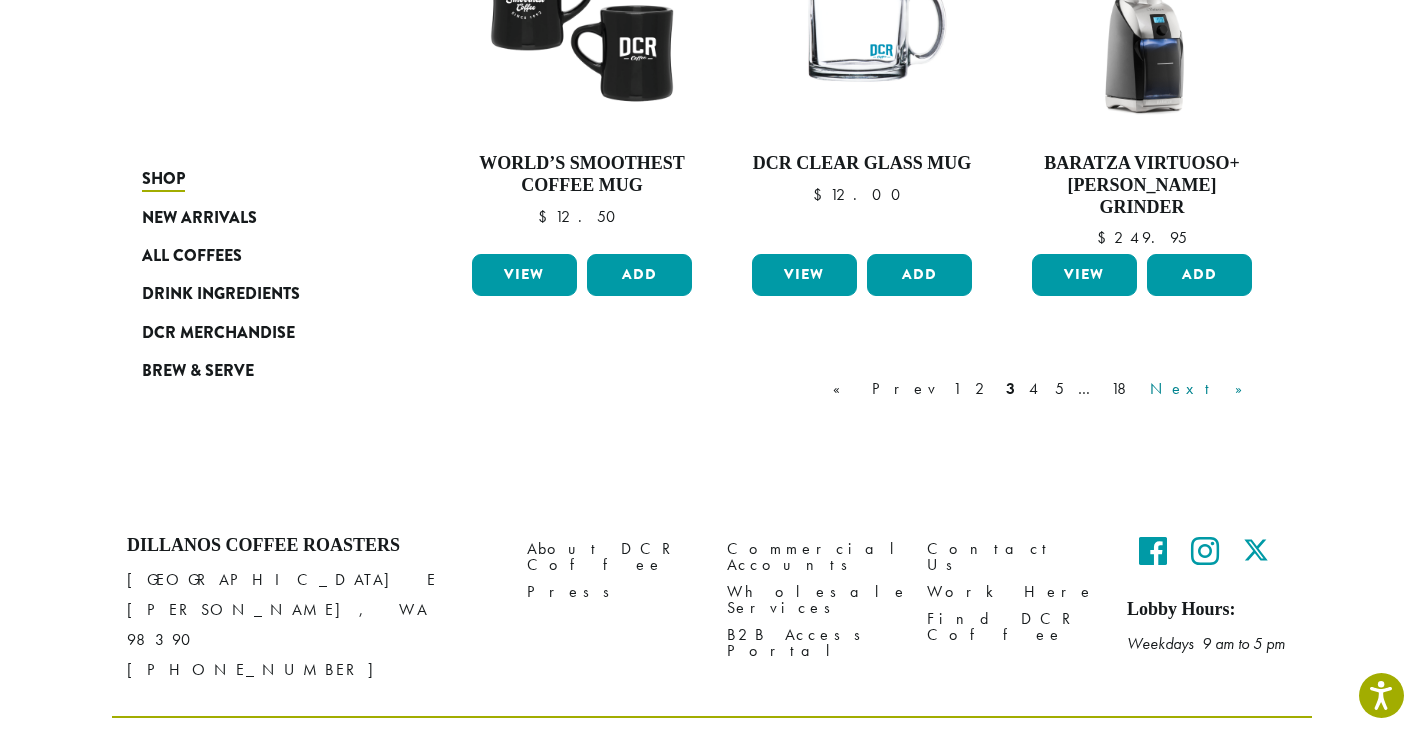 click on "Next »" at bounding box center (1203, 389) 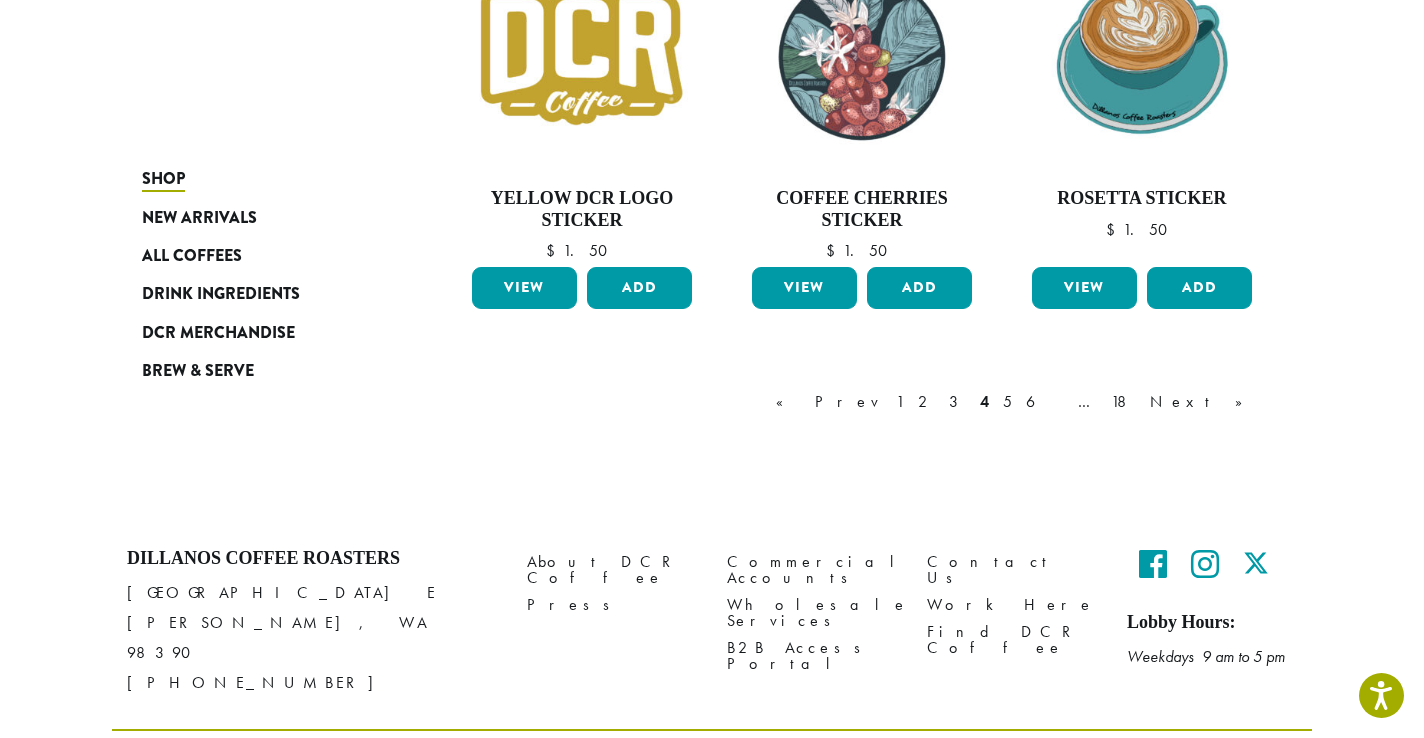 scroll, scrollTop: 1784, scrollLeft: 0, axis: vertical 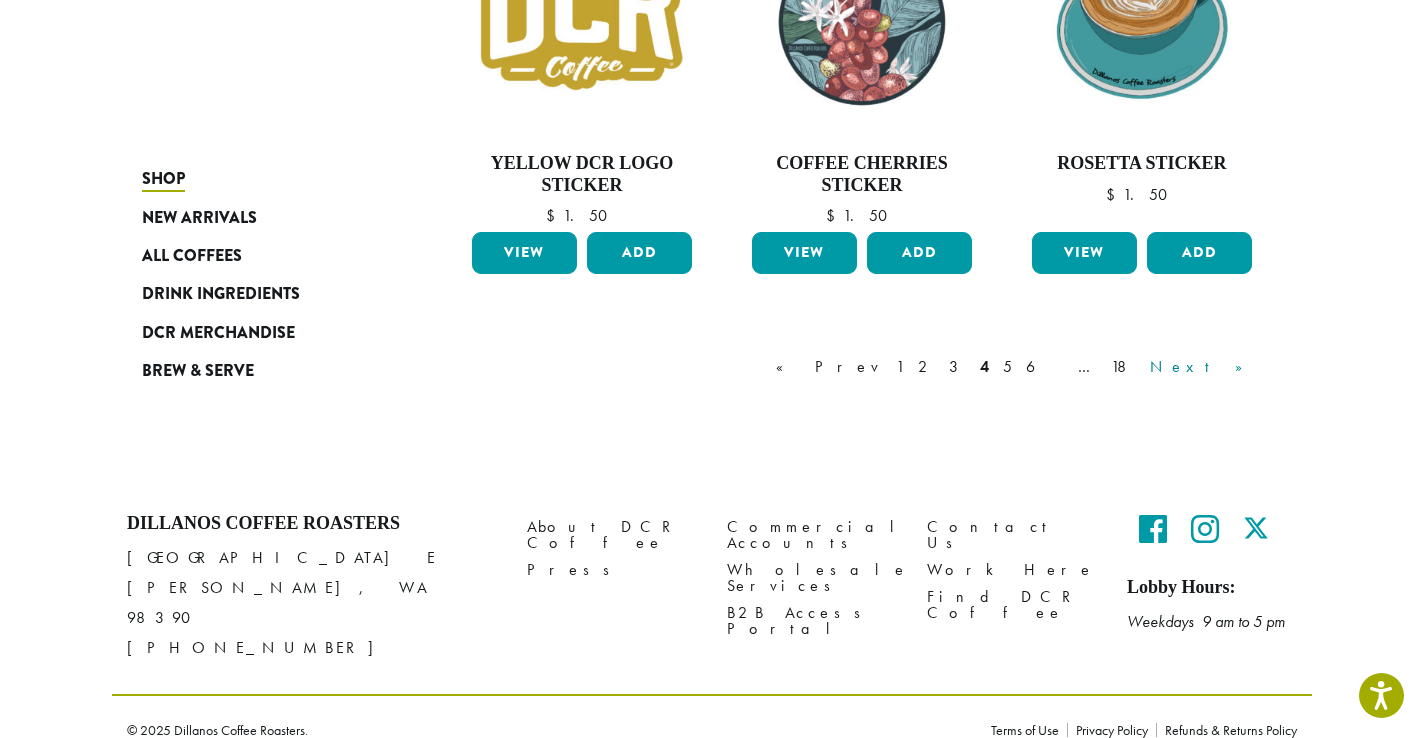 click on "Next »" at bounding box center [1203, 367] 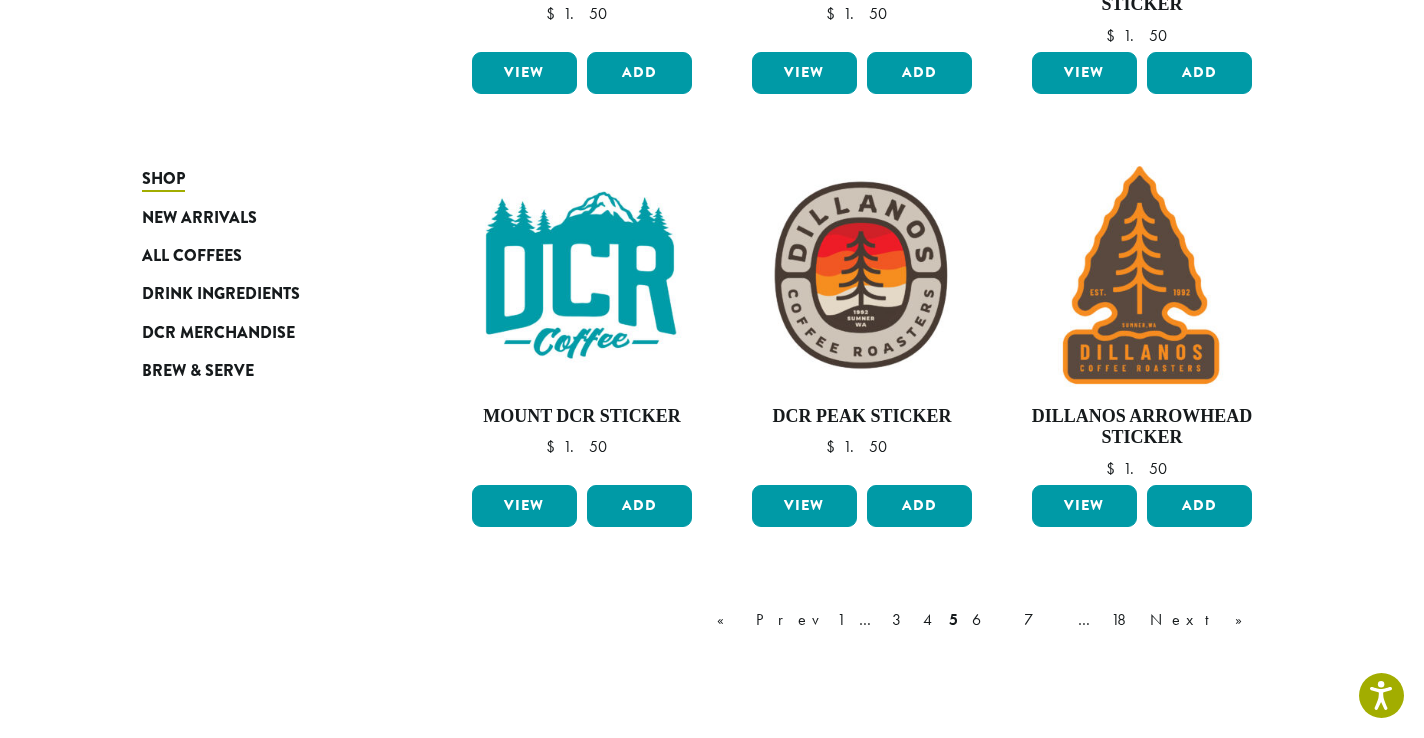 scroll, scrollTop: 1741, scrollLeft: 0, axis: vertical 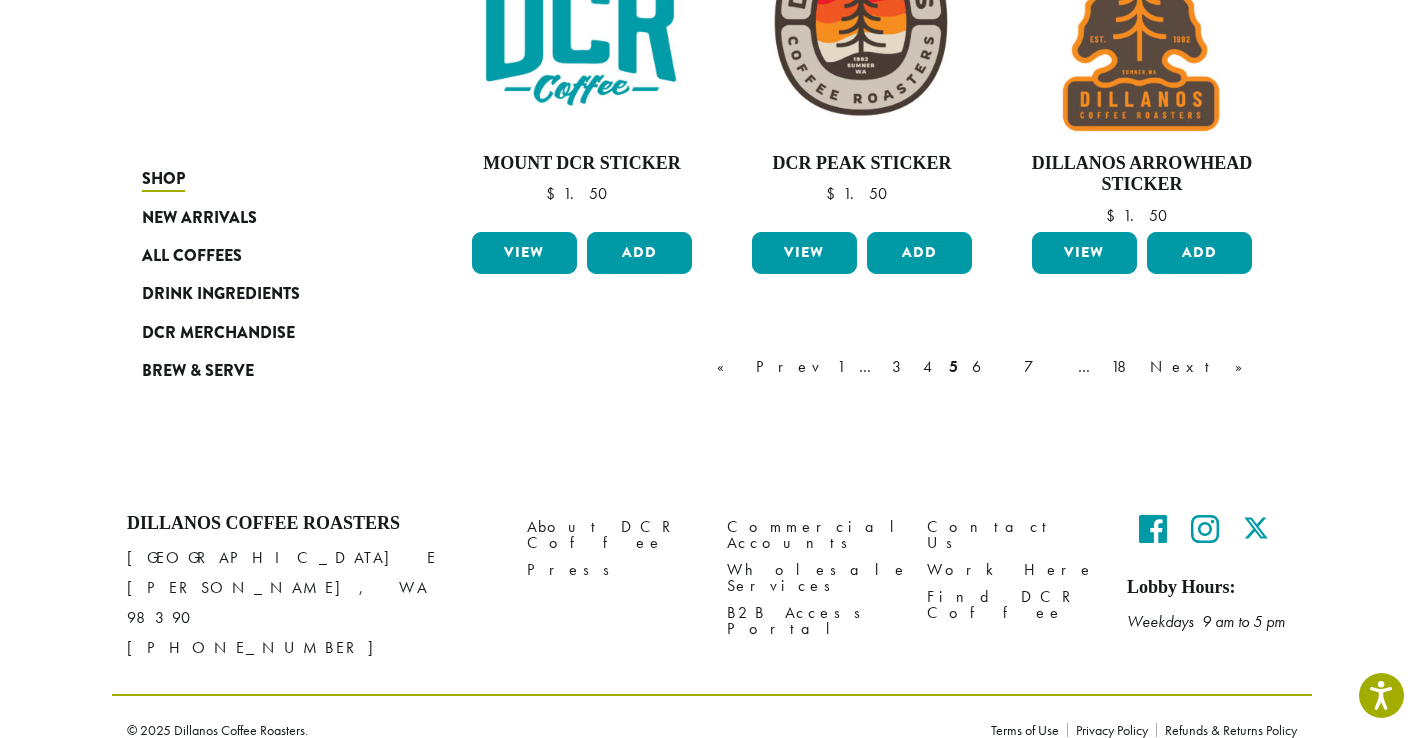 click on "Next »" at bounding box center [1203, 367] 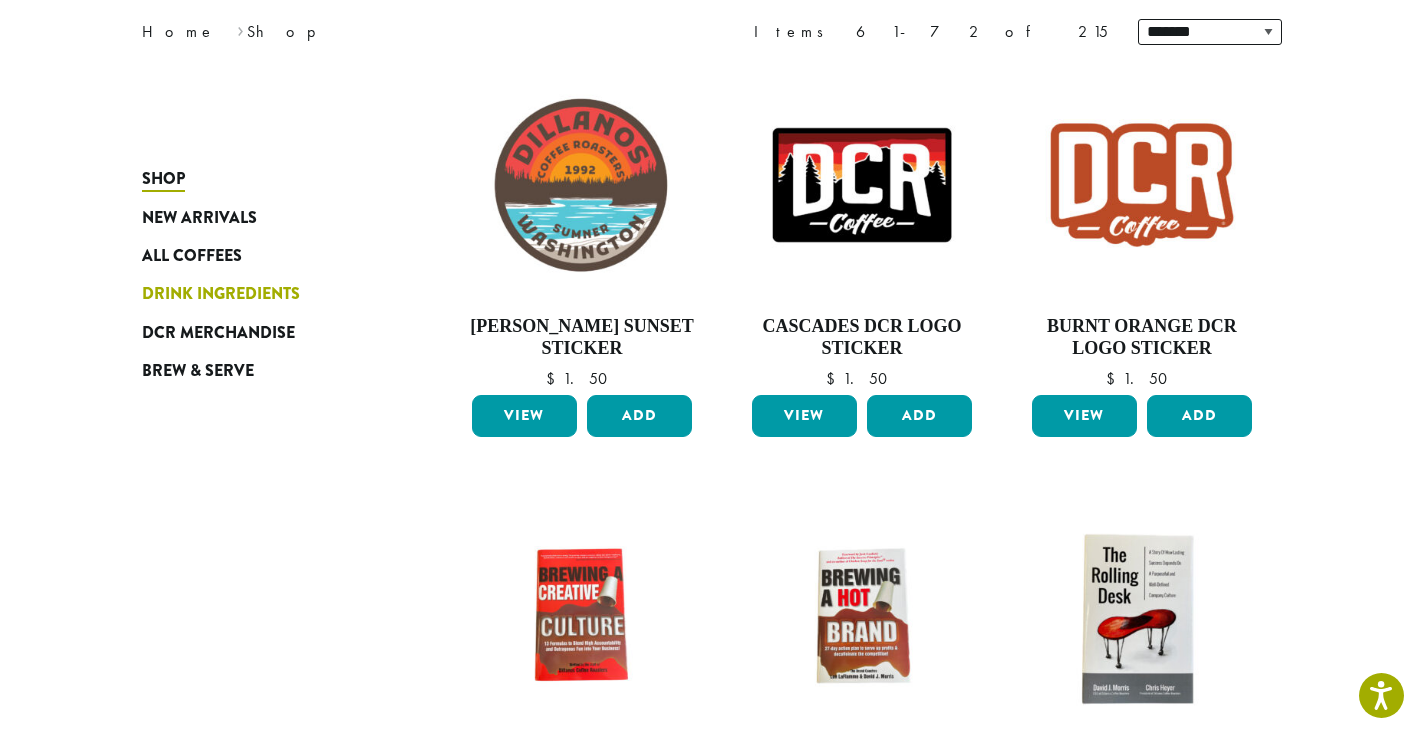 scroll, scrollTop: 123, scrollLeft: 0, axis: vertical 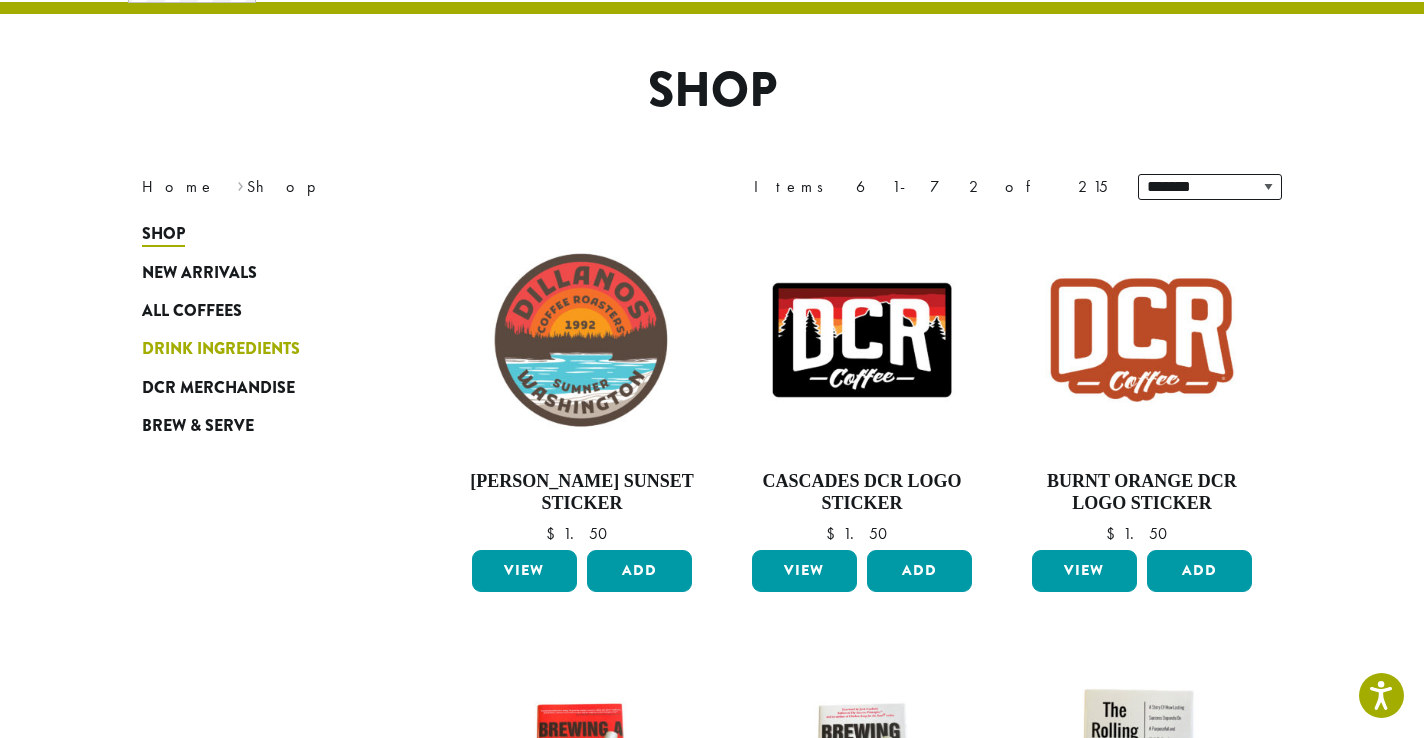click on "Drink Ingredients" at bounding box center (221, 350) 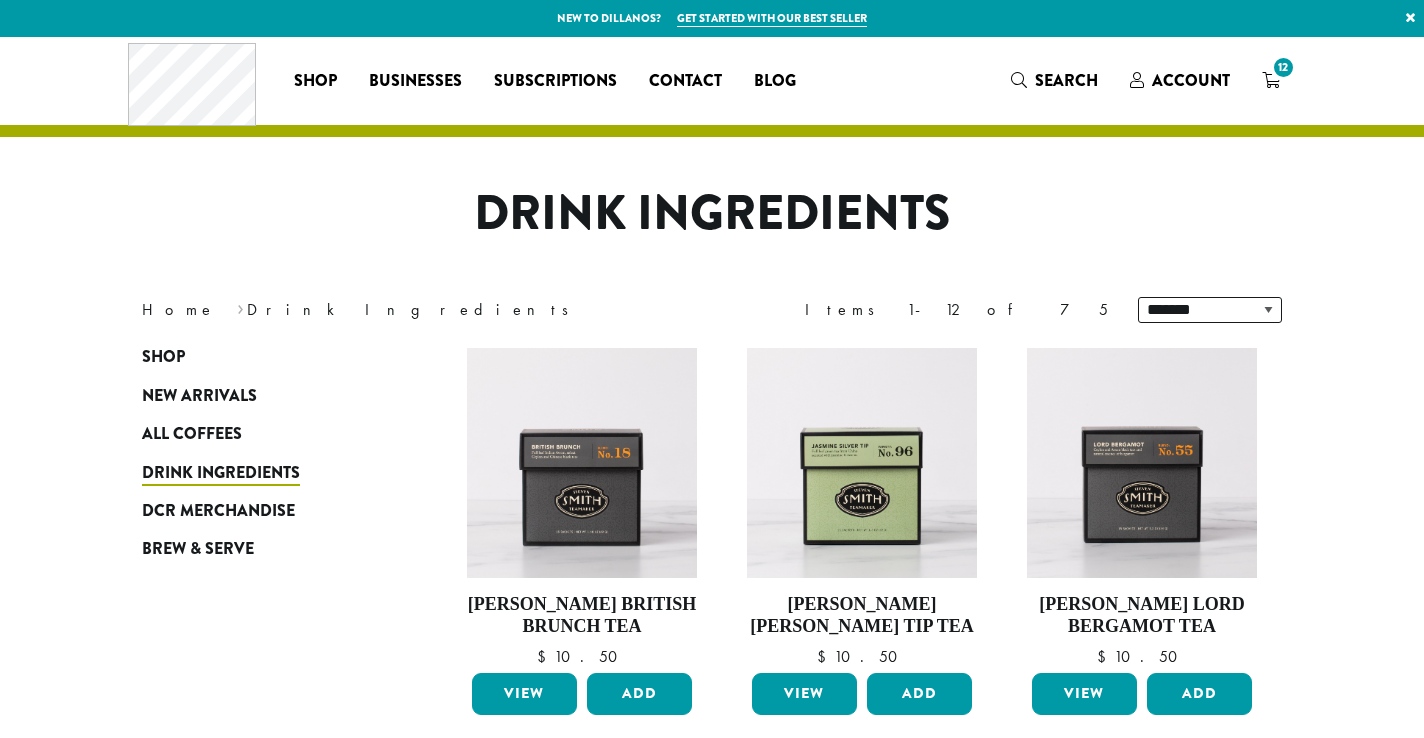 scroll, scrollTop: 0, scrollLeft: 0, axis: both 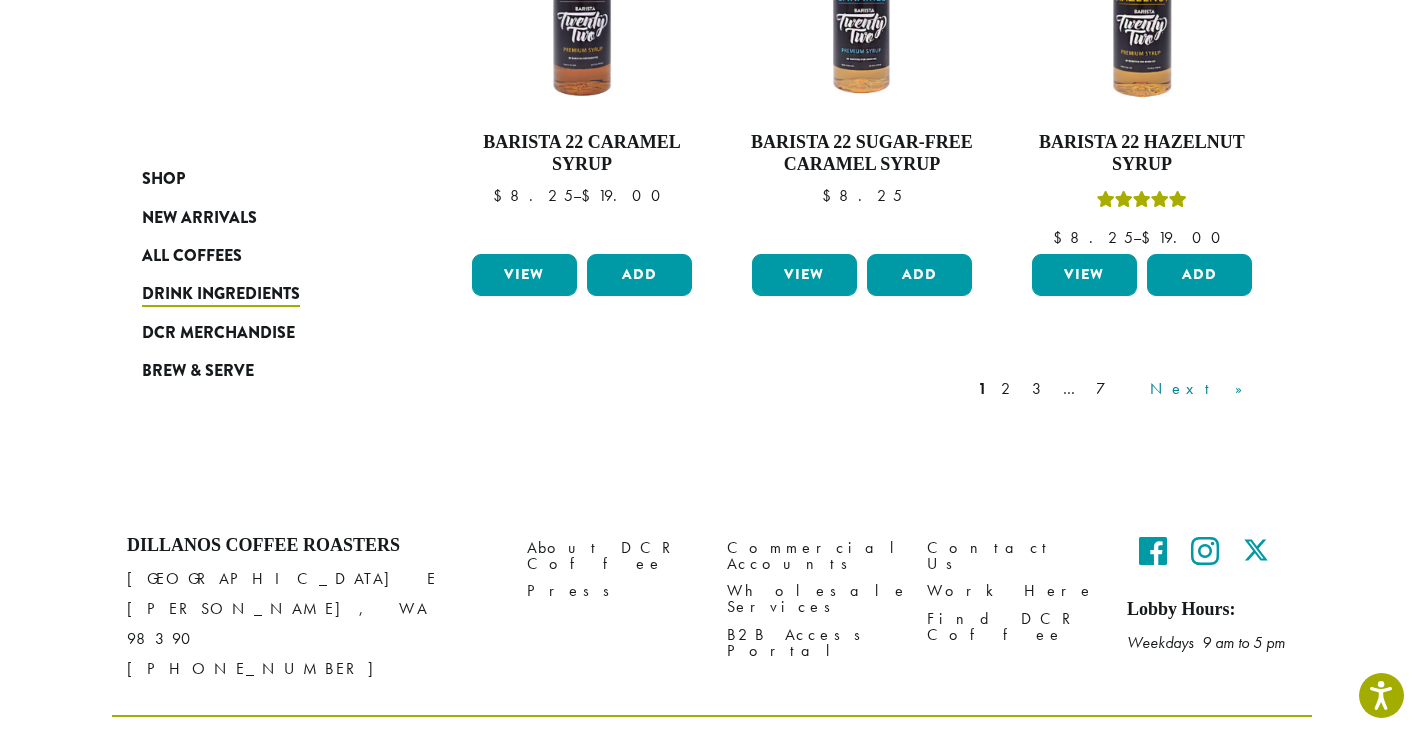 click on "Next »" at bounding box center (1203, 389) 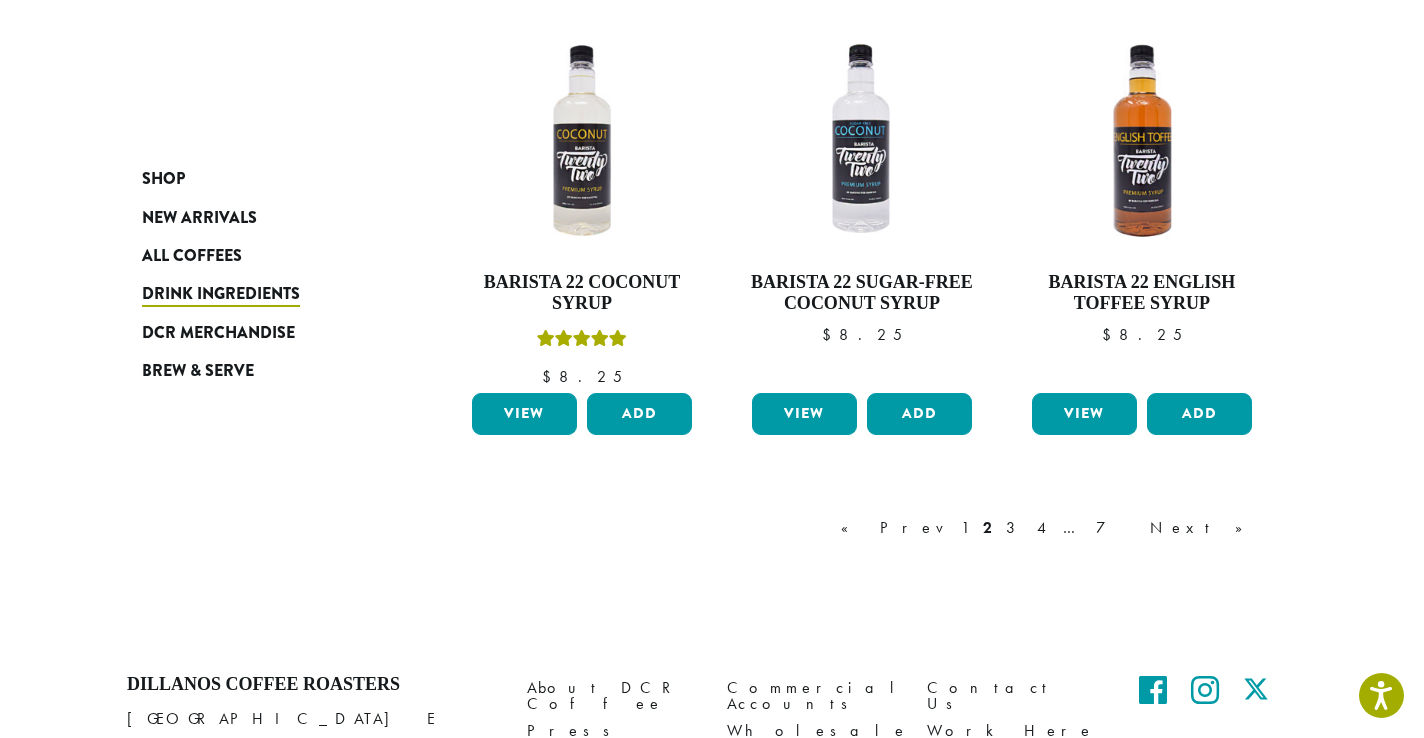 scroll, scrollTop: 1867, scrollLeft: 0, axis: vertical 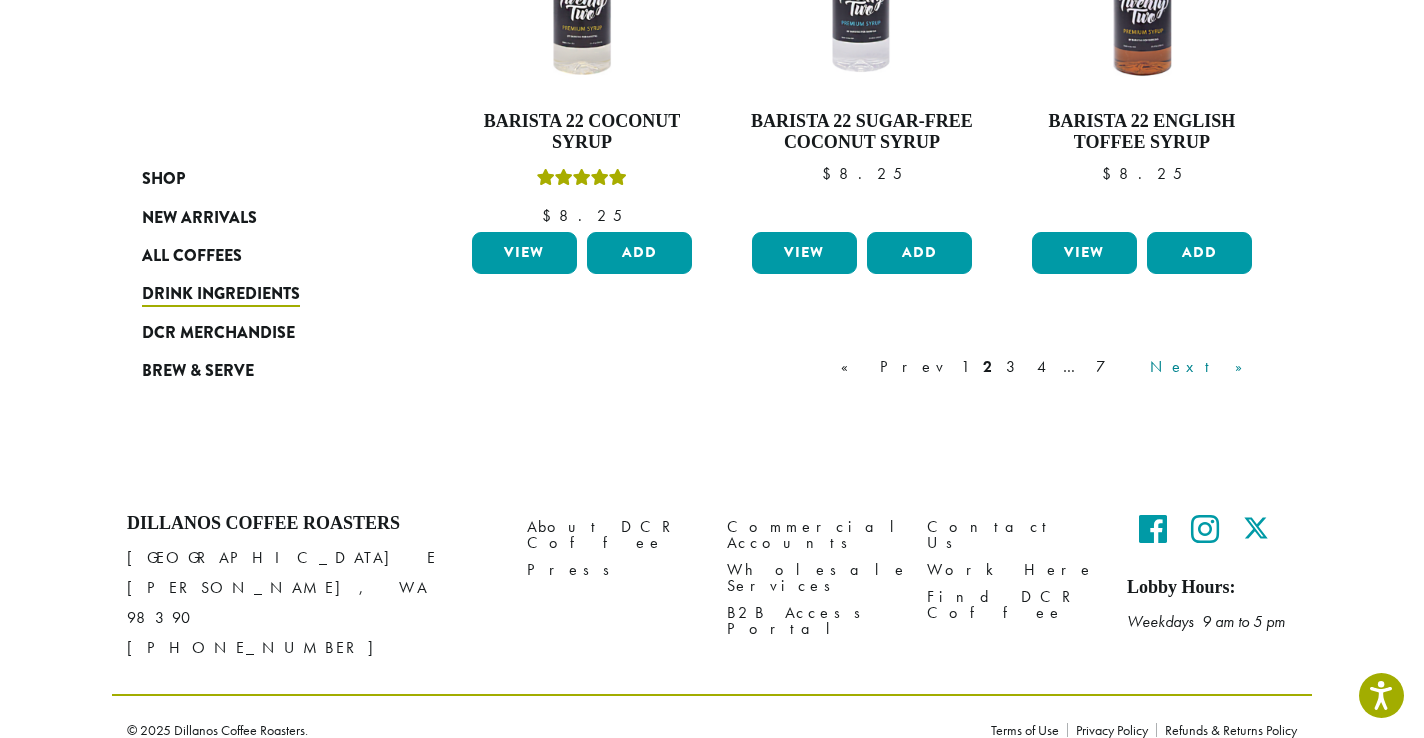 click on "Next »" at bounding box center (1203, 367) 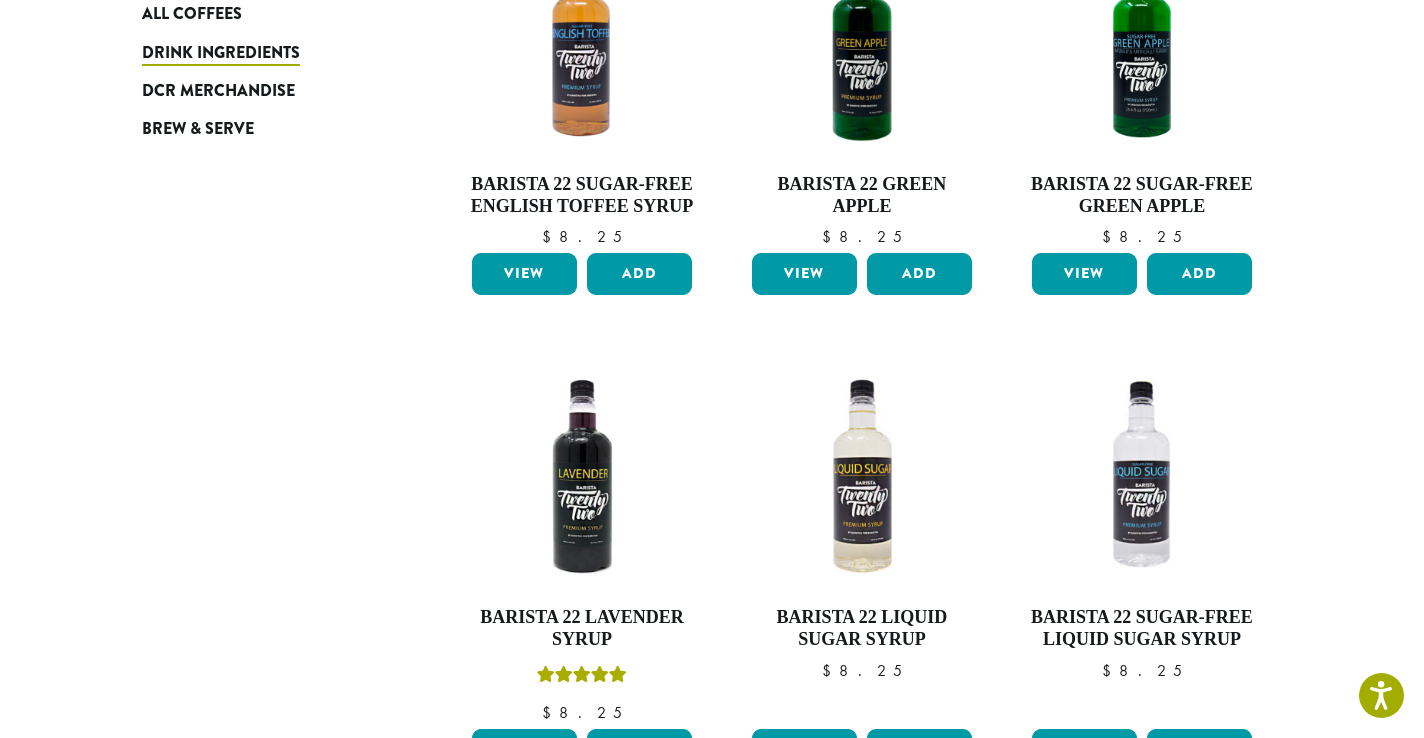 scroll, scrollTop: 0, scrollLeft: 0, axis: both 